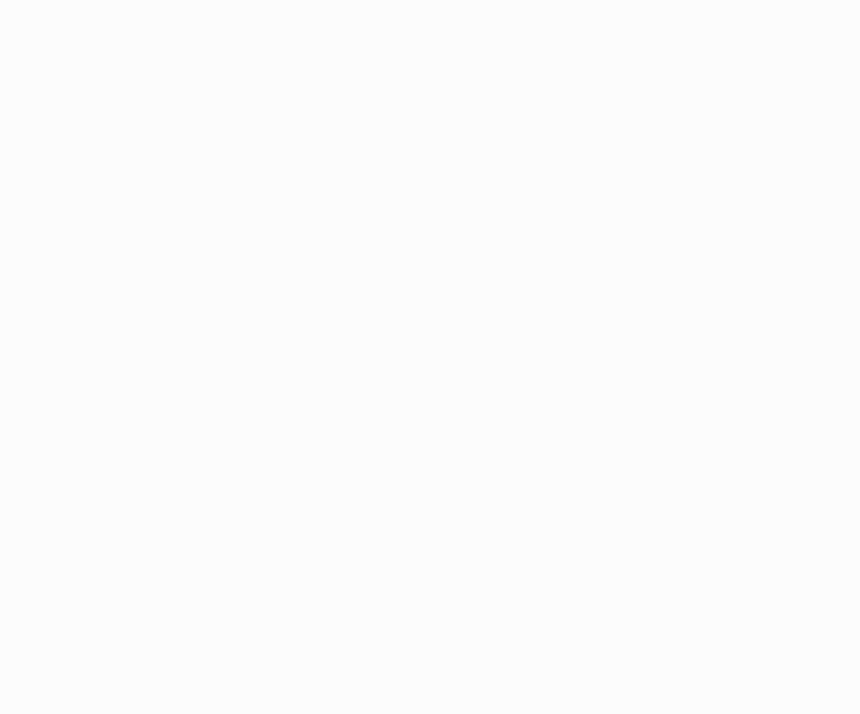 scroll, scrollTop: 0, scrollLeft: 0, axis: both 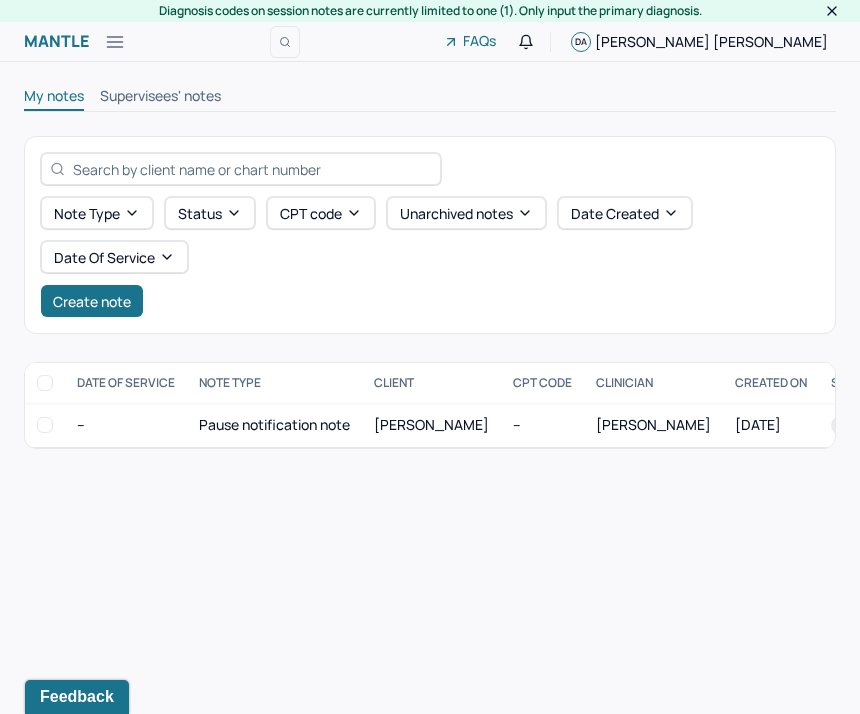click on "Note type Status CPT code Unarchived notes Date Created Date Of Service Create note" at bounding box center [430, 235] 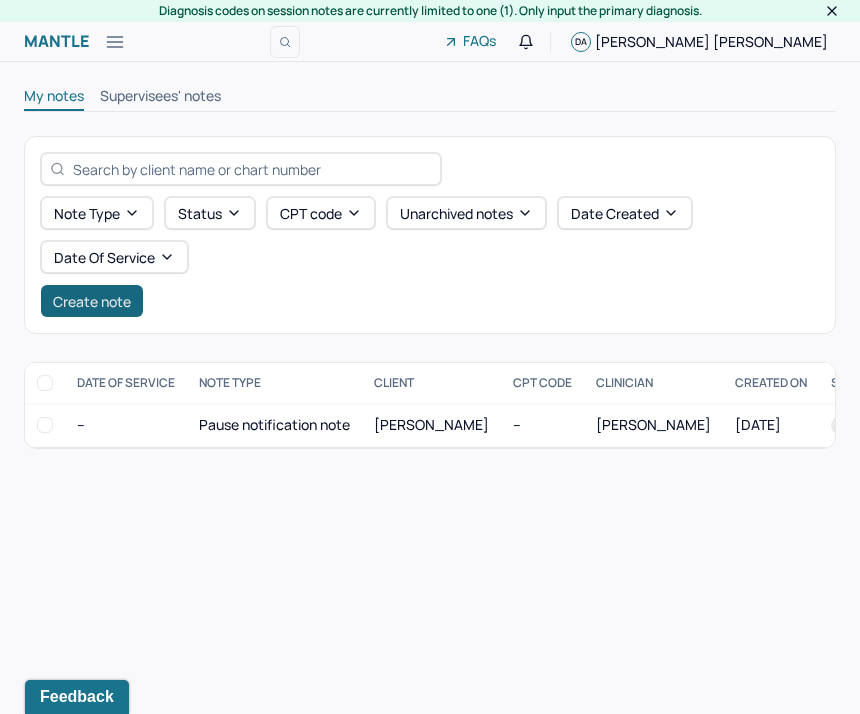 click on "Create note" at bounding box center [92, 301] 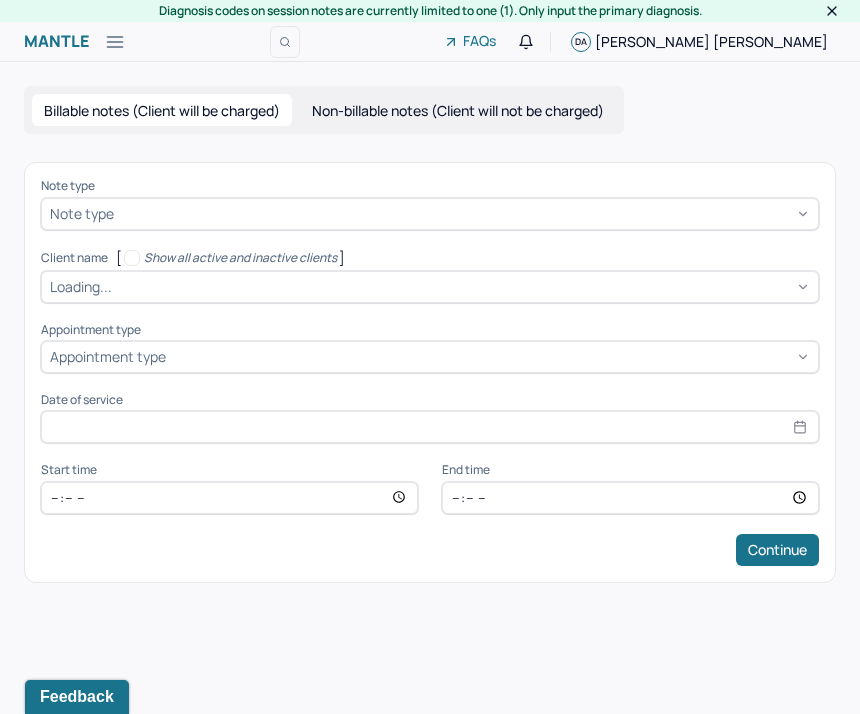 click on "Note type" at bounding box center (82, 213) 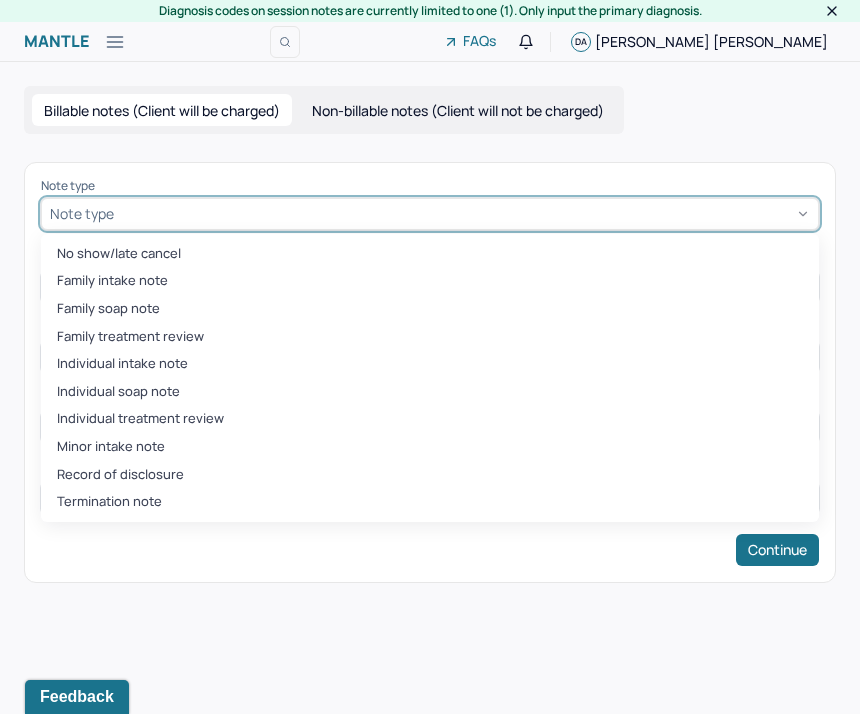 click on "Individual soap note" at bounding box center (430, 392) 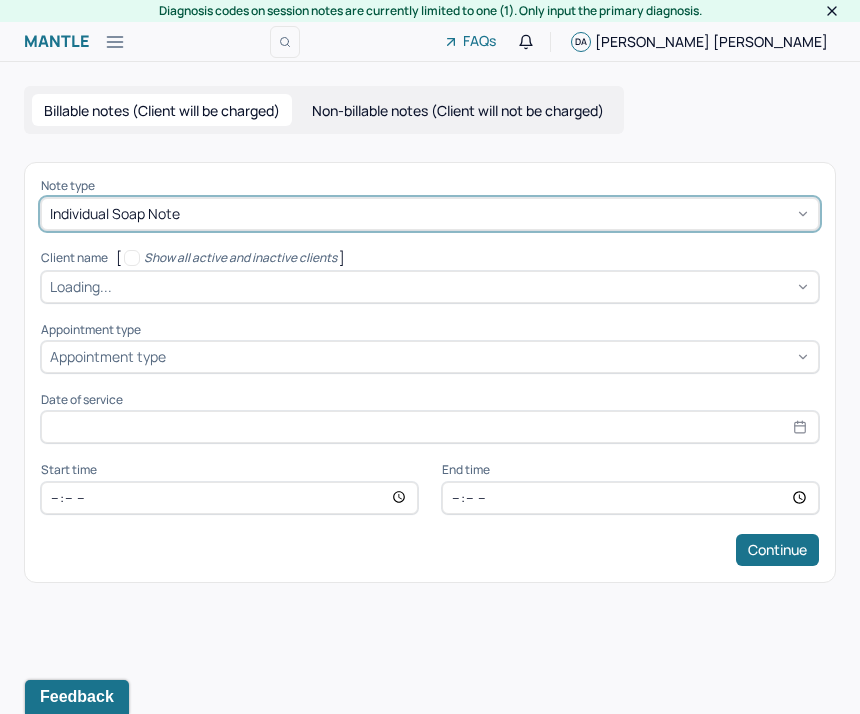 click on "Loading..." at bounding box center [81, 286] 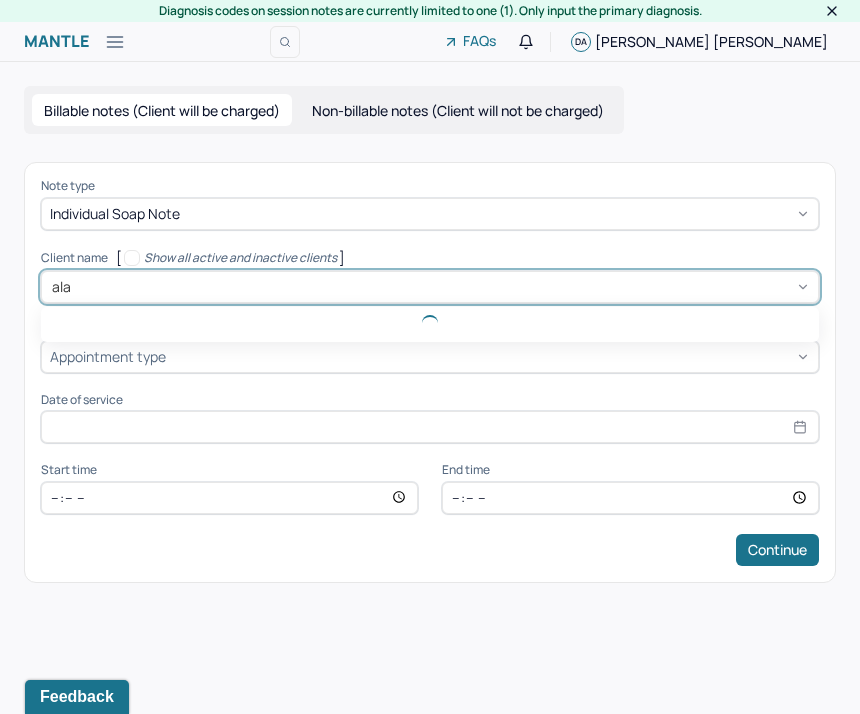 type on "[PERSON_NAME]" 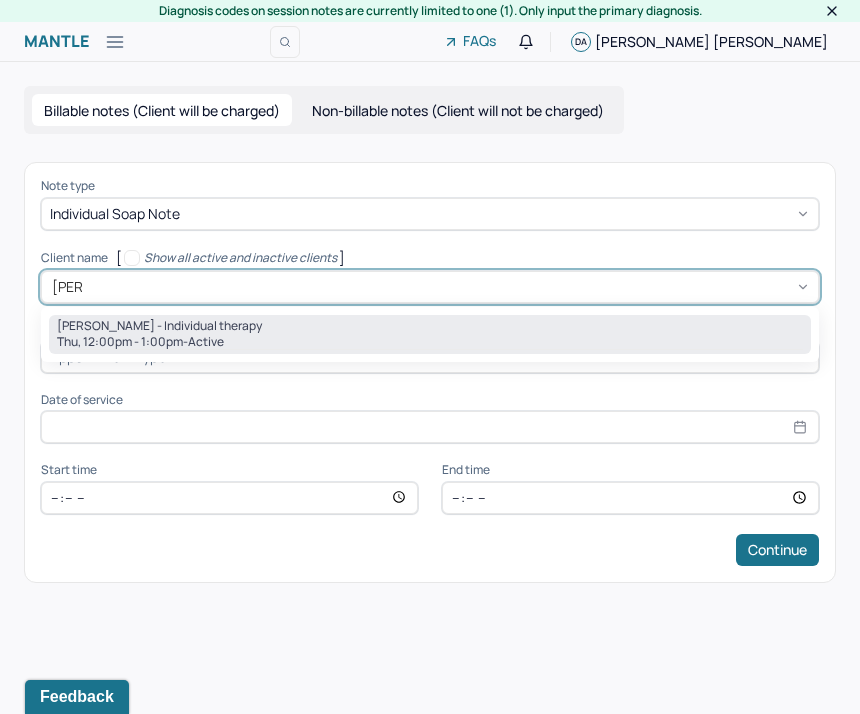 click on "[PERSON_NAME] - Individual therapy" at bounding box center [159, 326] 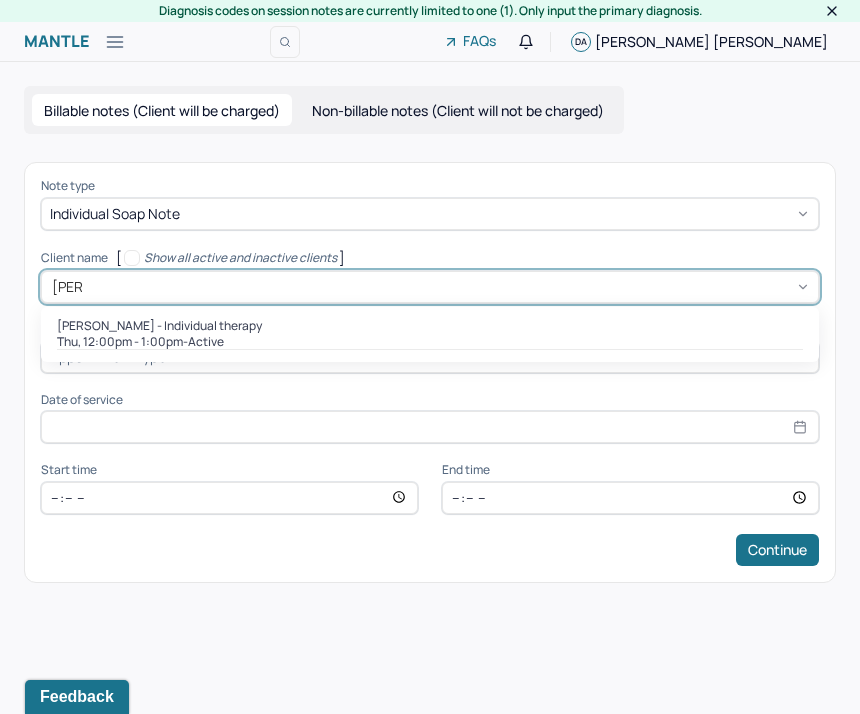 type 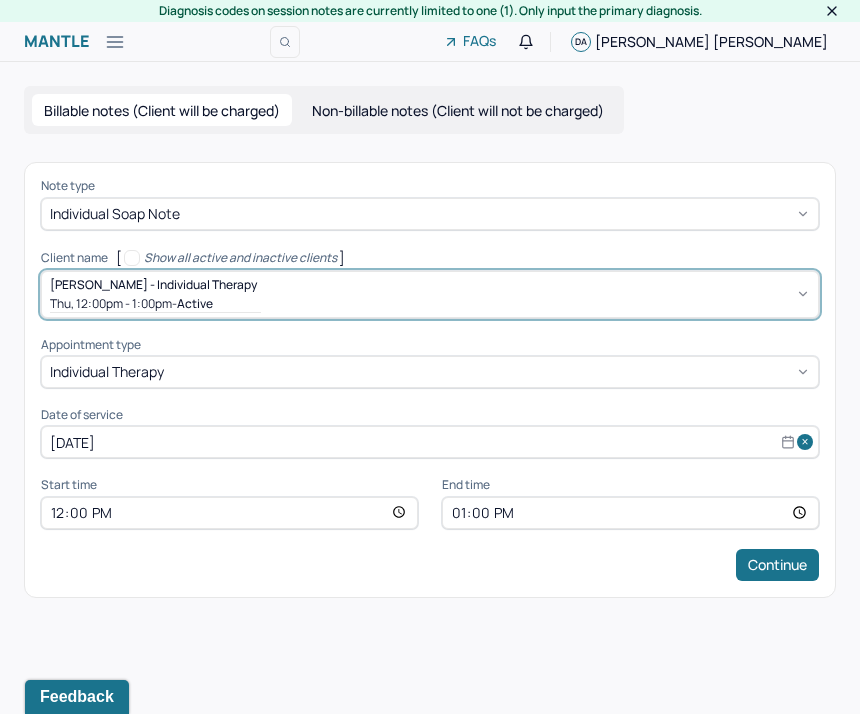 click on "13:00" at bounding box center [630, 513] 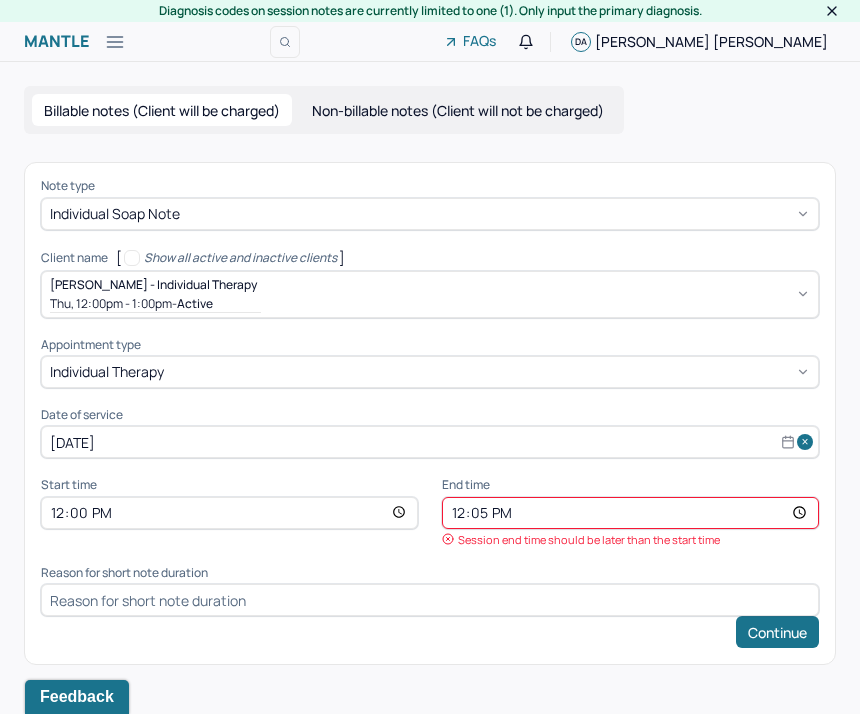 type on "12:55" 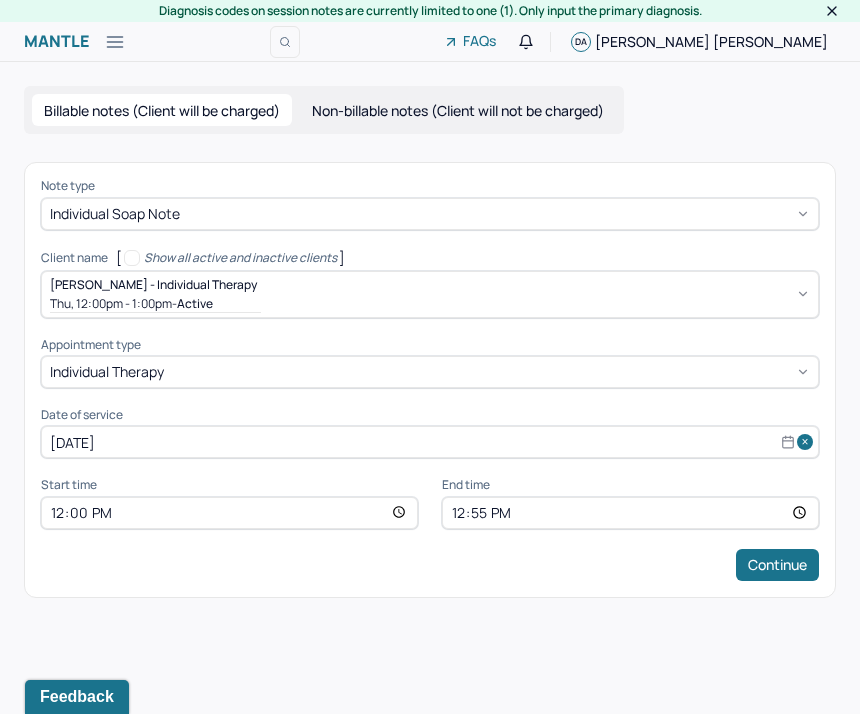 click on "Continue" at bounding box center (430, 565) 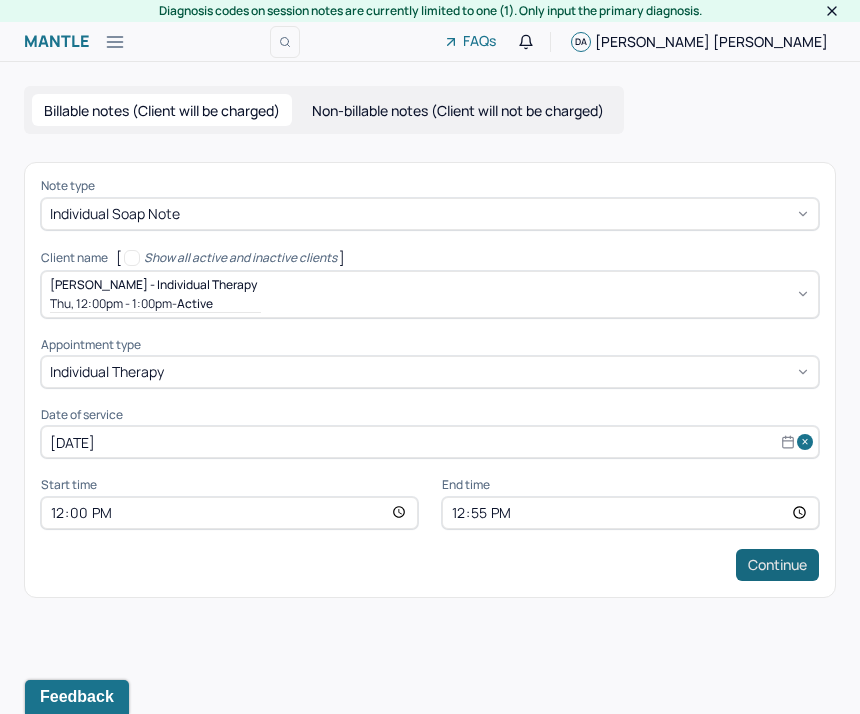 click on "Continue" at bounding box center [777, 565] 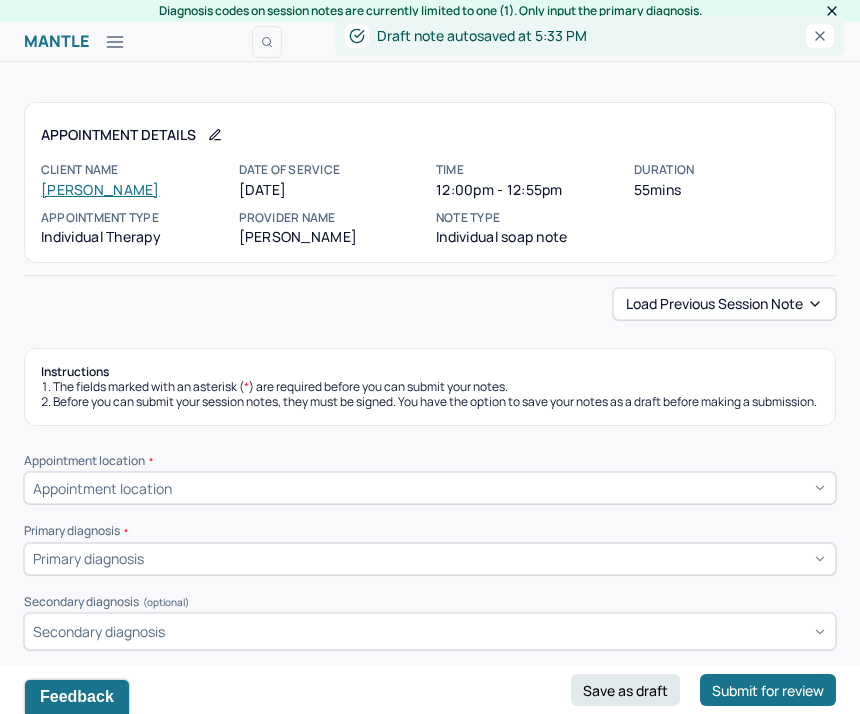 click on "Load previous session note Instructions The fields marked with an asterisk ( * ) are required before you can submit your notes. Before you can submit your session notes, they must be signed. You have the option to save your notes as a draft before making a submission. Appointment location * Appointment location Primary diagnosis * Primary diagnosis Secondary diagnosis (optional) Secondary diagnosis Tertiary diagnosis (optional) Tertiary diagnosis Emotional / Behavioural symptoms demonstrated * Causing * Causing Intention for Session * Intention for Session Session Note Subjective This section is for Subjective reporting of your clients, it can include their mood, their reported symptoms, their efforts since your last meeting to implement your homework or recommendations or any questions they have Objective What were the behaviors, nonverbal expressions,gestures, postures, and overall presentation of the client? Consider client's mood and affect,client's response to treatment, any use of assessments. EDMR Plan" at bounding box center [430, 1915] 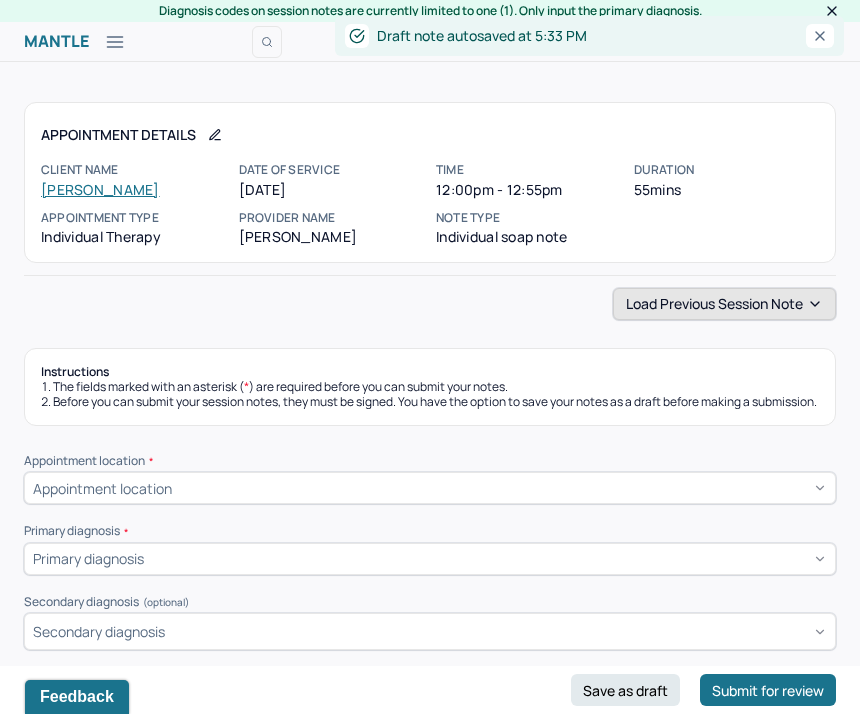 click on "Load previous session note" at bounding box center [724, 304] 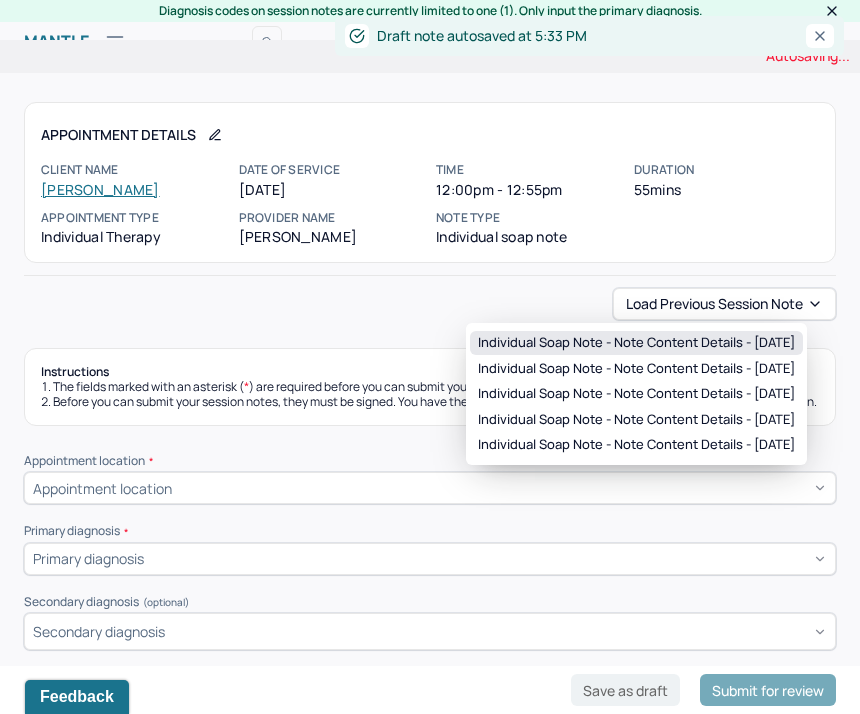click on "Individual soap note   - Note content Details -   [DATE]" at bounding box center (636, 343) 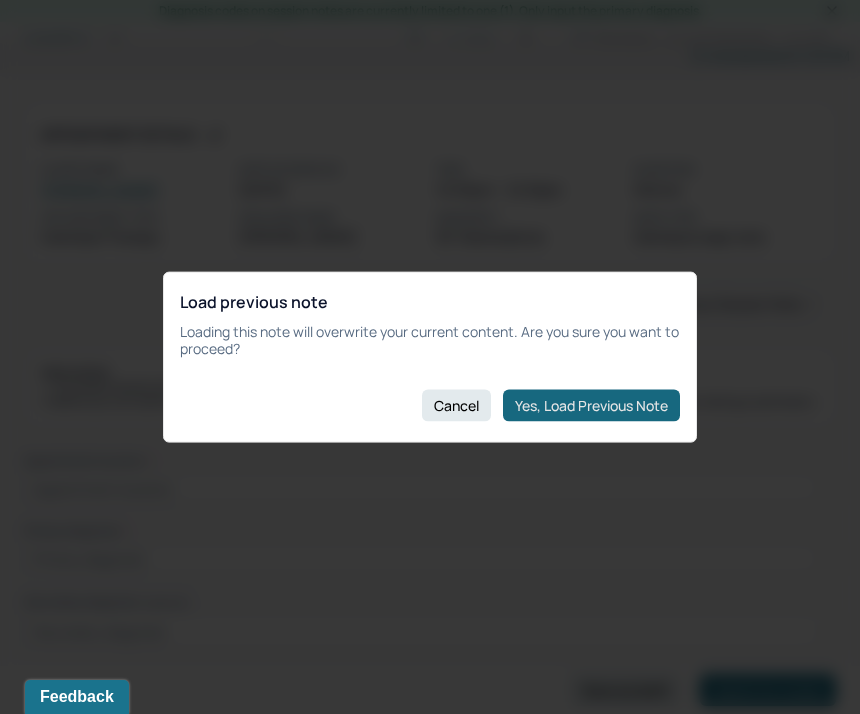 click on "Yes, Load Previous Note" at bounding box center (591, 405) 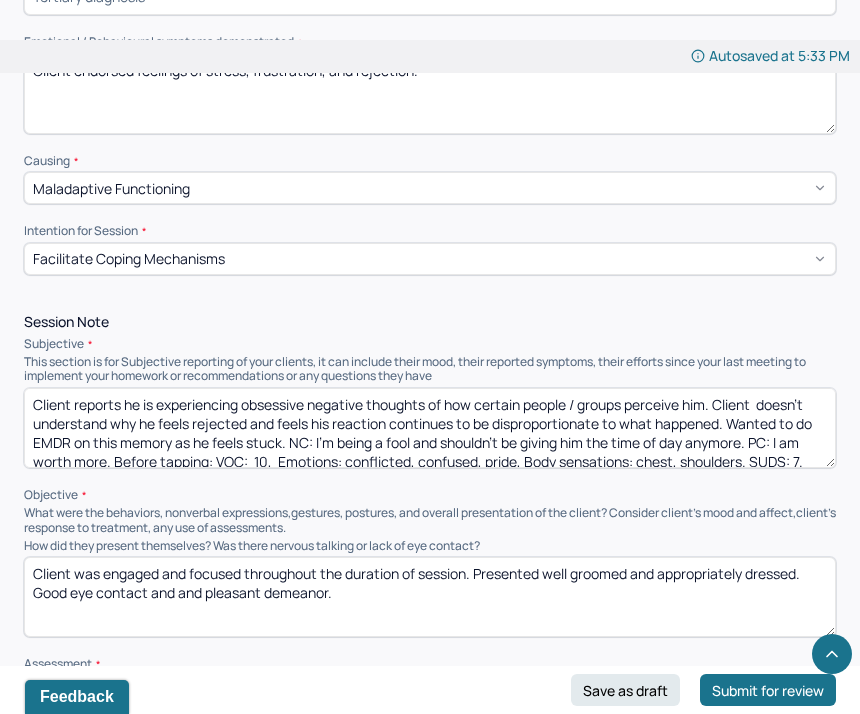 scroll, scrollTop: 944, scrollLeft: 0, axis: vertical 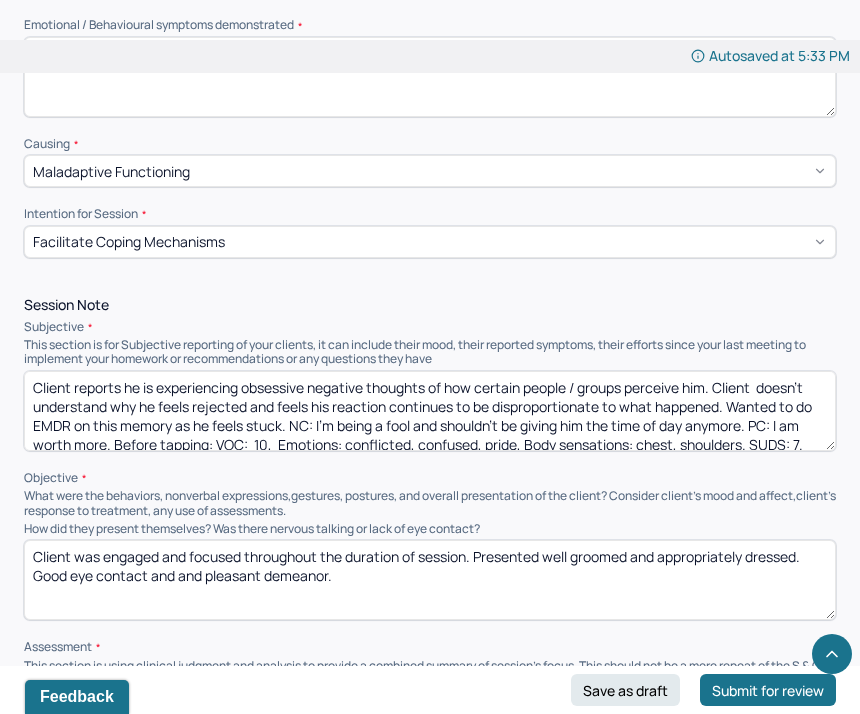 click on "Client reports he is experiencing obsessive negative thoughts of how certain people / groups perceive him. Client  doesn't understand why he feels rejected and feels his reaction continues to be disproportionate to what happened. Wanted to do EMDR on this memory as he feels stuck. NC: I’m being a fool and shouldn't be giving him the time of day anymore. PC: I am worth more. Before tapping: VOC:  10,  Emotions: conflicted, confused, pride, Body sensations: chest, shoulders. SUDS: 7. After tapping: SUDS: 5, VOC: 10." at bounding box center [430, 411] 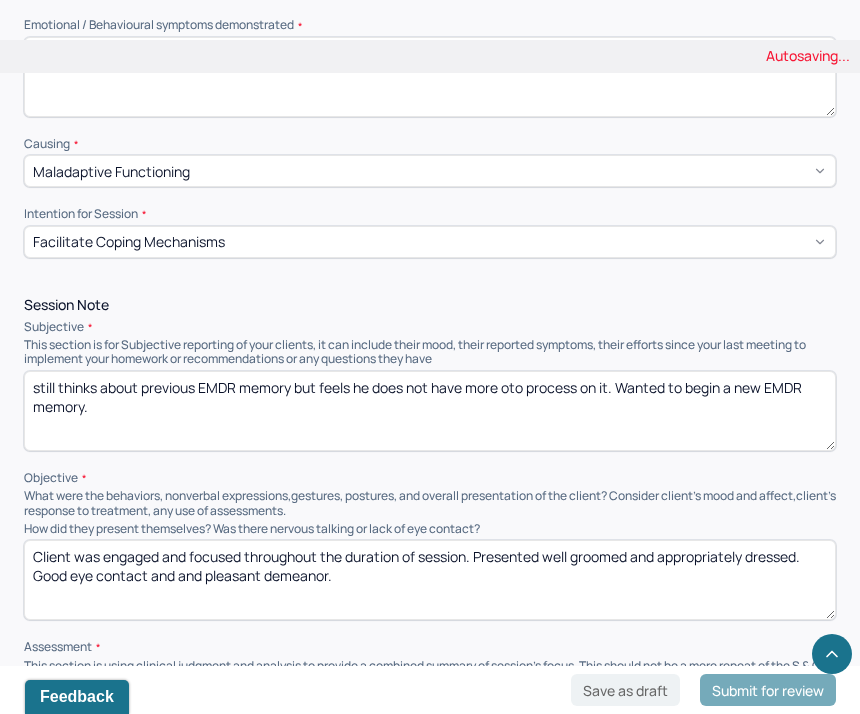 click on "still thinks about previous EMDR memory but feels he does not have more oto process on it. Wanted to" at bounding box center [430, 411] 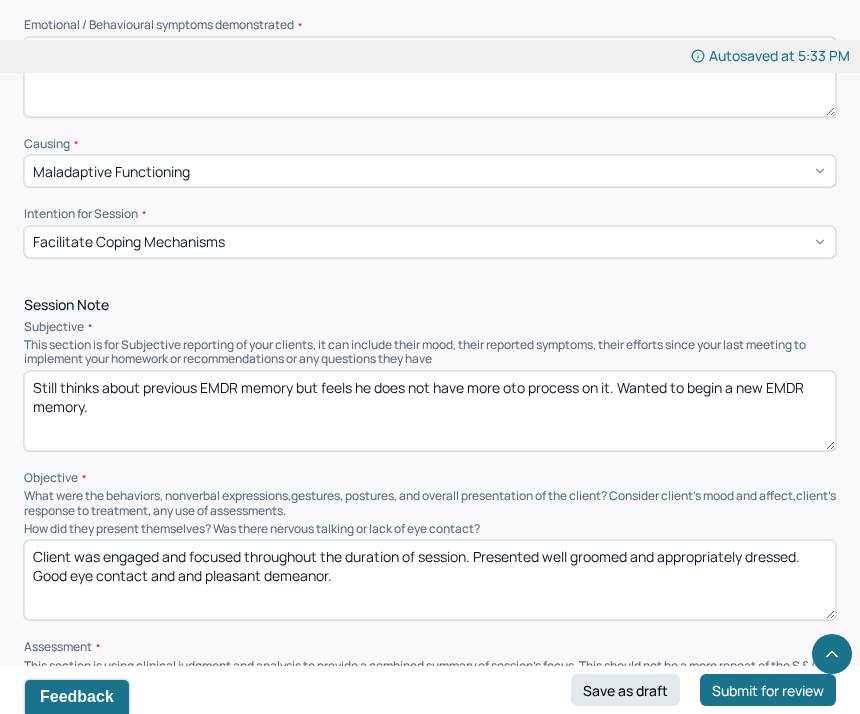 click on "still thinks about previous EMDR memory but feels he does not have more oto process on it. Wanted to begin a new EMDR memory." at bounding box center (430, 411) 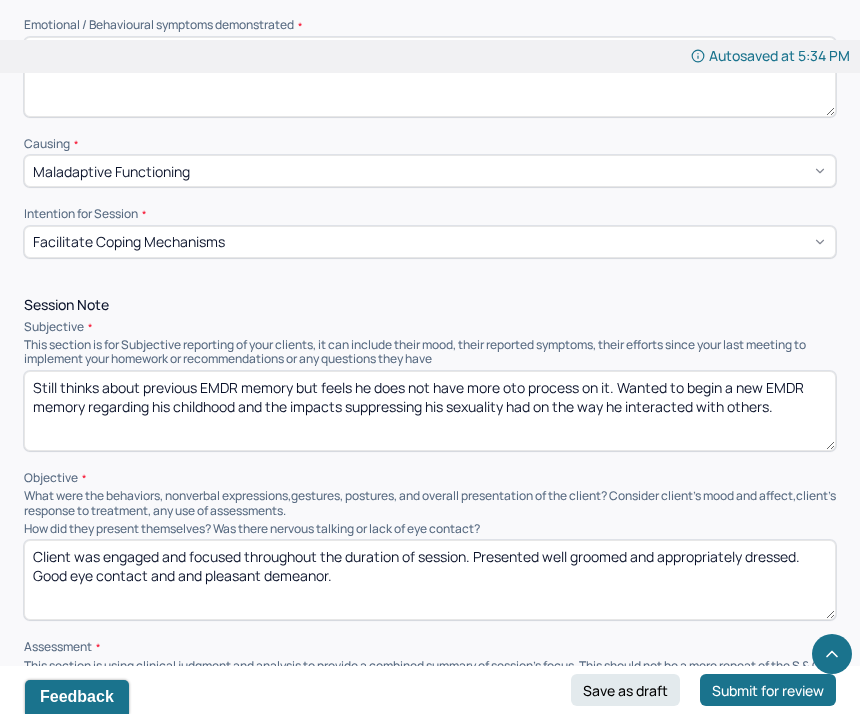 drag, startPoint x: 40, startPoint y: 395, endPoint x: 10, endPoint y: 395, distance: 30 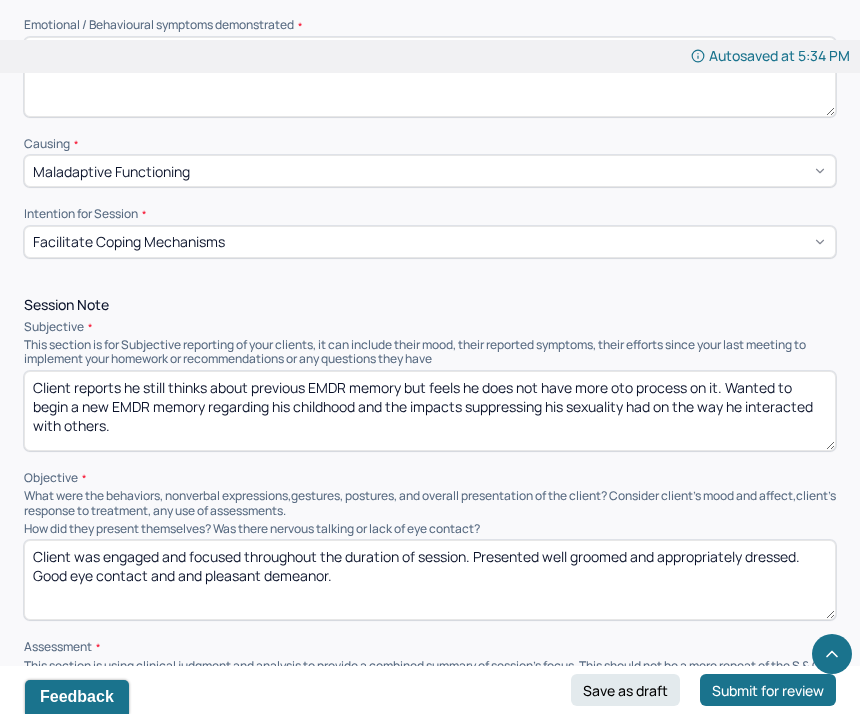 click on "Client reports he still thinks about previous EMDR memory but feels he does not have more oto process on it. Wanted to begin a new EMDR memory regarding his childhood and the impacts suppressing his sexuality had on the way he interacted with others." at bounding box center (430, 411) 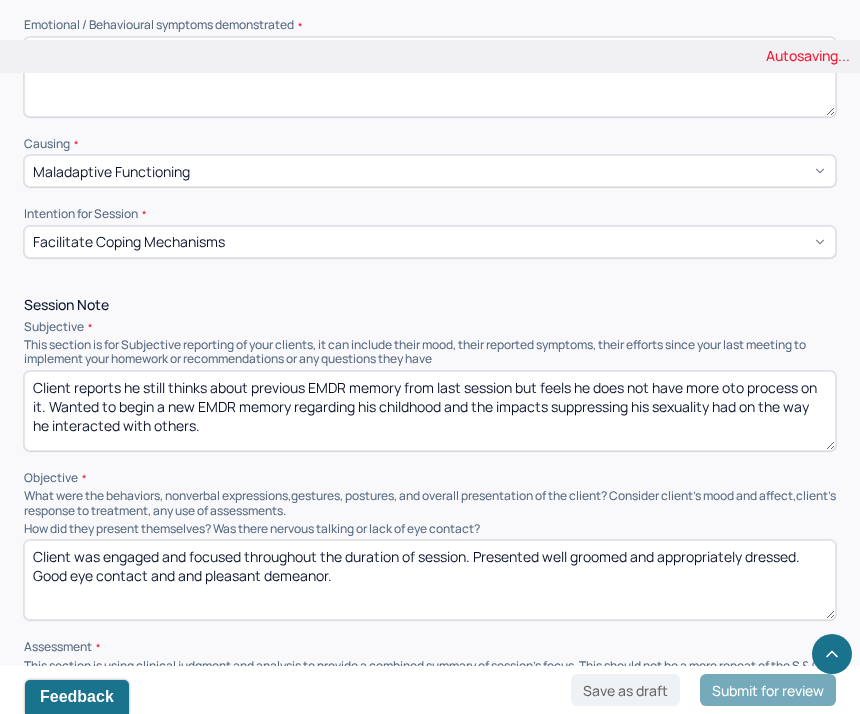click on "Client reports he still thinks about previous EMDR memory but feels he does not have more oto process on it. Wanted to begin a new EMDR memory regarding his childhood and the impacts suppressing his sexuality had on the way he interacted with others." at bounding box center (430, 411) 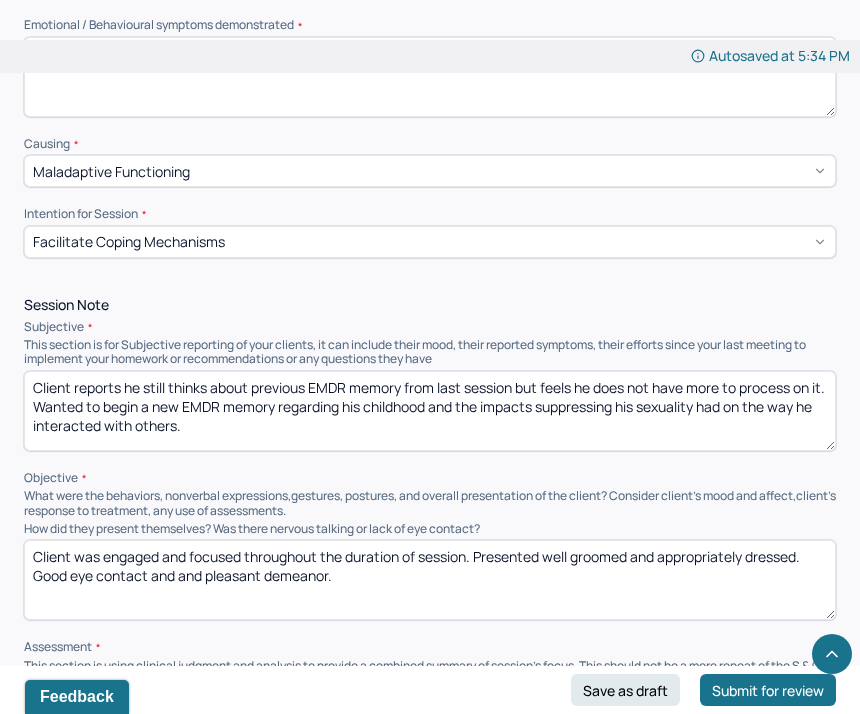 click on "Client reports he still thinks about previous EMDR memory from last session but feels he does not have more oto process on it. Wanted to begin a new EMDR memory regarding his childhood and the impacts suppressing his sexuality had on the way he interacted with others." at bounding box center (430, 411) 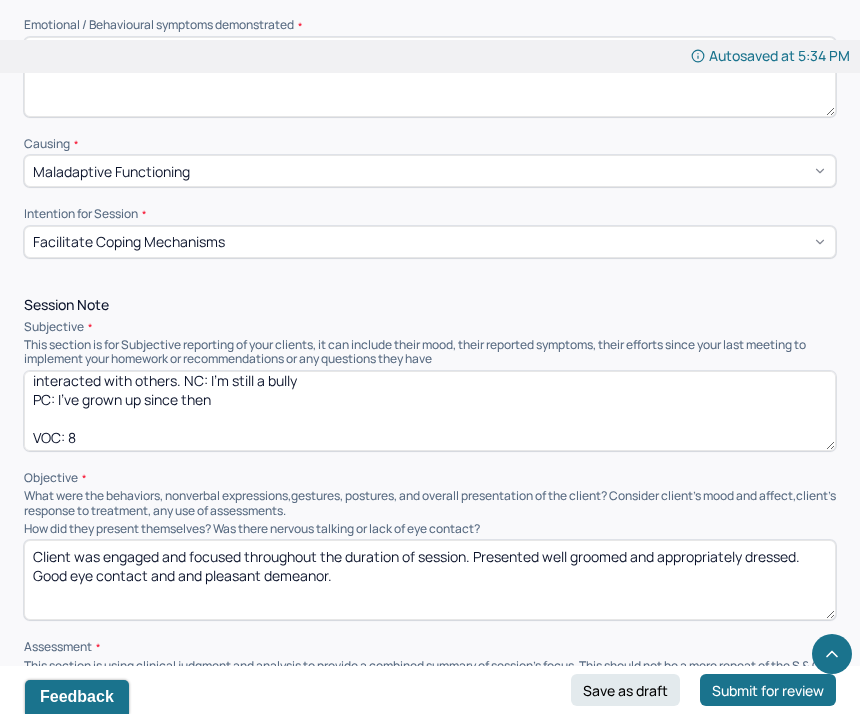 scroll, scrollTop: 52, scrollLeft: 0, axis: vertical 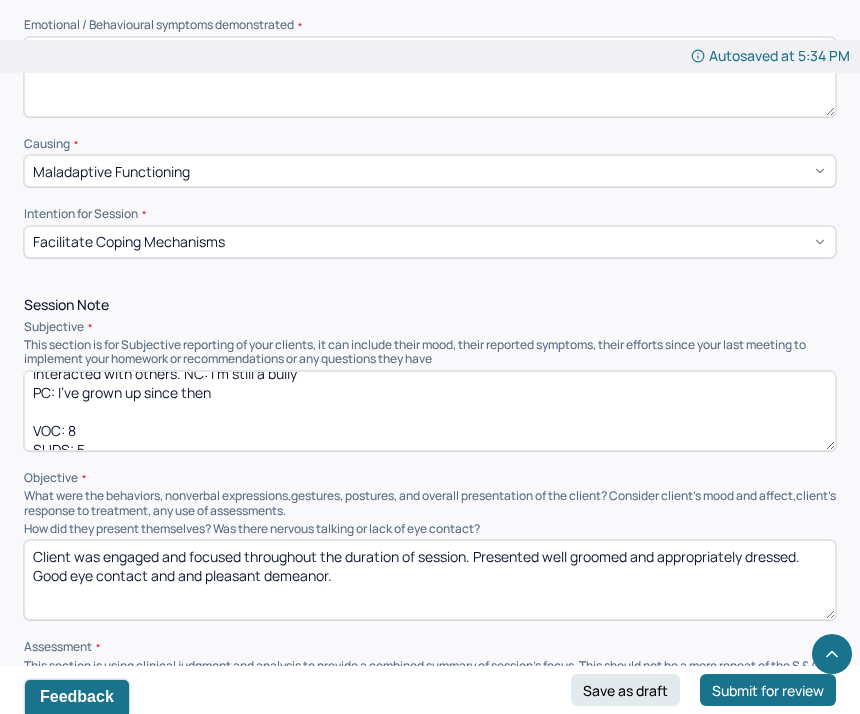 click on "Client reports he still thinks about previous EMDR memory from last session but feels he does not have more to process on it. Wanted to begin a new EMDR memory regarding his childhood and the impacts suppressing his sexuality had on the way he interacted with others. NC: I’m still a bully
PC: I’ve grown up since then
VOC: 8
SUDS: 5
Emotions: sadness
Body: chest area, shoulders
VOC: 9
SUDS: 2
Body: less pent up, more forgiving" at bounding box center (430, 411) 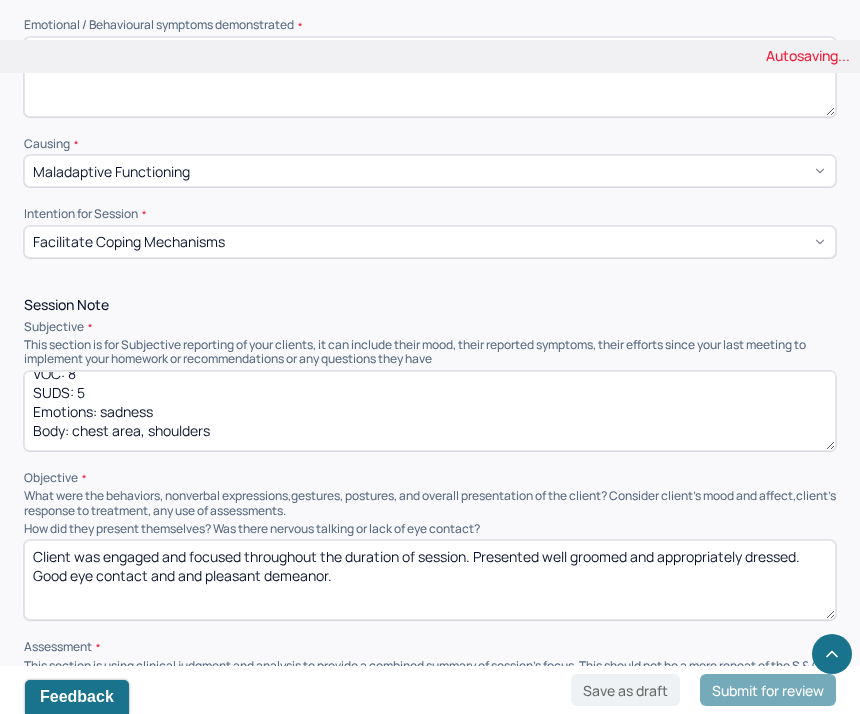 scroll, scrollTop: 105, scrollLeft: 0, axis: vertical 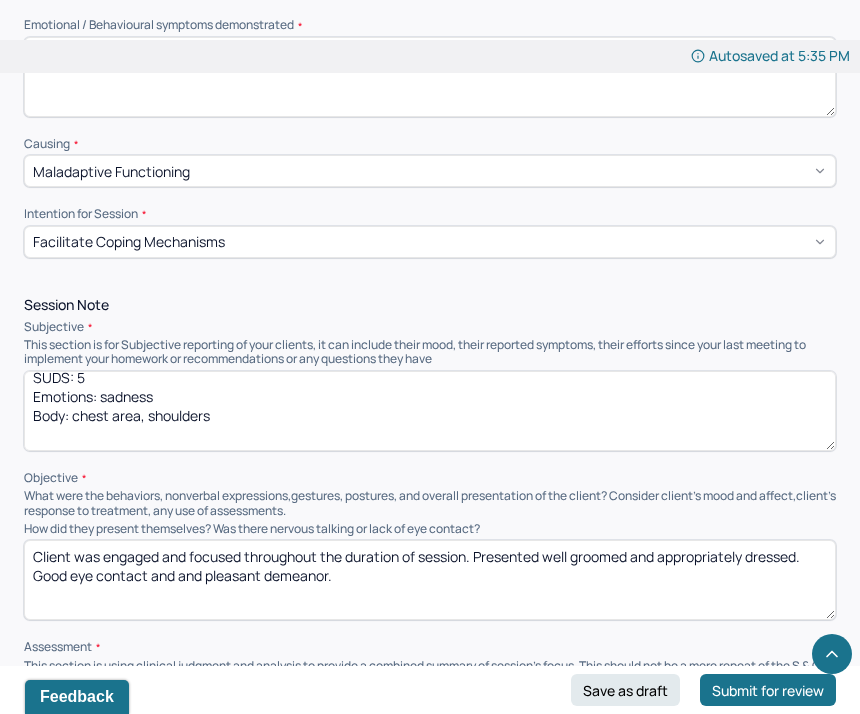 click on "Client reports he still thinks about previous EMDR memory from last session but feels he does not have more to process on it. Wanted to begin a new EMDR memory regarding his childhood and the impacts suppressing his sexuality had on the way he interacted with others. NC: I’m still a bully
PC: I’ve grown up since then. Before tapping:
VOC: 8
SUDS: 5
Emotions: sadness
Body: chest area, shoulders
VOC: 9
SUDS: 2
Body: less pent up, more forgiving" at bounding box center [430, 411] 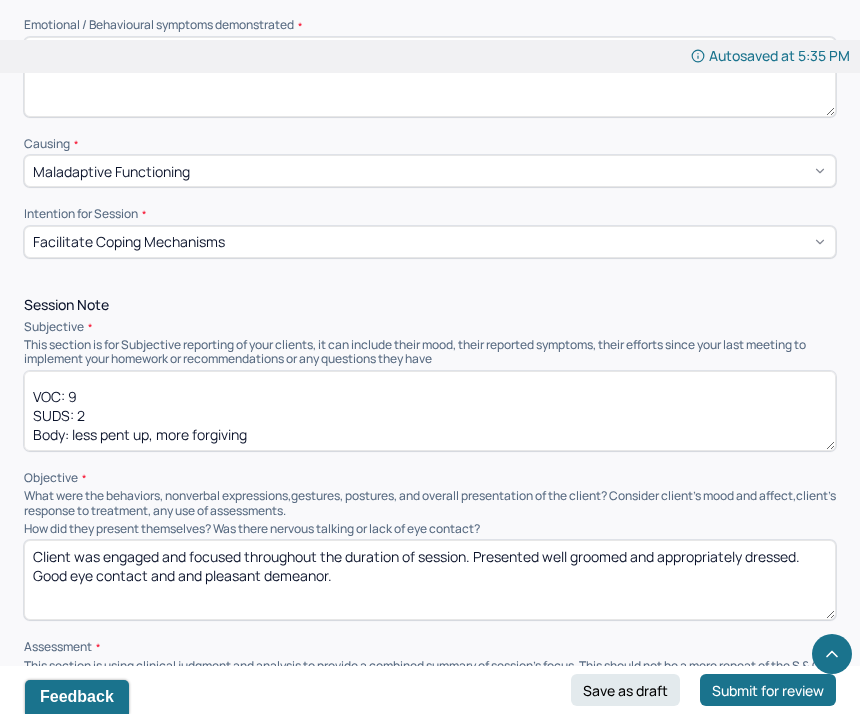 click on "Client reports he still thinks about previous EMDR memory from last session but feels he does not have more to process on it. Wanted to begin a new EMDR memory regarding his childhood and the impacts suppressing his sexuality had on the way he interacted with others. NC: I’m still a bully
PC: I’ve grown up since then. Before tapping:
VOC: 8
SUDS: 5
Emotions: sadness
Body: chest area, shoulders
After tapping:
VOC: 9
SUDS: 2
Body: less pent up, more forgiving" at bounding box center [430, 411] 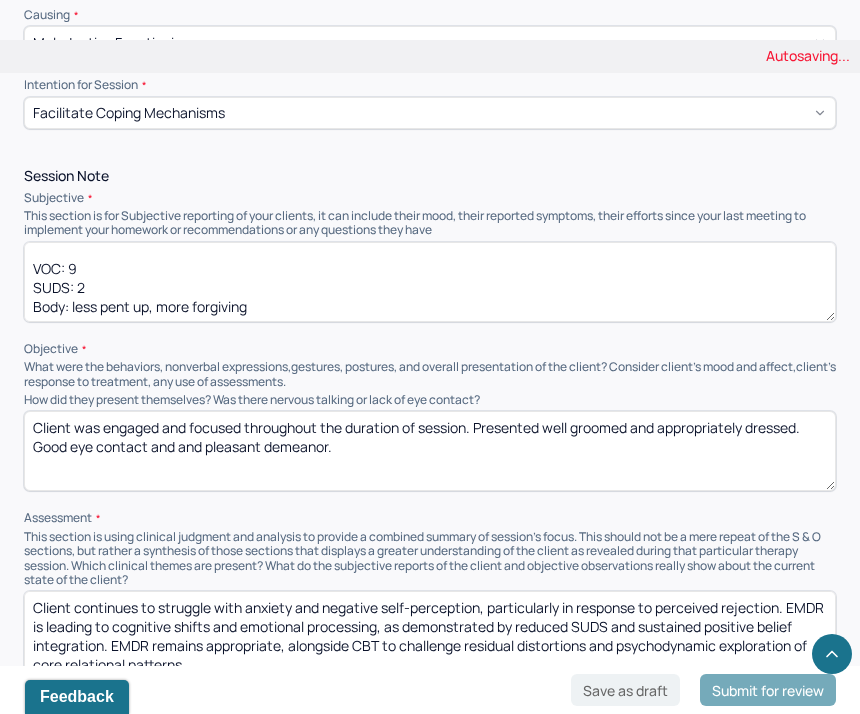 scroll, scrollTop: 1085, scrollLeft: 0, axis: vertical 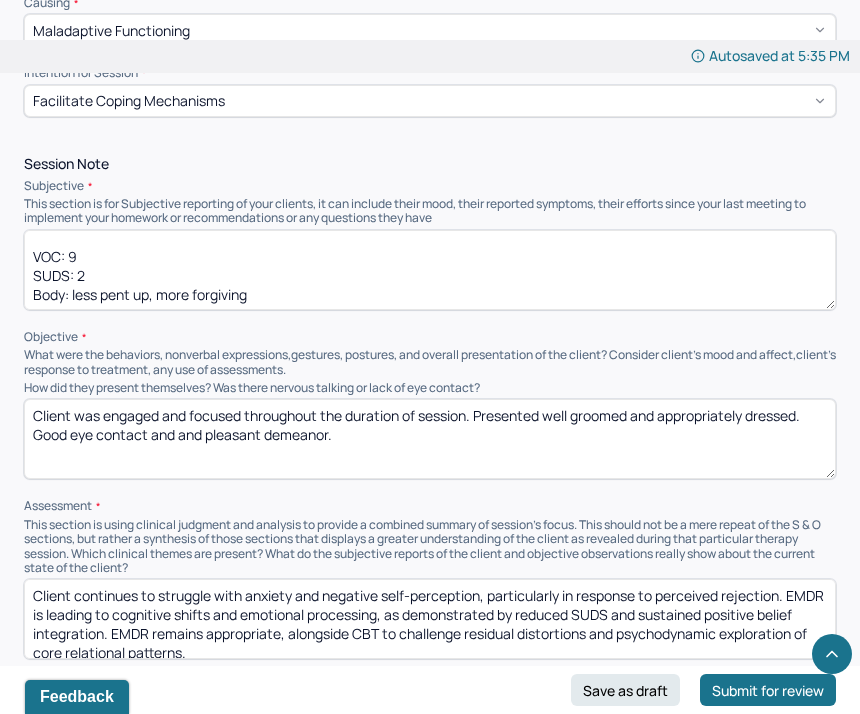 type on "Client reports he still thinks about previous EMDR memory from last session but feels he does not have more to process on it. Wanted to begin a new EMDR memory regarding his childhood and the impacts suppressing his sexuality had on the way he interacted with others. NC: I’m still a bully
PC: I’ve grown up since then. Before tapping:
VOC: 8
SUDS: 5
Emotions: sadness
Body: chest area, shoulders
After tapping:
VOC: 9
SUDS: 2
Body: less pent up, more forgiving" 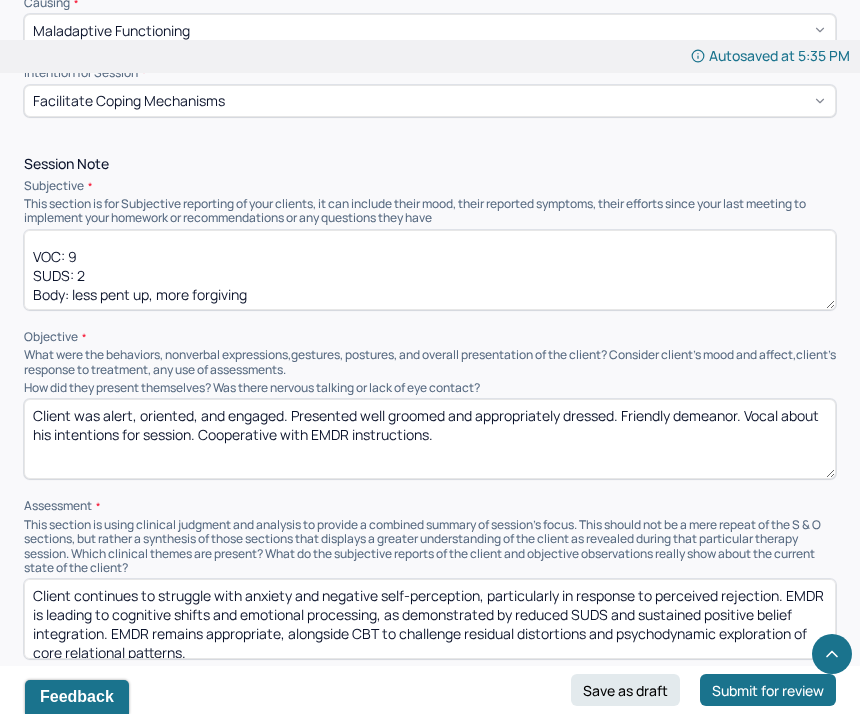 type on "Client was alert, oriented, and engaged. Presented well groomed and appropriately dressed. Friendly demeanor. Vocal about his intentions for session. Cooperative with EMDR instructions." 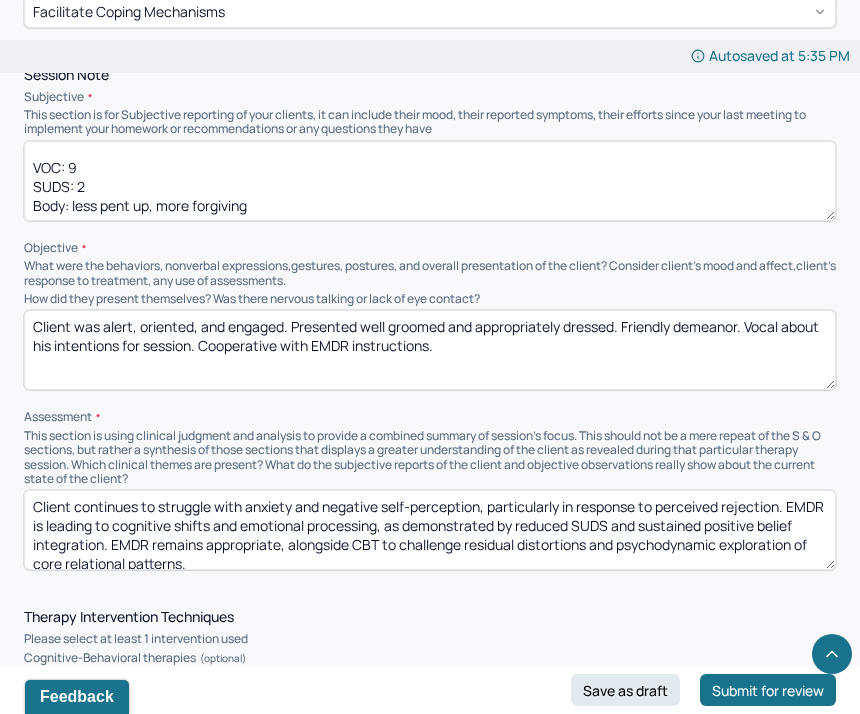 scroll, scrollTop: 1162, scrollLeft: 0, axis: vertical 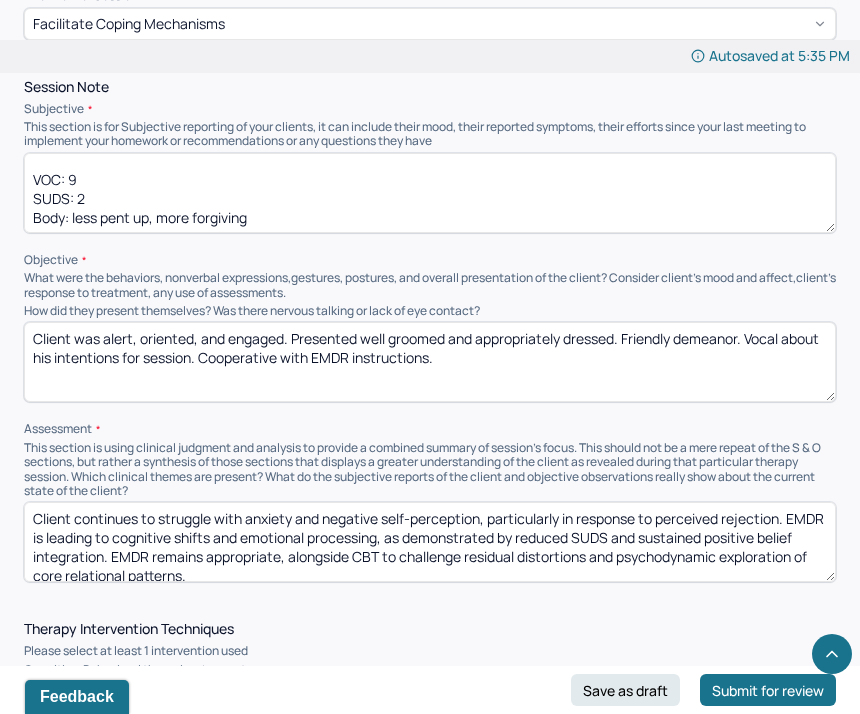 click on "Client reports he still thinks about previous EMDR memory from last session but feels he does not have more to process on it. Wanted to begin a new EMDR memory regarding his childhood and the impacts suppressing his sexuality had on the way he interacted with others. NC: I’m still a bully
PC: I’ve grown up since then. Before tapping:
VOC: 8
SUDS: 5
Emotions: sadness
Body: chest area, shoulders
After tapping:
VOC: 9
SUDS: 2
Body: less pent up, more forgiving" at bounding box center [430, 193] 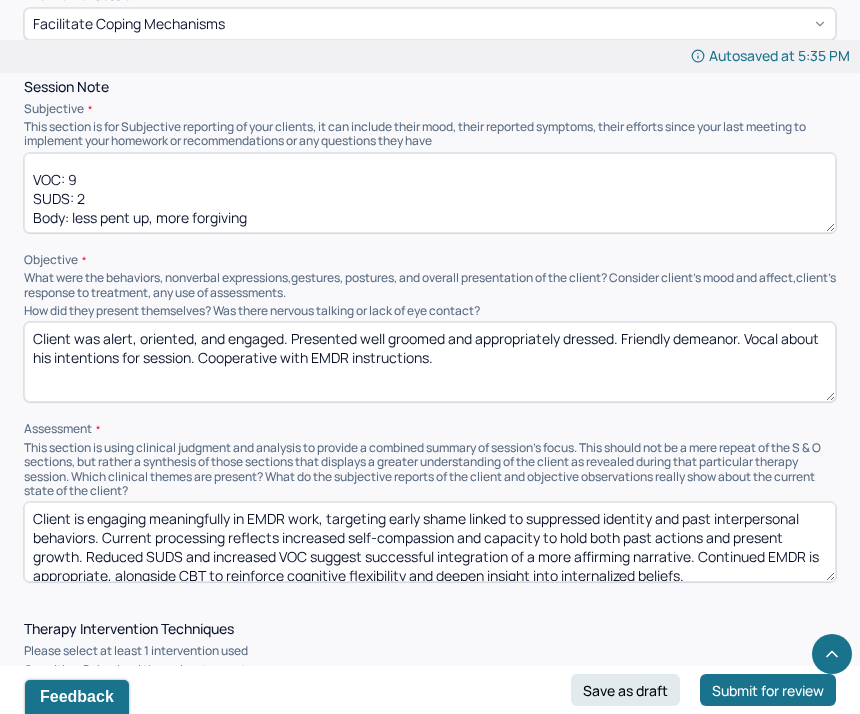 scroll, scrollTop: 3, scrollLeft: 0, axis: vertical 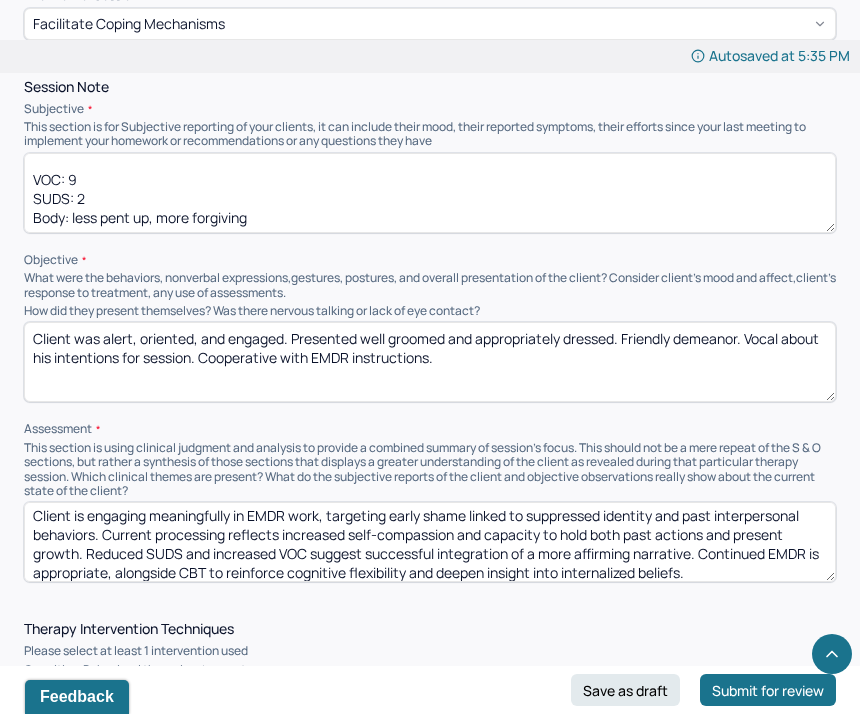 click on "Client continues to struggle with anxiety and negative self-perception, particularly in response to perceived rejection. EMDR is leading to cognitive shifts and emotional processing, as demonstrated by reduced SUDS and sustained positive belief integration. EMDR remains appropriate, alongside CBT to challenge residual distortions and psychodynamic exploration of core relational patterns." at bounding box center (430, 542) 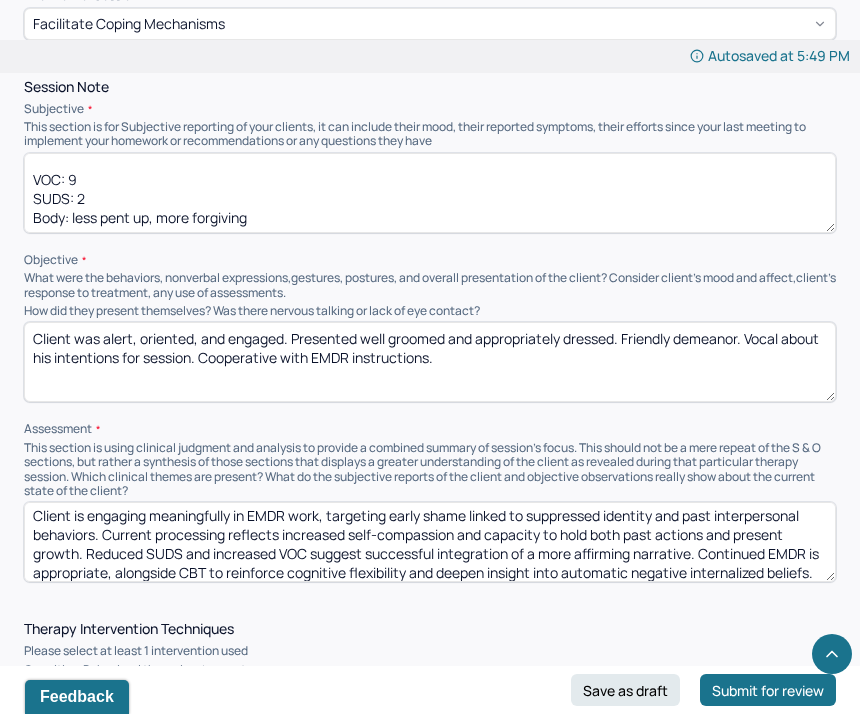 scroll, scrollTop: 9, scrollLeft: 0, axis: vertical 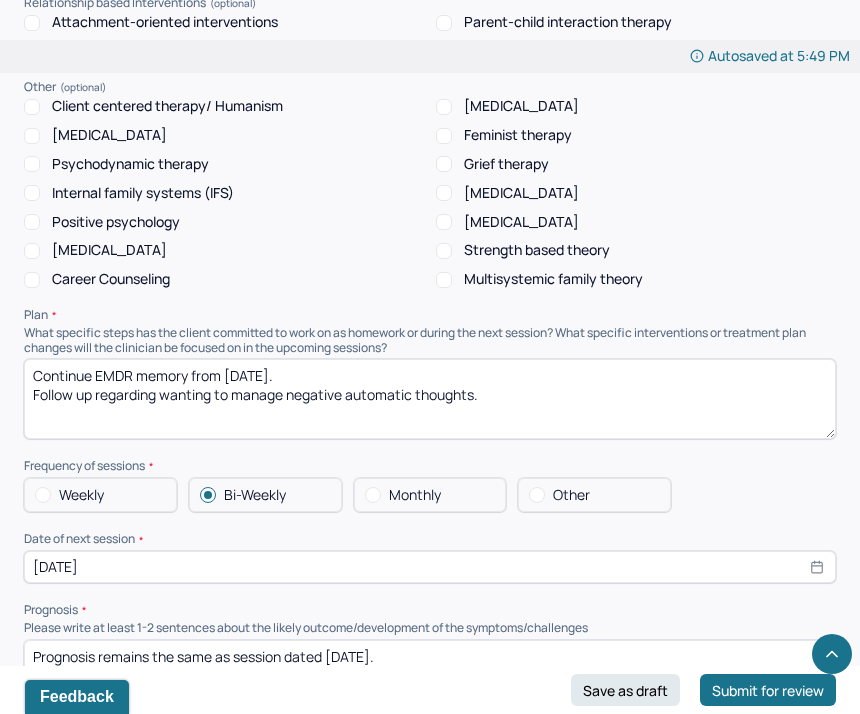 type on "Client is engaging meaningfully in EMDR work, targeting early shame linked to suppressed identity and past interpersonal behaviors. Current processing reflects increased self-compassion and capacity to hold both past actions and present growth. Reduced SUDS and increased VOC suggest successful integration of a more affirming narrative. Continued EMDR is appropriate, alongside CBT to reinforce cognitive flexibility and deepen insight into automatic negative internalized beliefs." 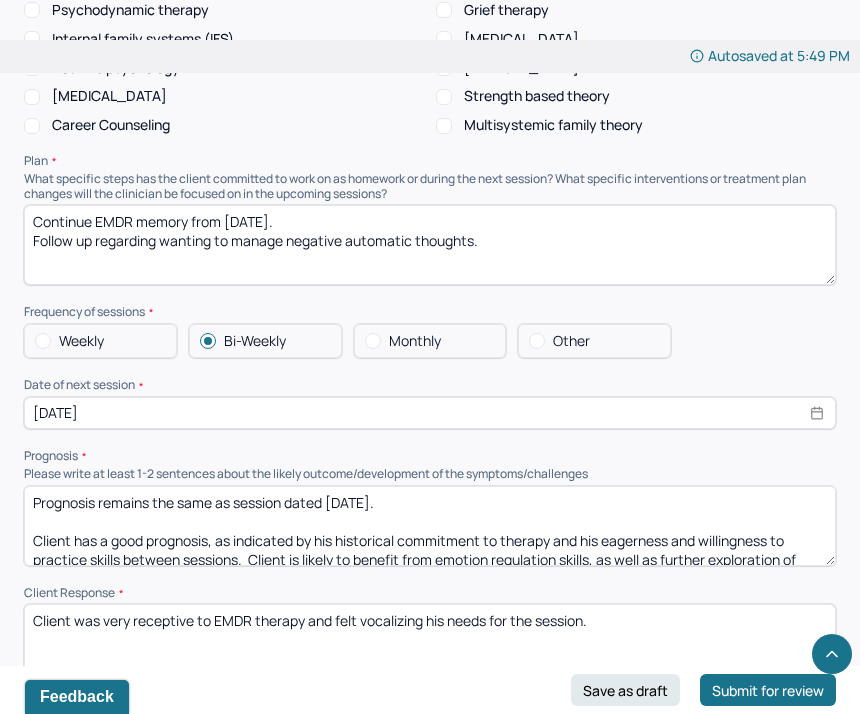 scroll, scrollTop: 2155, scrollLeft: 0, axis: vertical 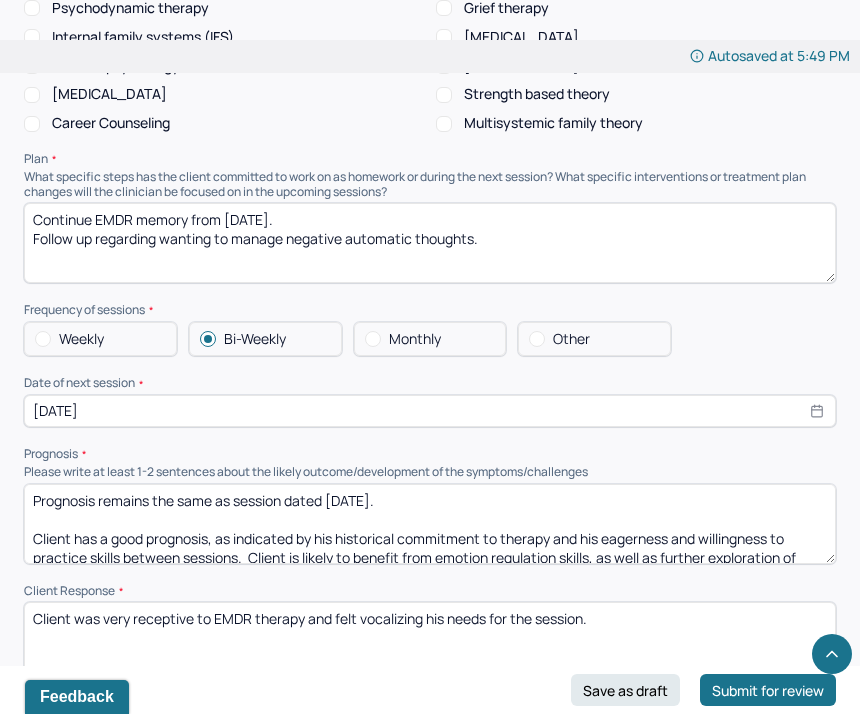 type on "Continue EMDR memory from [DATE].
Follow up regarding wanting to manage negative automatic thoughts." 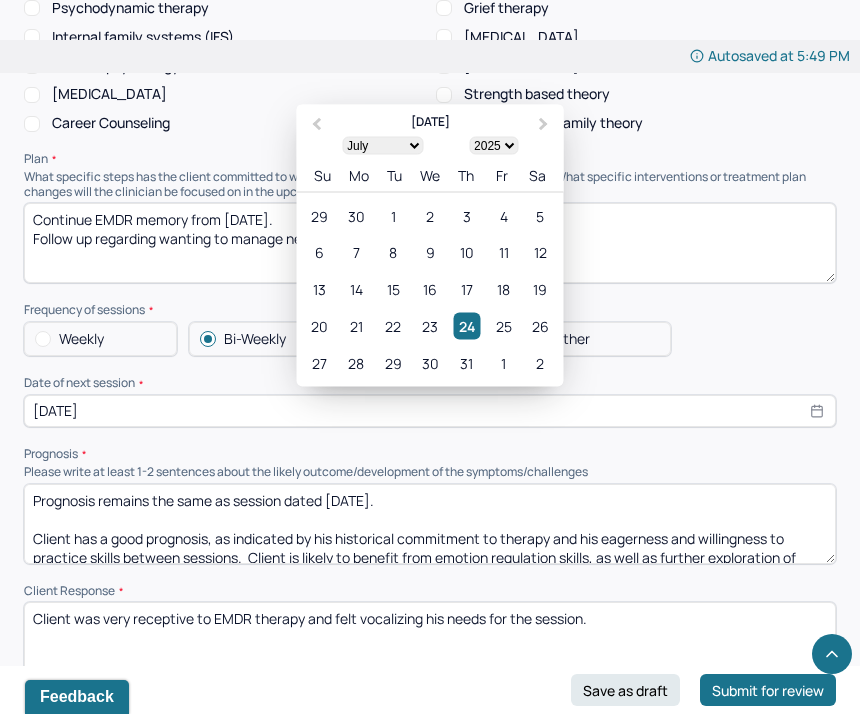 click on "[DATE]" at bounding box center [430, 411] 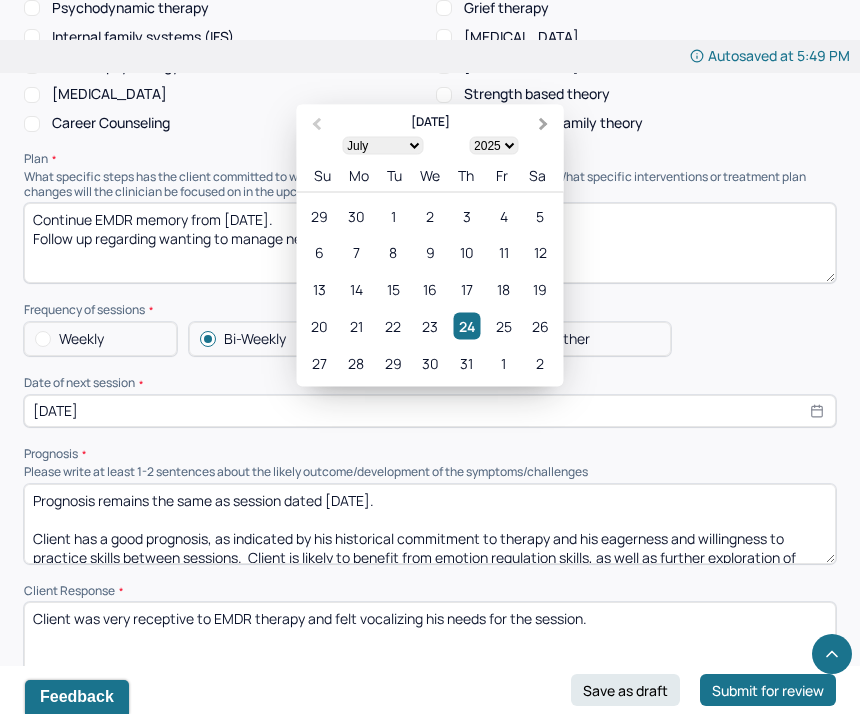 click on "Next Month" at bounding box center [546, 125] 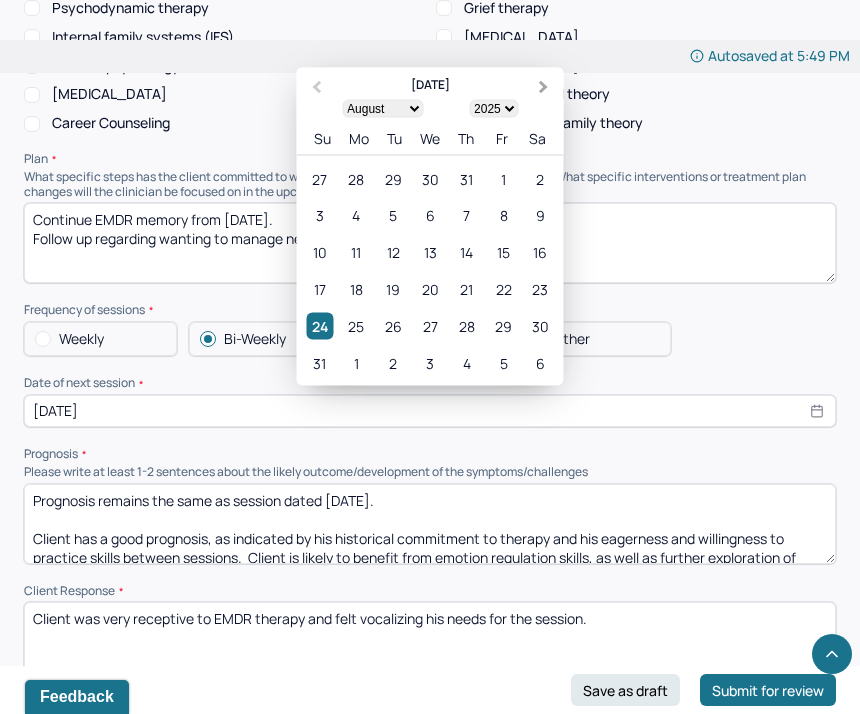 click on "January February March April May June July August September October November [DATE] 1901 1902 1903 1904 1905 1906 1907 1908 1909 1910 1911 1912 1913 1914 1915 1916 1917 1918 1919 1920 1921 1922 1923 1924 1925 1926 1927 1928 1929 1930 1931 1932 1933 1934 1935 1936 1937 1938 1939 1940 1941 1942 1943 1944 1945 1946 1947 1948 1949 1950 1951 1952 1953 1954 1955 1956 1957 1958 1959 1960 1961 1962 1963 1964 1965 1966 1967 1968 1969 1970 1971 1972 1973 1974 1975 1976 1977 1978 1979 1980 1981 1982 1983 1984 1985 1986 1987 1988 1989 1990 1991 1992 1993 1994 1995 1996 1997 1998 1999 2000 2001 2002 2003 2004 2005 2006 2007 2008 2009 2010 2011 2012 2013 2014 2015 2016 2017 2018 2019 2020 2021 2022 2023 2024 2025 2026 2027 2028 2029 2030 2031 2032 2033 2034 2035 2036 2037 2038 2039 2040 2041 2042 2043 2044 2045 2046 2047 2048 2049 2050 2051 2052 2053 2054 2055 2056 2057 2058 2059 2060 2061 2062 2063 2064 2065 2066 2067 2068 2069 2070 2071 2072 2073 2074 2075 2076 2077 2078 2079 2080 2081 2082 2083 2084 2085 2086" at bounding box center [430, 107] 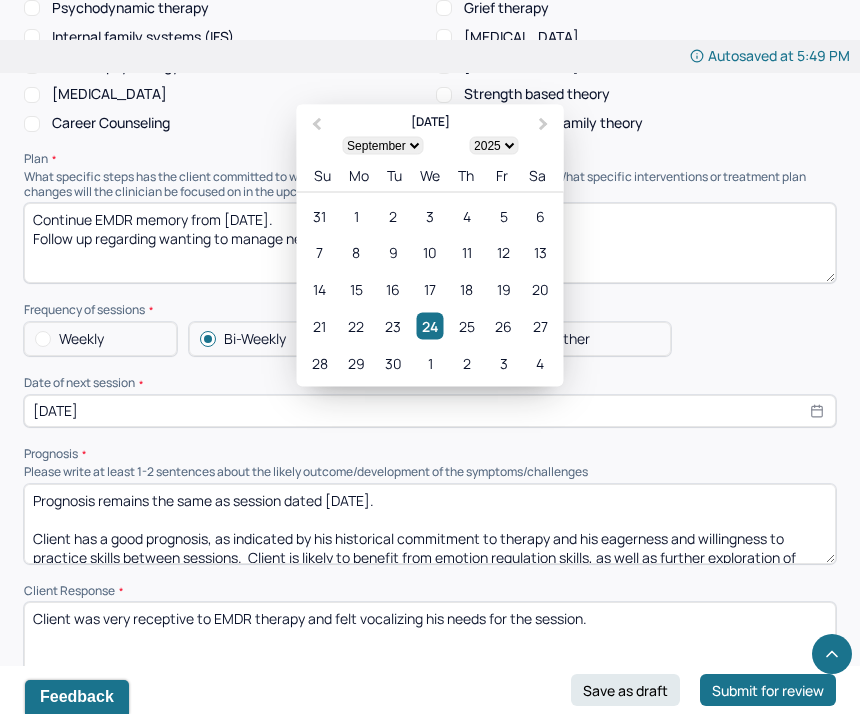 click on "18" at bounding box center (466, 289) 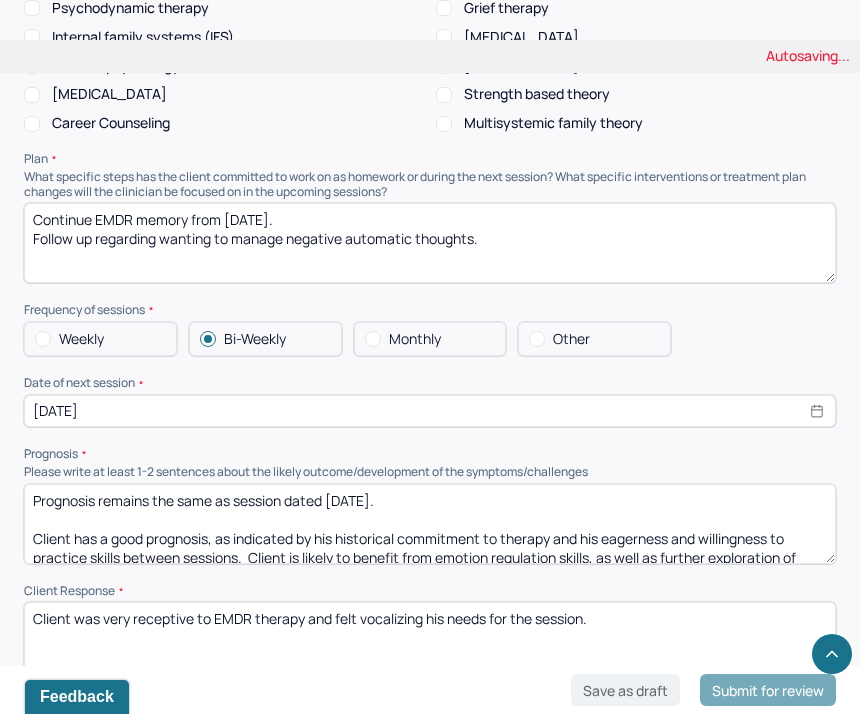 click on "Continue EMDR memory from [DATE].
Follow up regarding wanting to manage negative automatic thoughts." at bounding box center [430, 243] 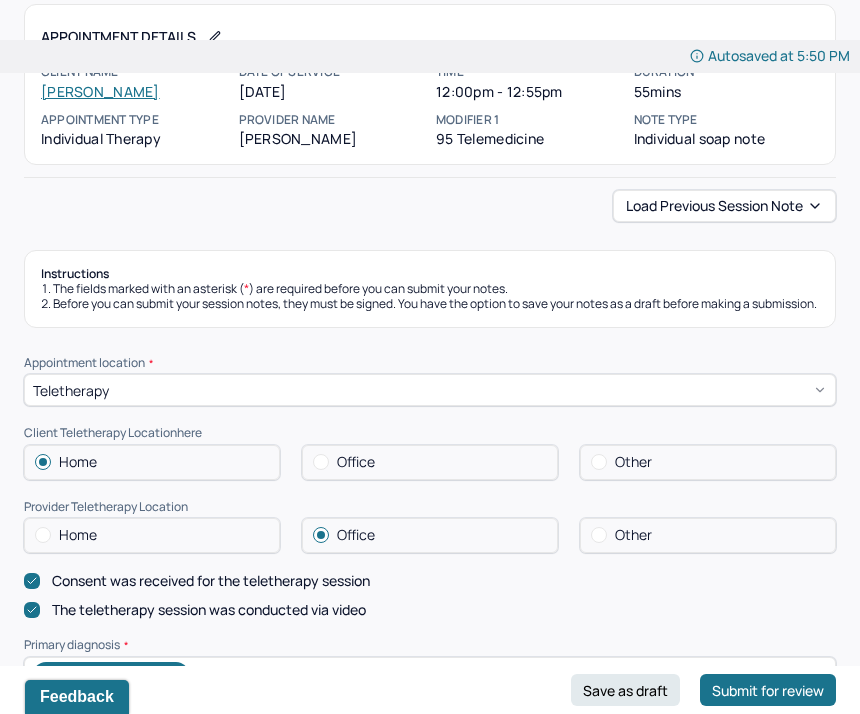 scroll, scrollTop: 0, scrollLeft: 0, axis: both 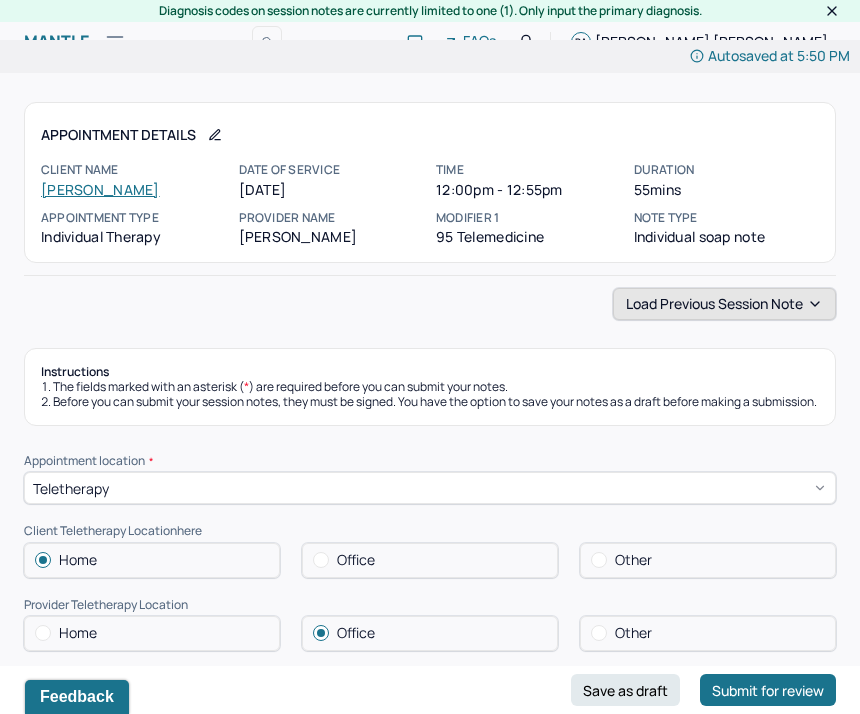 type on "Continue EMDR memory from [DATE].
Follow up regarding wanting to manage negative automatic thoughts.
Will resume 9/18 due to scheduling conflicts with client's and therapist's travels." 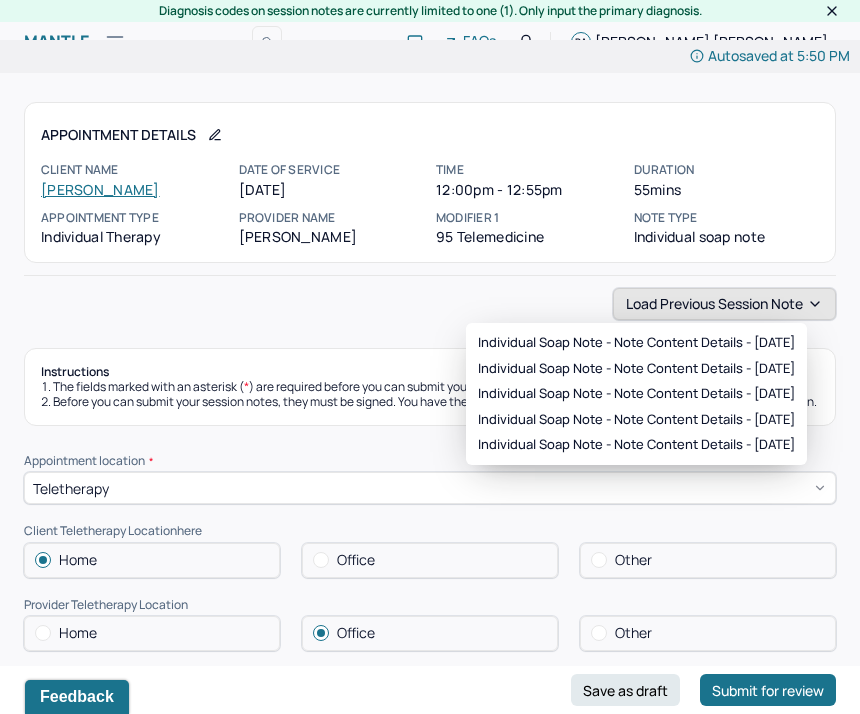 click on "Load previous session note" at bounding box center [724, 304] 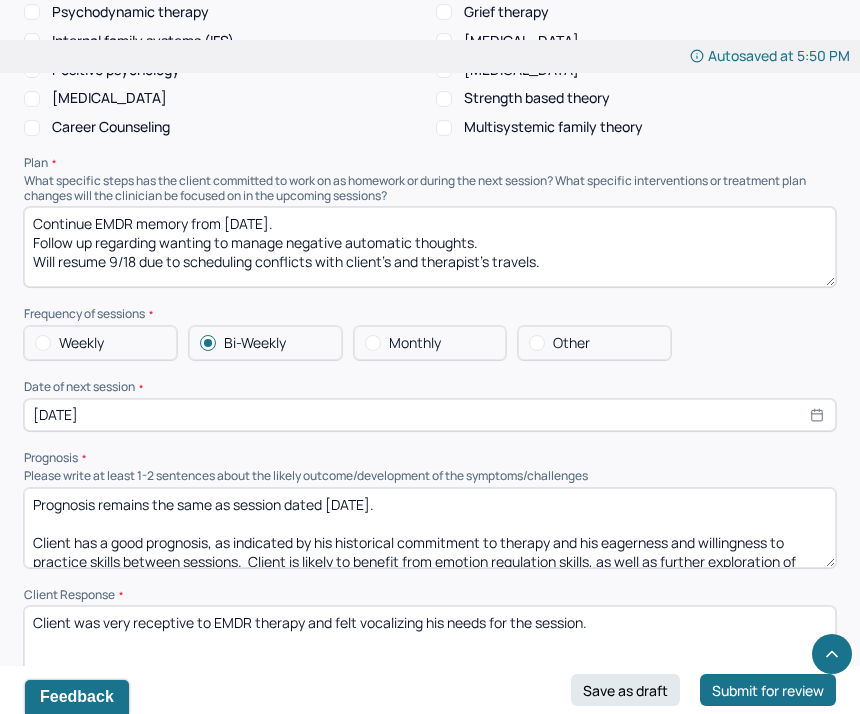 scroll, scrollTop: 2462, scrollLeft: 0, axis: vertical 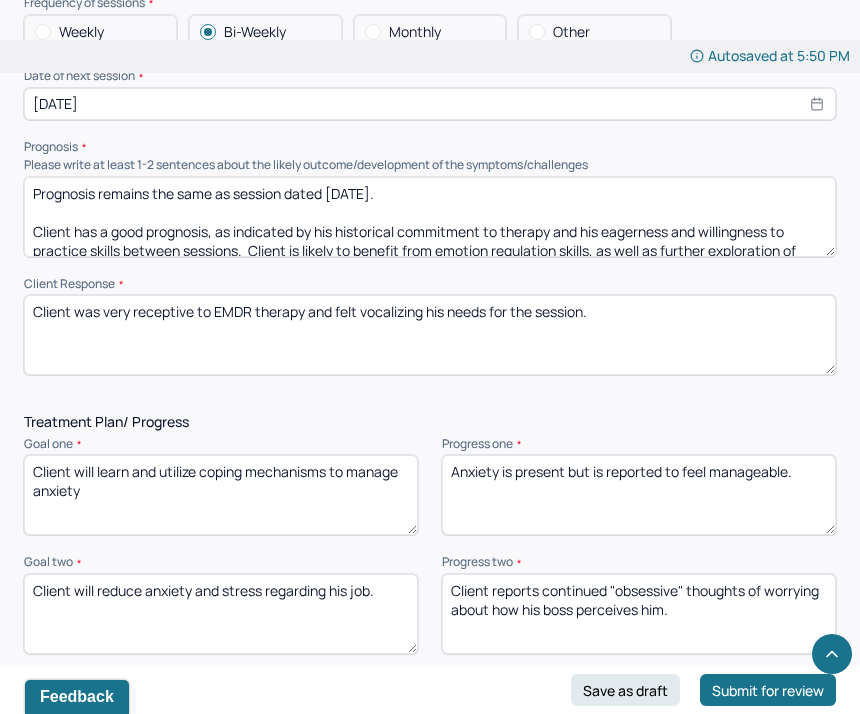 click on "Prognosis remains the same as session dated [DATE].
Client has a good prognosis, as indicated by his historical commitment to therapy and his eagerness and willingness to practice skills between sessions.  Client is likely to benefit from emotion regulation skills, as well as further exploration of triggers to better manage reactions and change behavioral patterns." at bounding box center [430, 217] 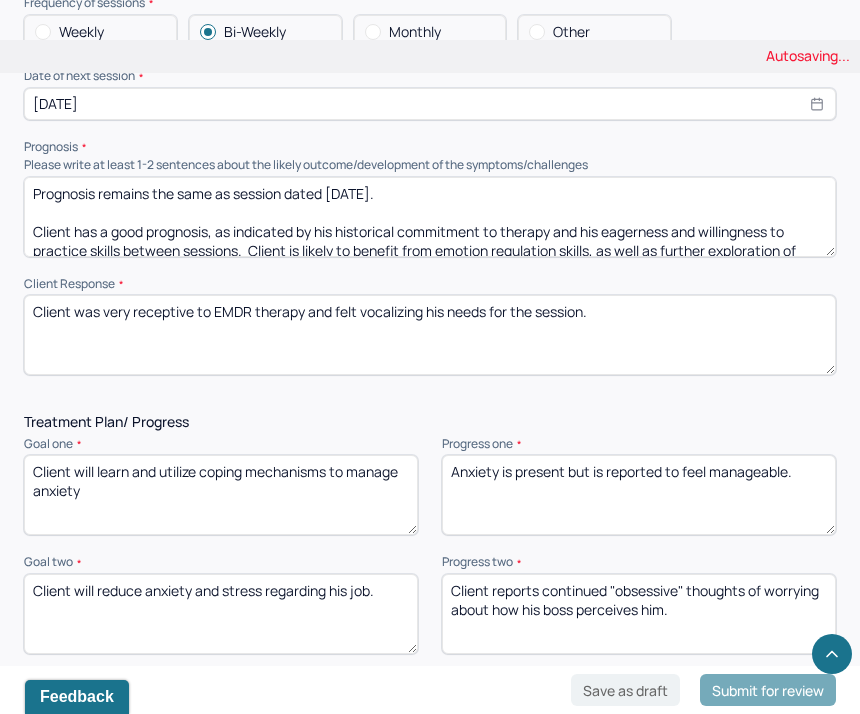 type on "Prognosis remains the same as session dated [DATE].
Client has a good prognosis, as indicated by his historical commitment to therapy and his eagerness and willingness to practice skills between sessions.  Client is likely to benefit from emotion regulation skills, as well as further exploration of triggers to better manage reactions and change behavioral patterns." 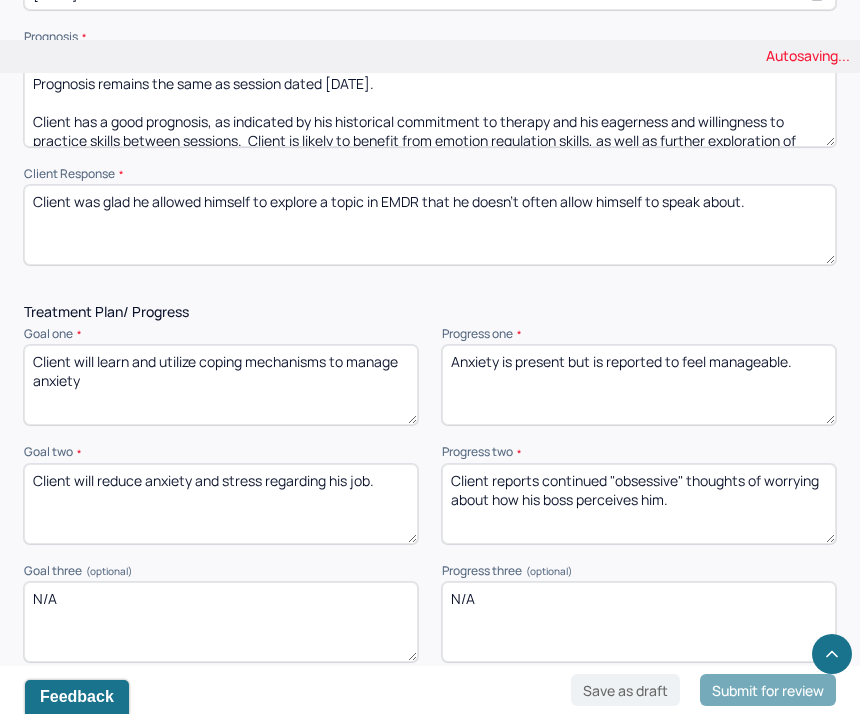 scroll, scrollTop: 2578, scrollLeft: 0, axis: vertical 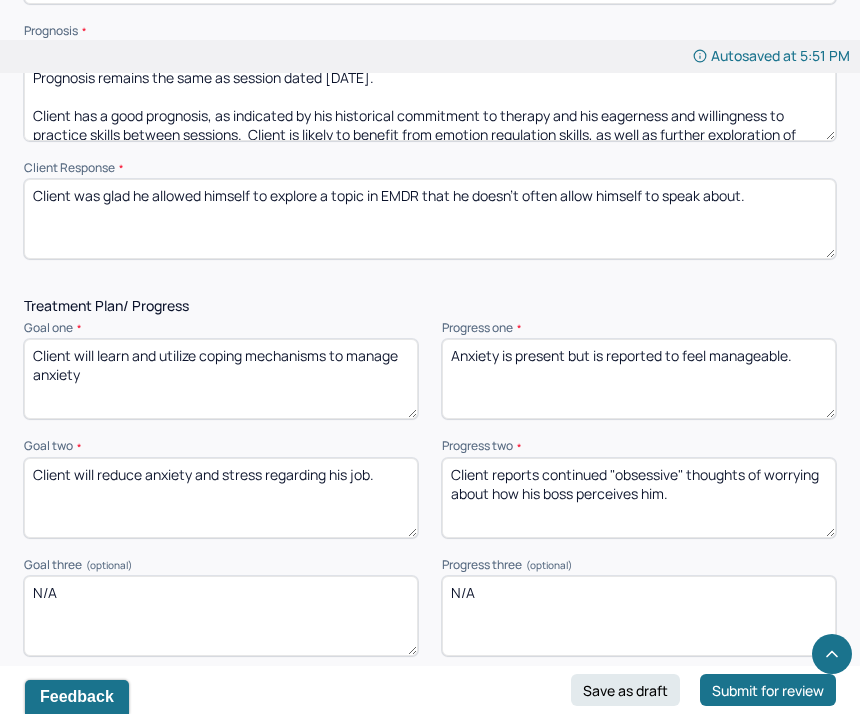 type on "Client was glad he allowed himself to explore a topic in EMDR that he doesn't often allow himself to speak about." 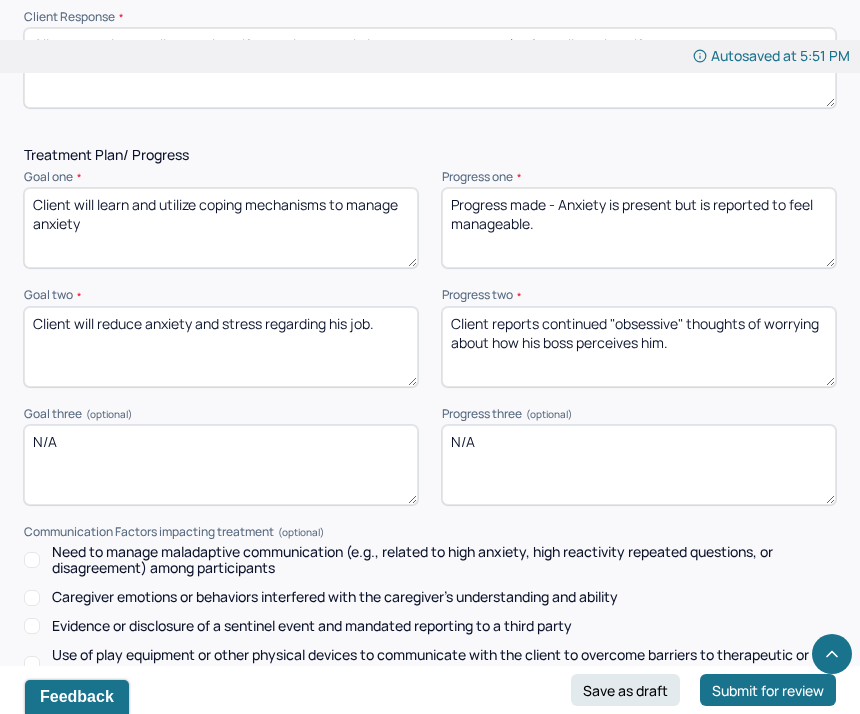 scroll, scrollTop: 2730, scrollLeft: 0, axis: vertical 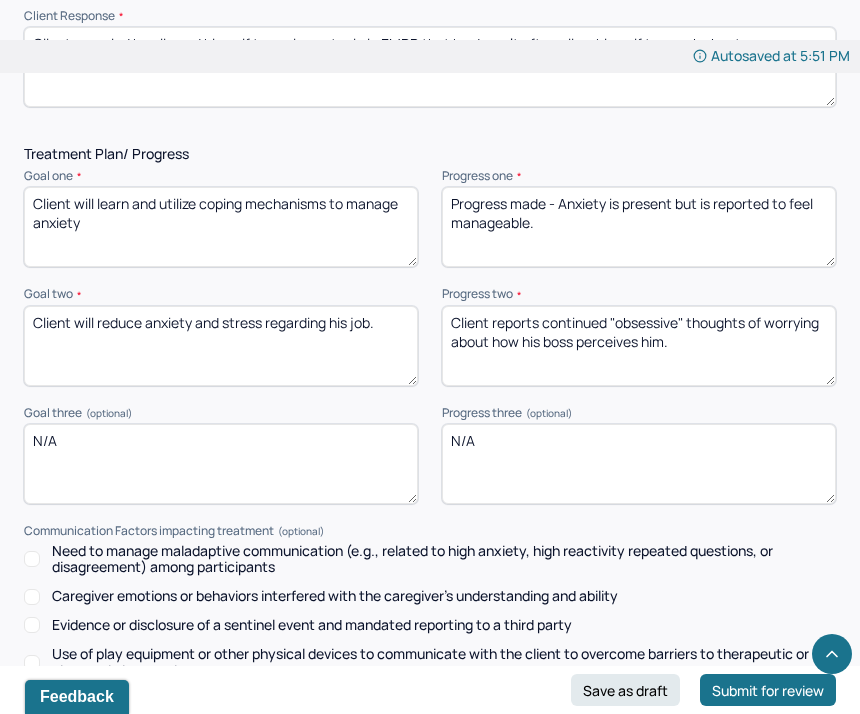type on "Progress made - Anxiety is present but is reported to feel manageable." 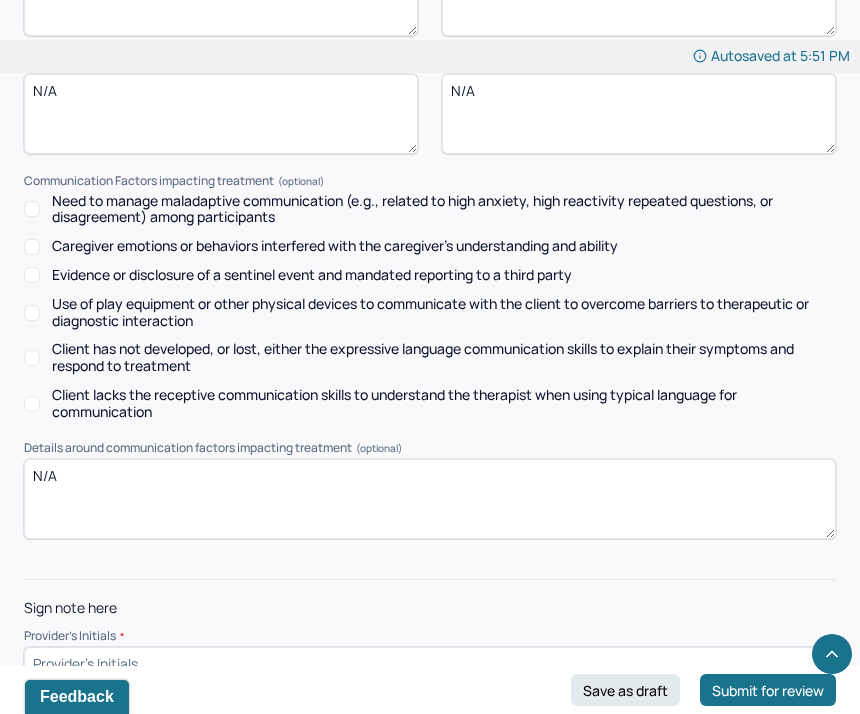 scroll, scrollTop: 3120, scrollLeft: 0, axis: vertical 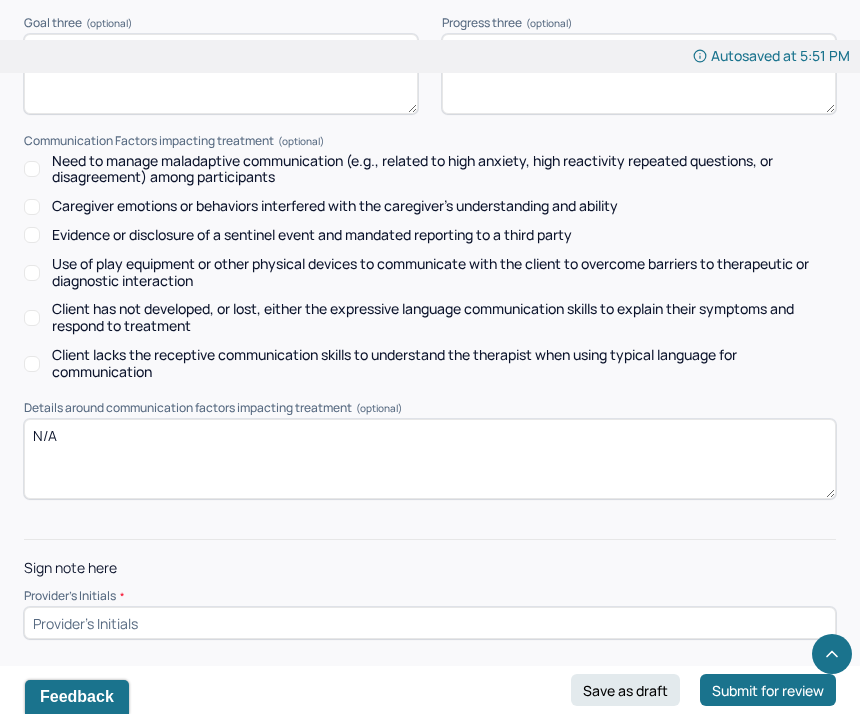 type on "Not addressed." 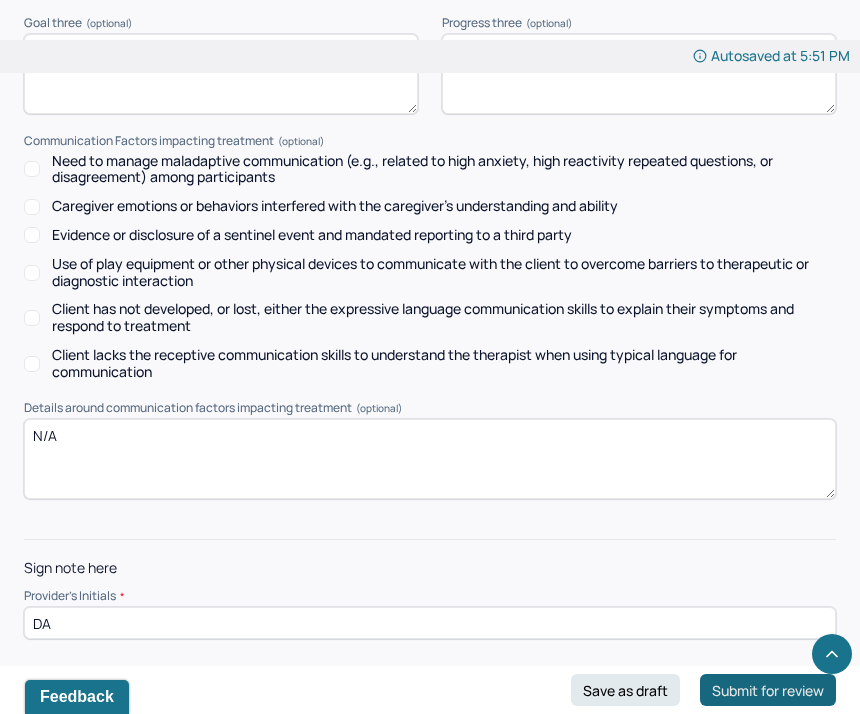 type on "DA" 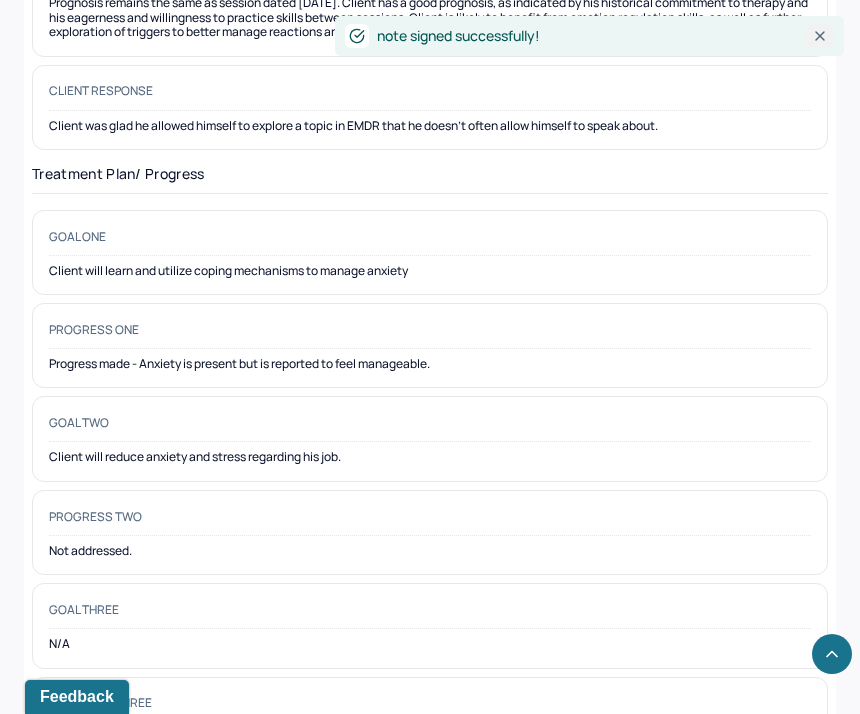 click 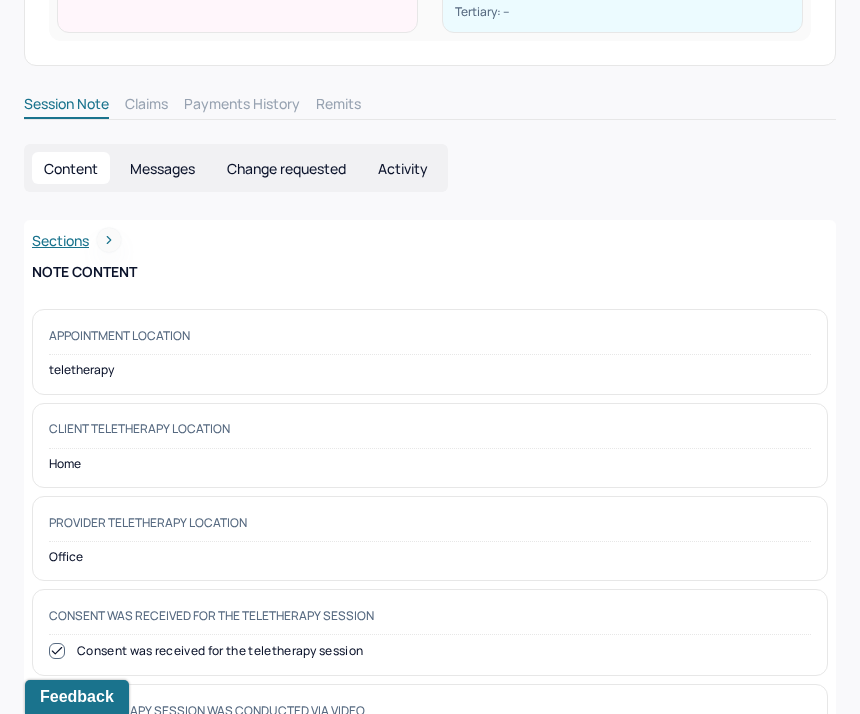 scroll, scrollTop: 0, scrollLeft: 0, axis: both 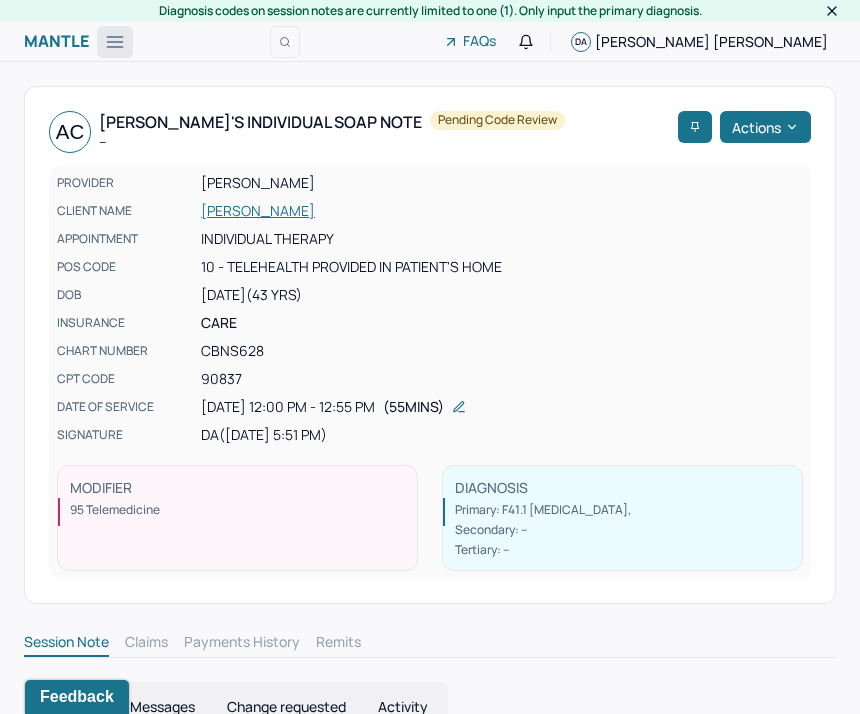 click 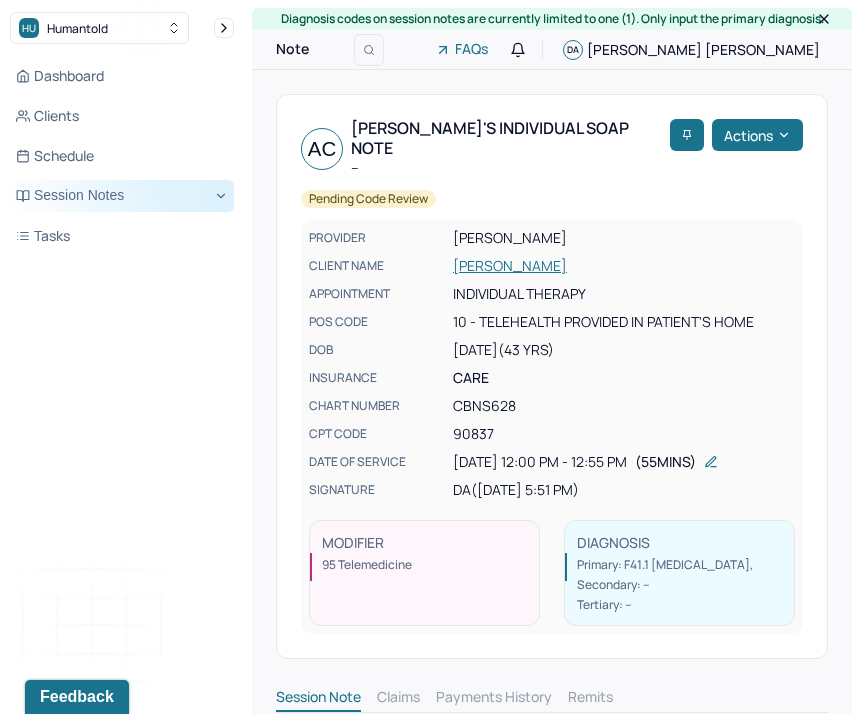 click on "Session Notes" at bounding box center (122, 196) 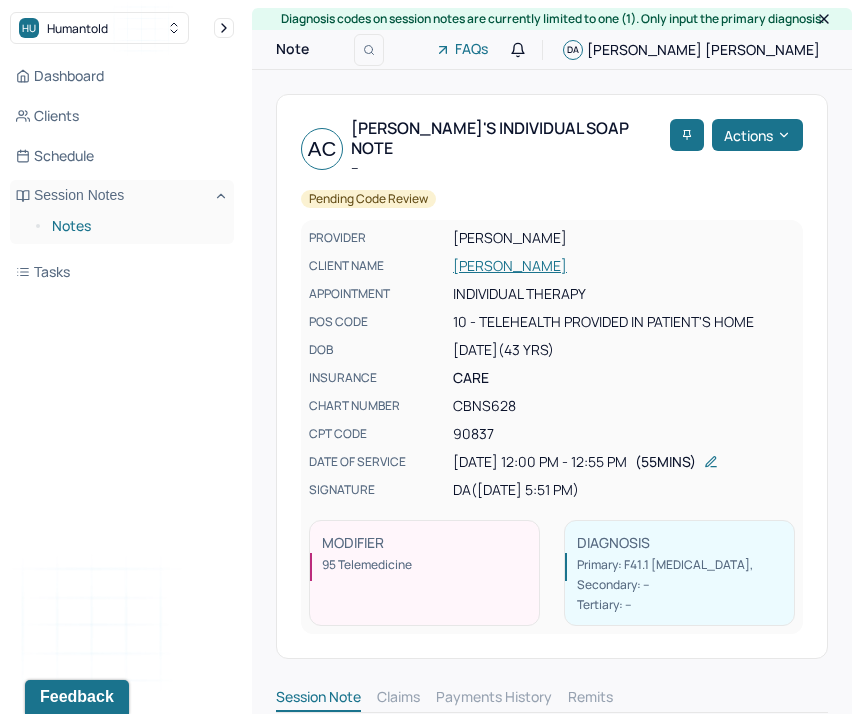click on "Notes" at bounding box center [135, 226] 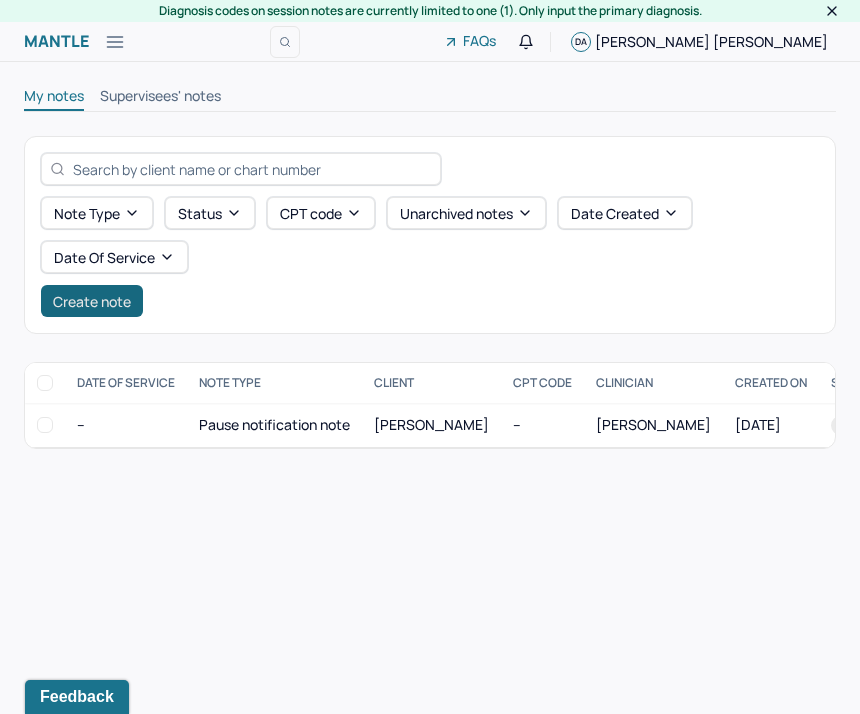 click on "Create note" at bounding box center [92, 301] 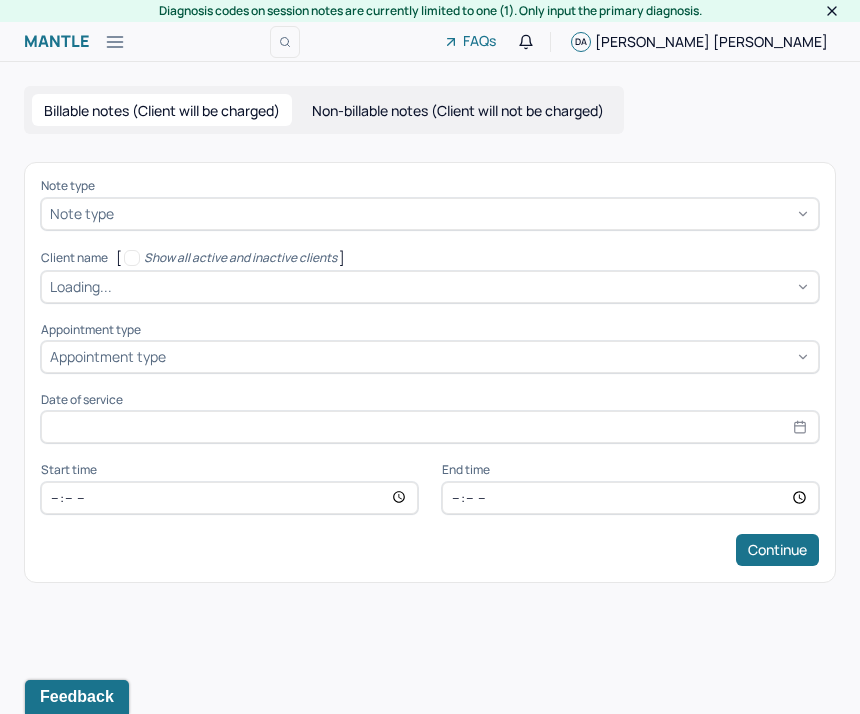 click on "Note type" at bounding box center (82, 213) 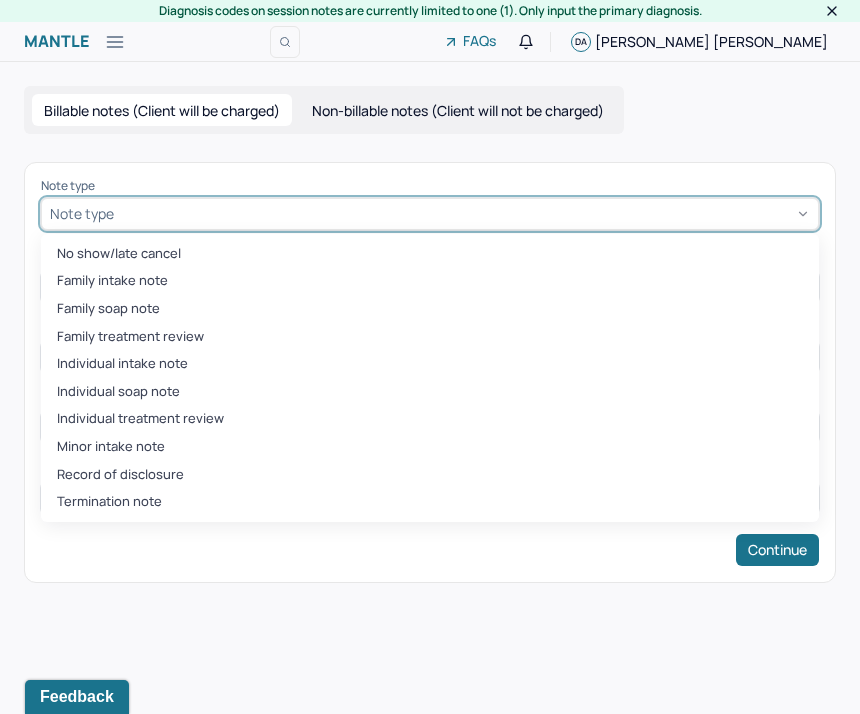 click on "No show/late cancel" at bounding box center [430, 254] 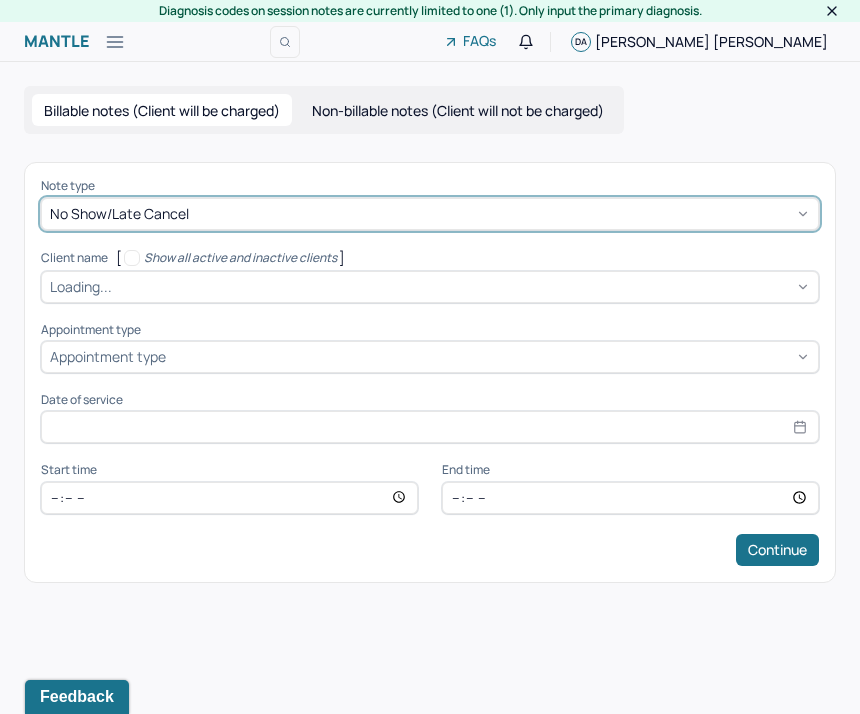 click on "Loading..." at bounding box center [430, 287] 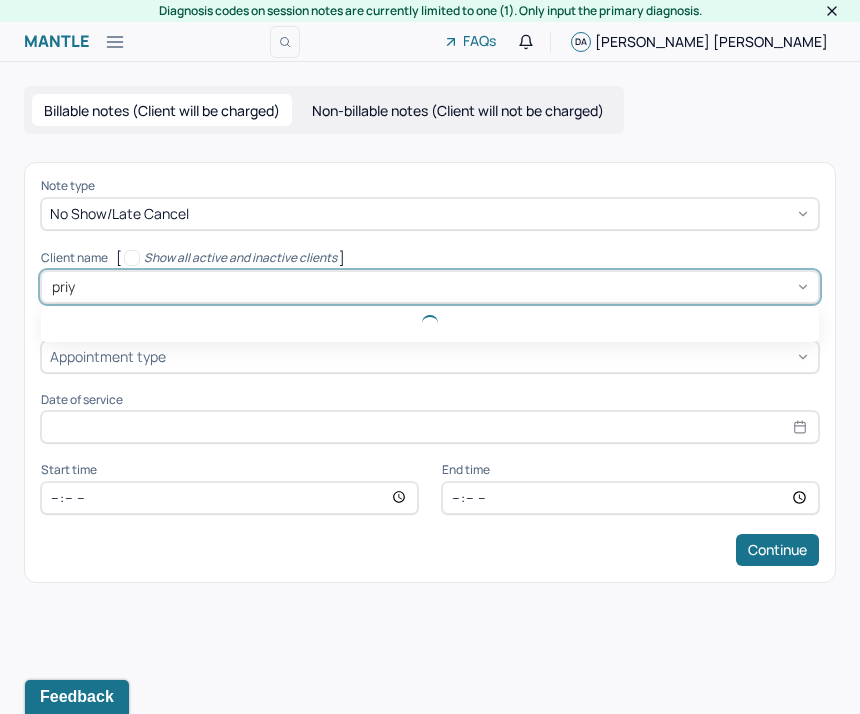 scroll, scrollTop: 0, scrollLeft: 0, axis: both 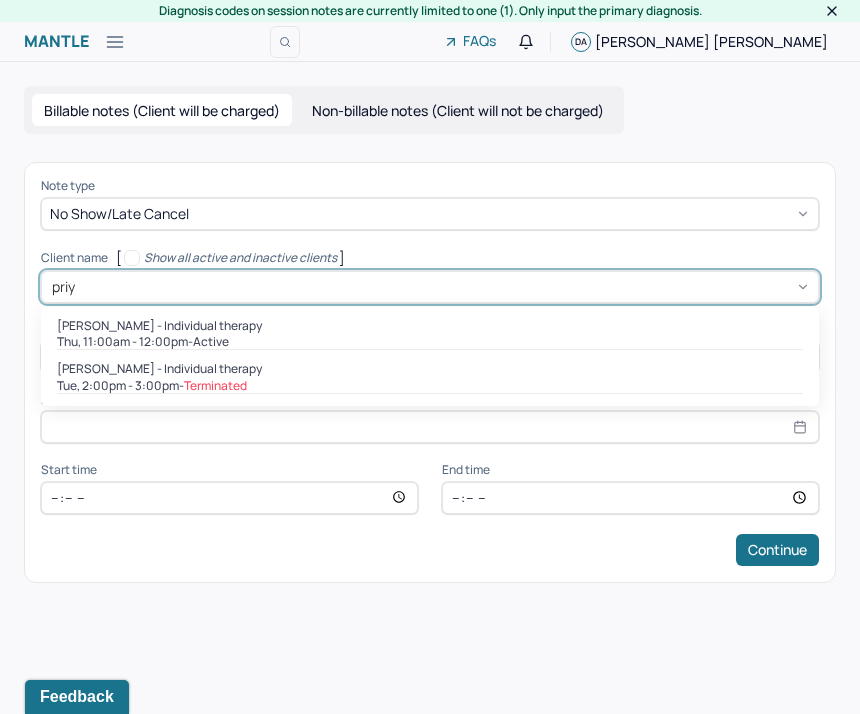 click on "[PERSON_NAME] - Individual therapy" at bounding box center [159, 326] 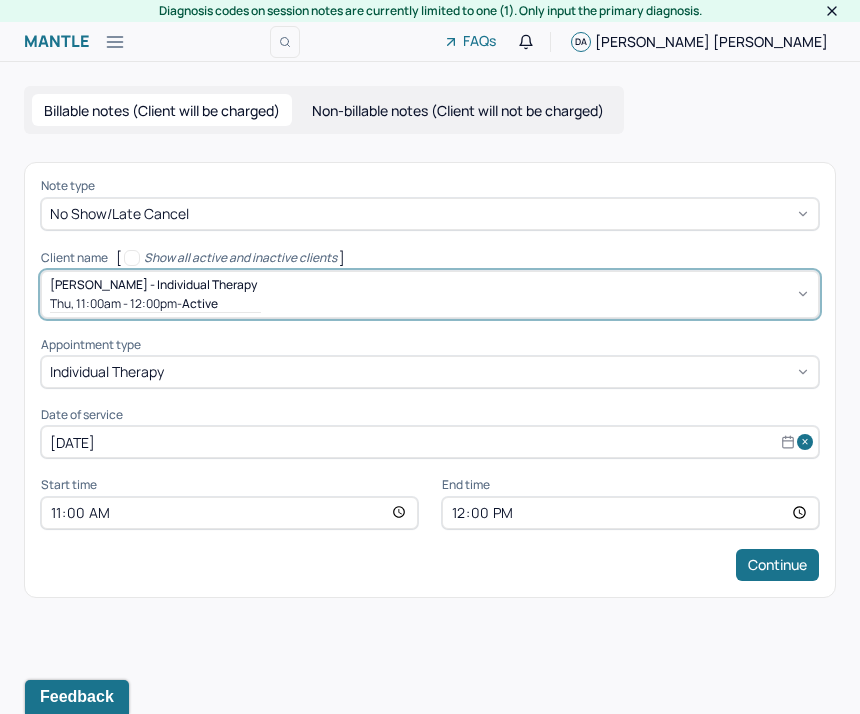 click on "11:00" at bounding box center (229, 513) 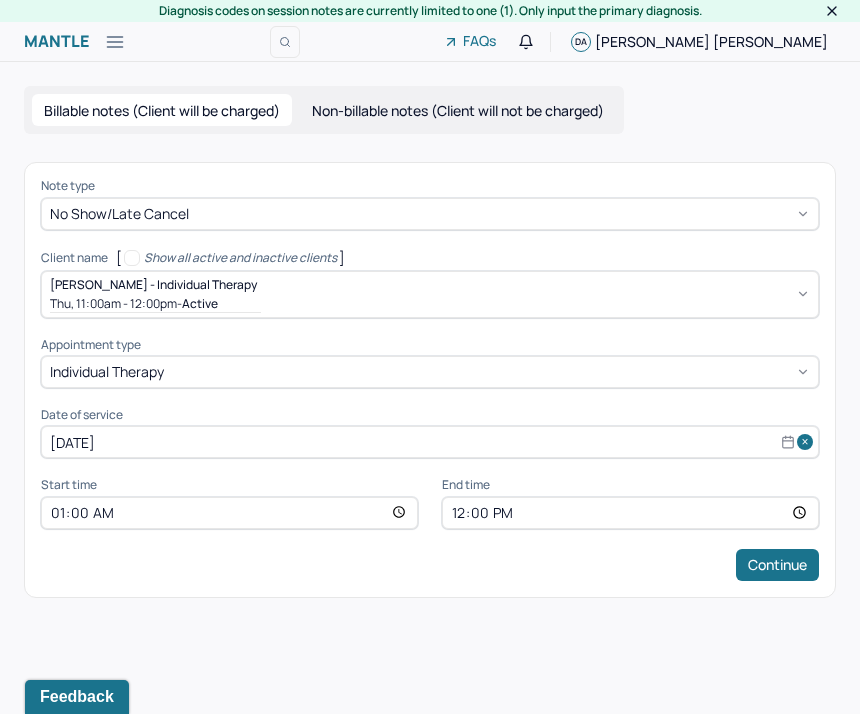 click on "01:00" at bounding box center [229, 513] 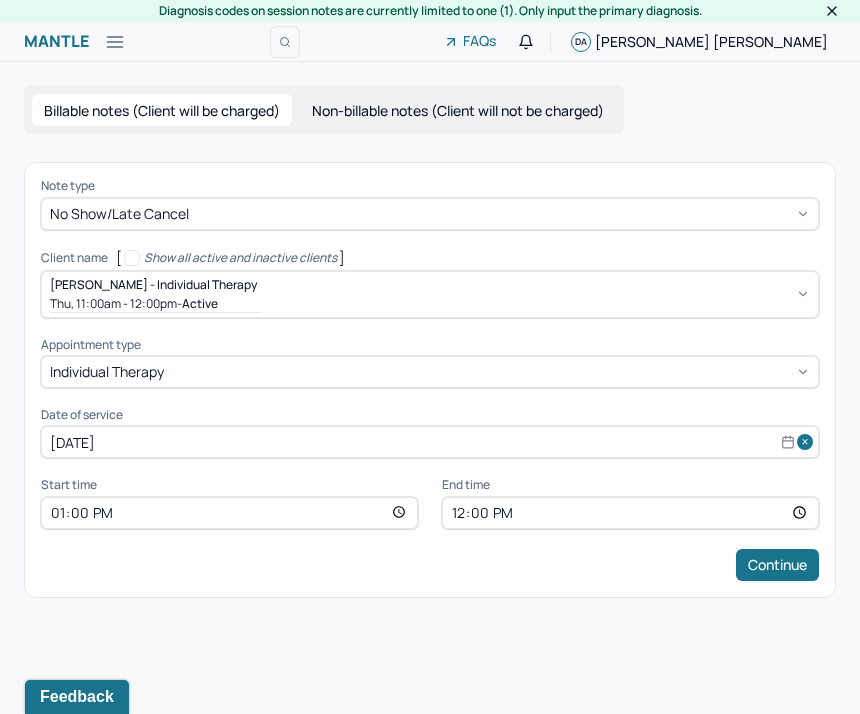 click on "12:00" at bounding box center (630, 513) 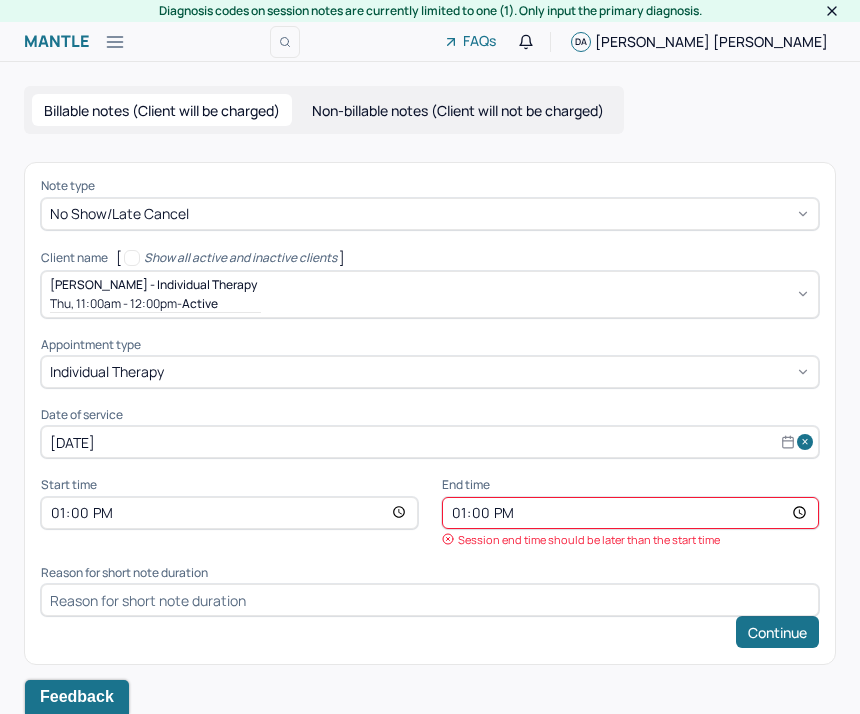 click on "13:00" at bounding box center (630, 513) 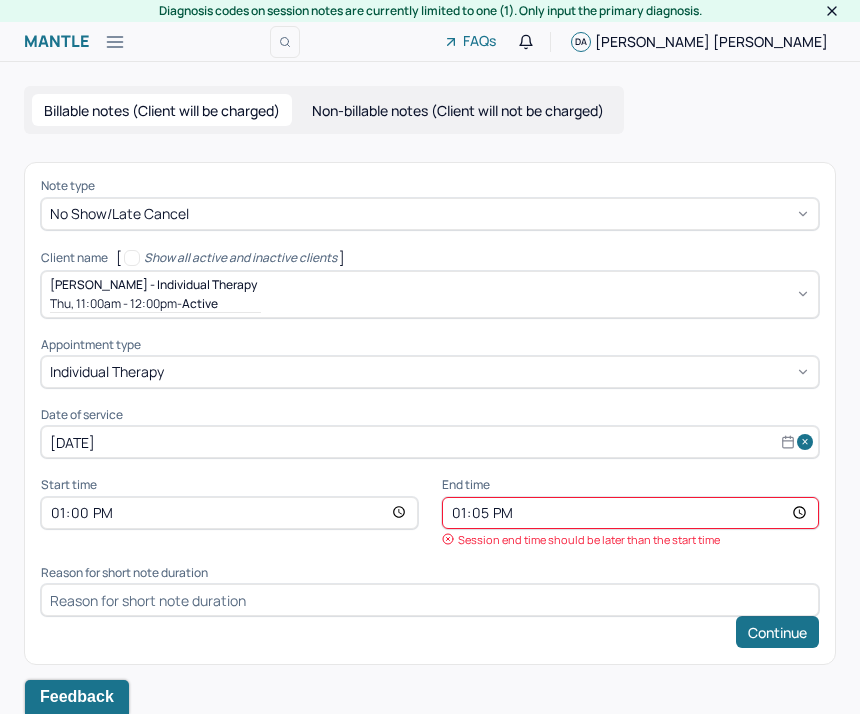 type on "13:55" 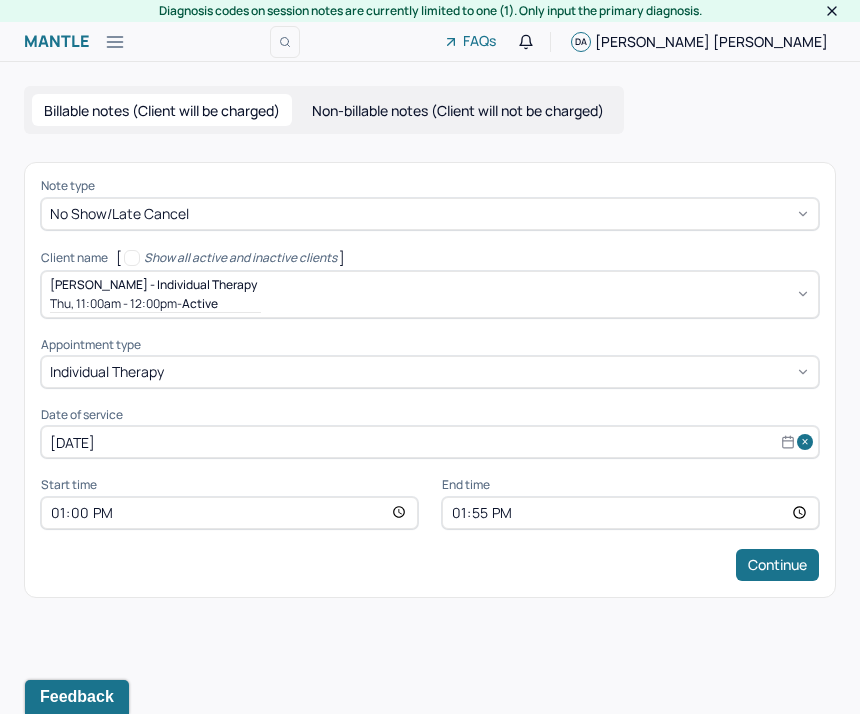click on "Continue" at bounding box center (430, 565) 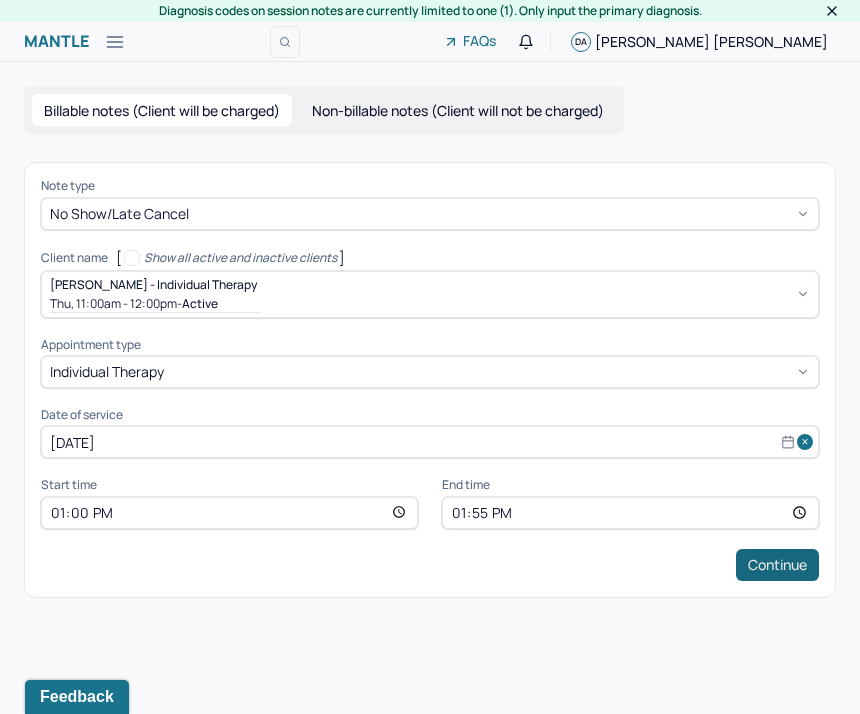 click on "Continue" at bounding box center [777, 565] 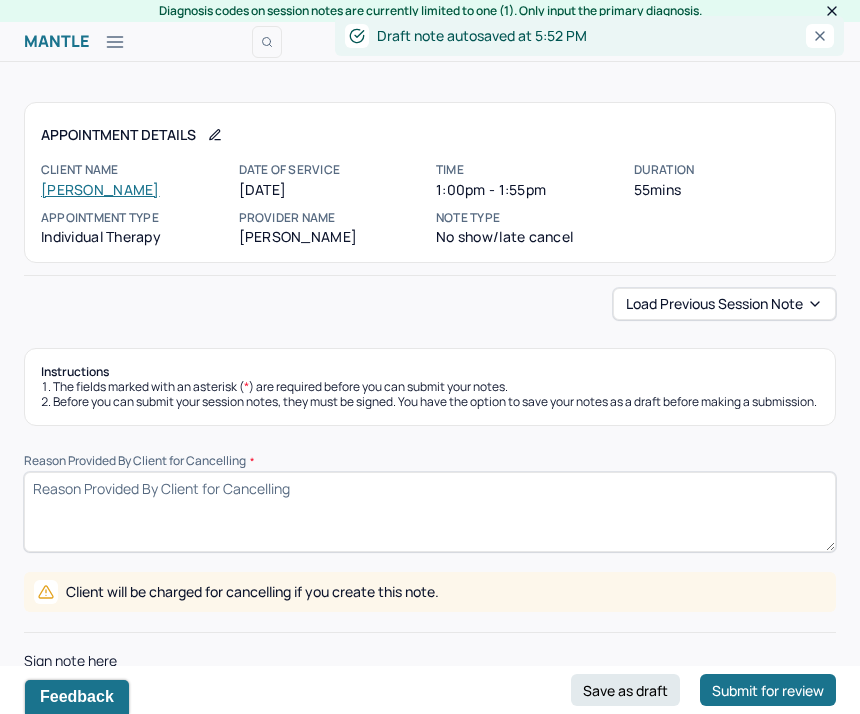 click on "Reason Provided By Client for Cancelling *" at bounding box center [430, 512] 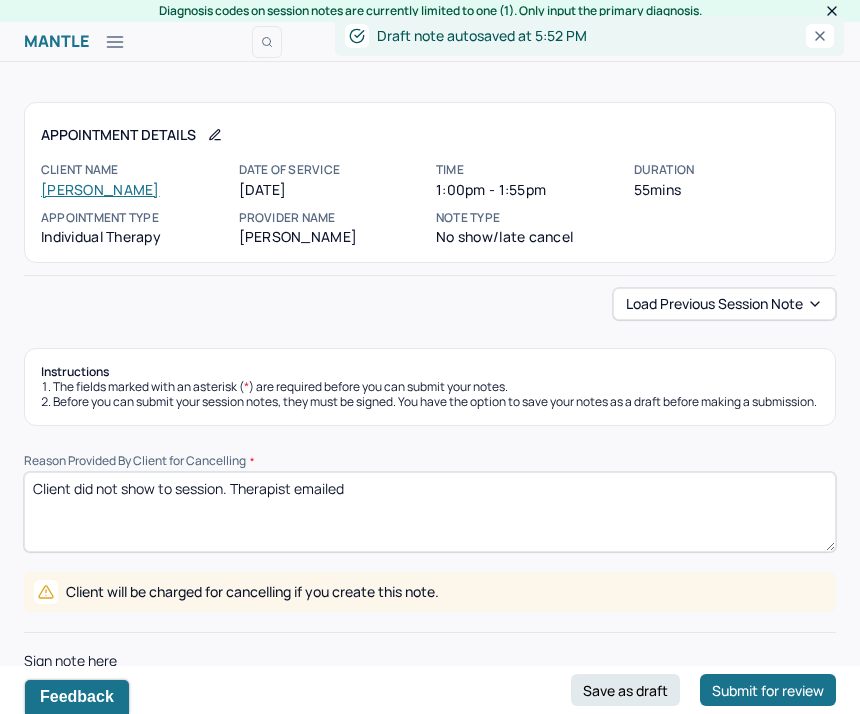 click on "Client did not show to session. Therapist emailed" at bounding box center [430, 512] 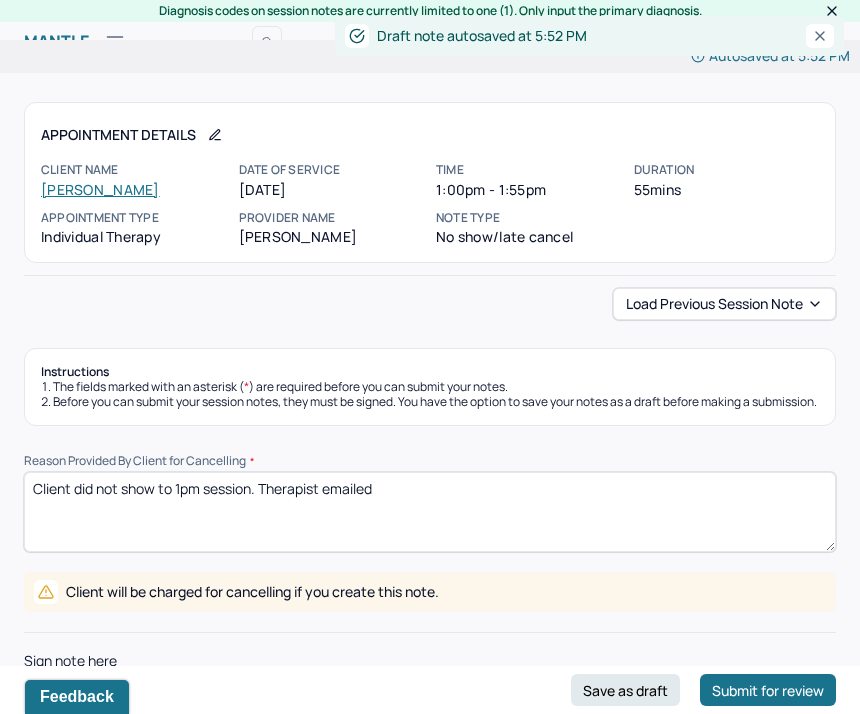 click on "Client did not show to session. Therapist emailed" at bounding box center (430, 512) 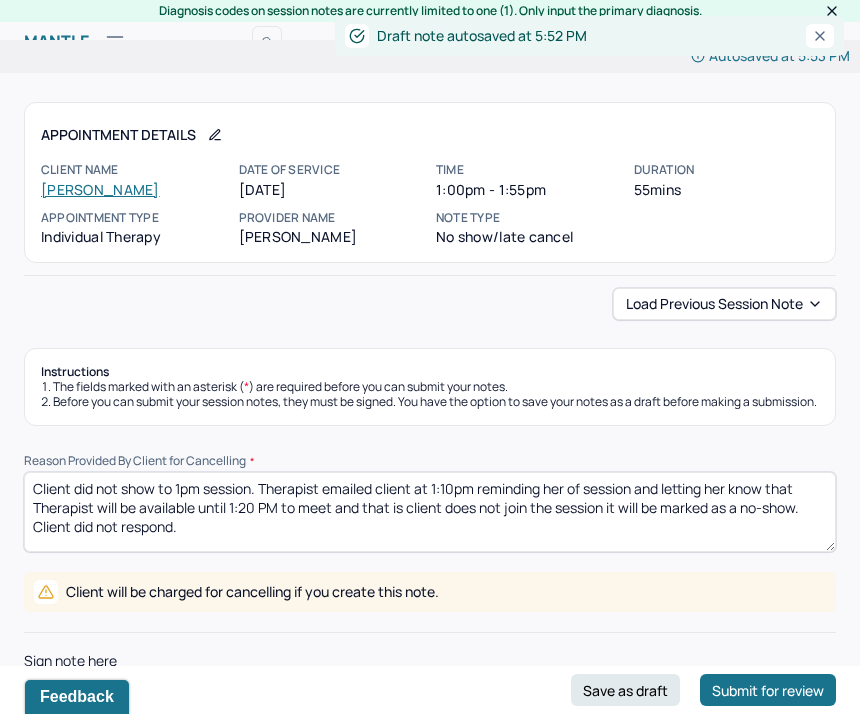 click on "Client did not show to 1pm session. Therapist emailed client at 1:10pm reminding her of session and letting her know that Therapist will be available until 1:20 PM to meet and that is client does not join the session it will be marked as a no-show. Client did not respond." at bounding box center (430, 512) 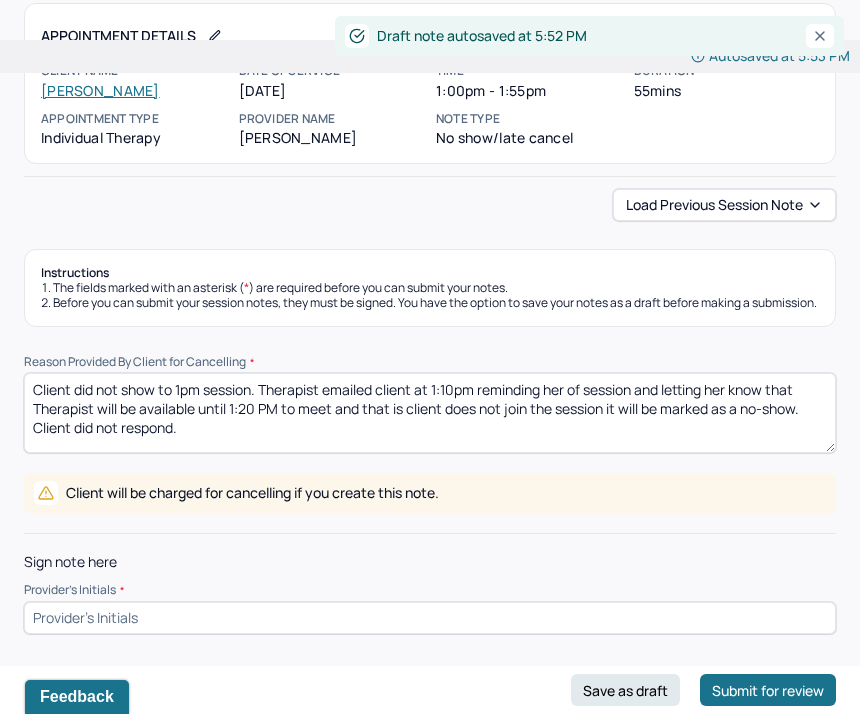 type on "Client did not show to 1pm session. Therapist emailed client at 1:10pm reminding her of session and letting her know that Therapist will be available until 1:20 PM to meet and that is client does not join the session it will be marked as a no-show. Client did not respond." 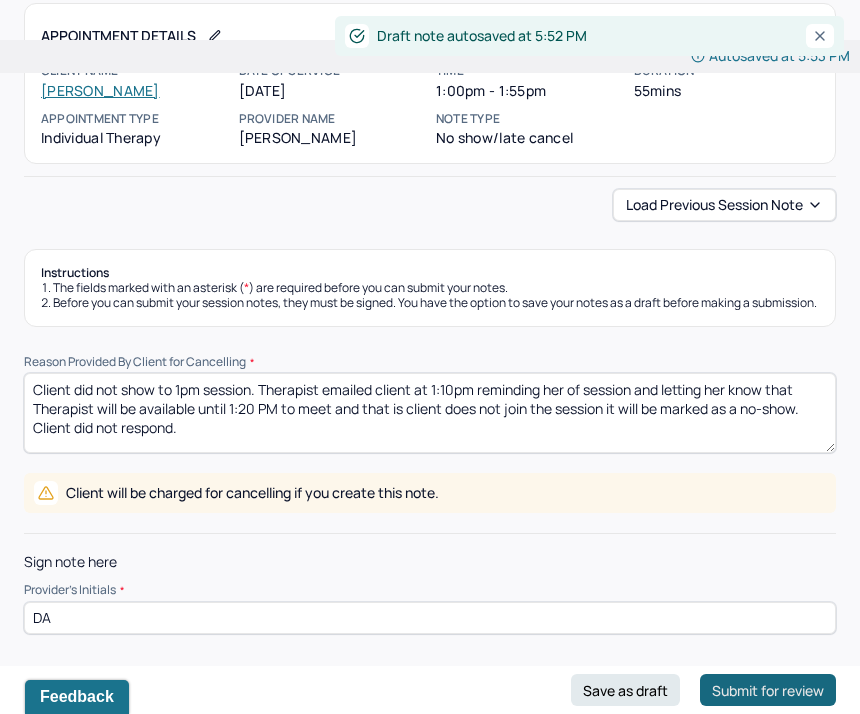 type on "DA" 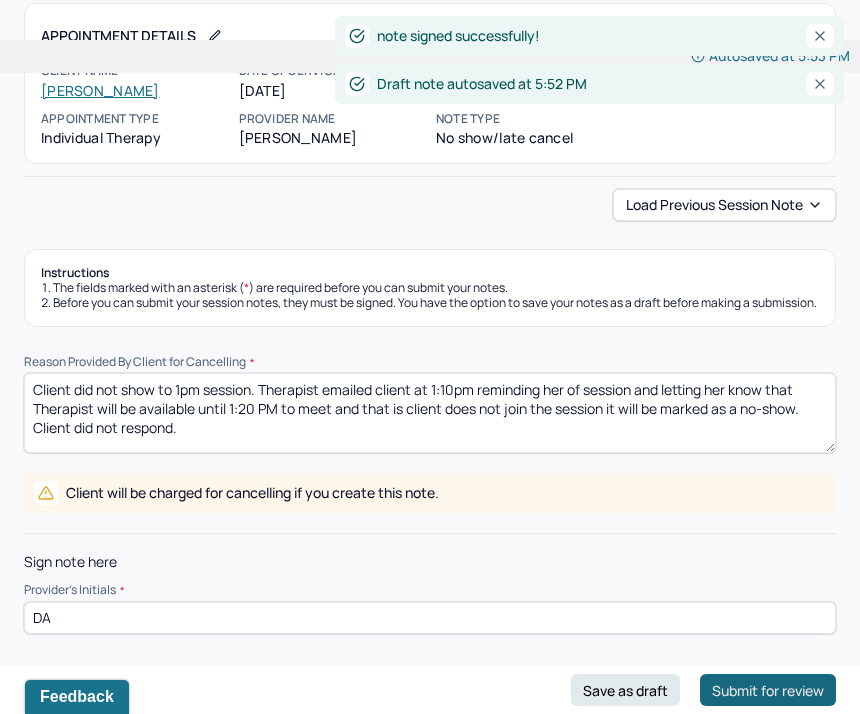 scroll, scrollTop: 73, scrollLeft: 0, axis: vertical 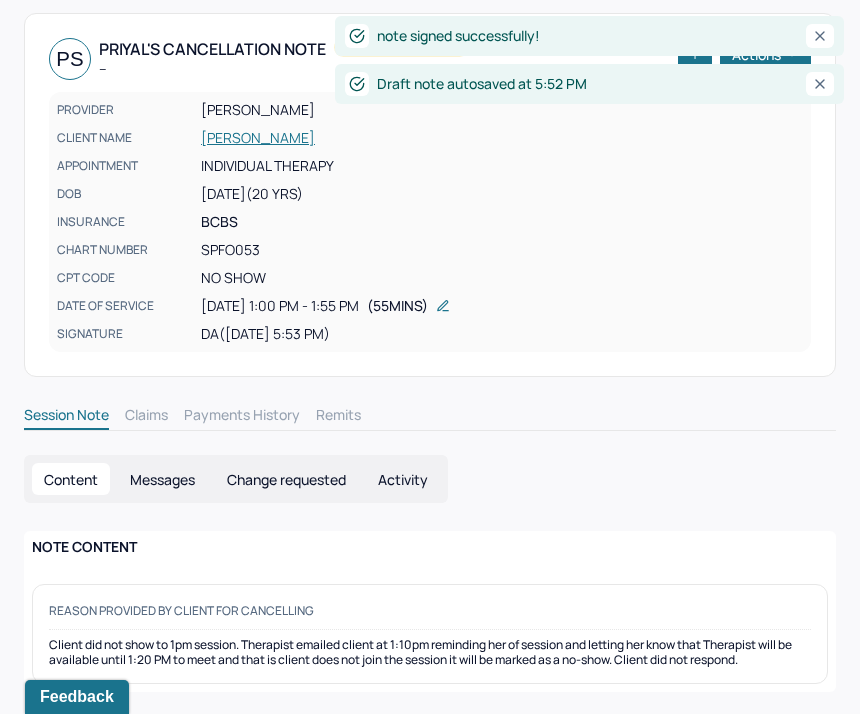 click 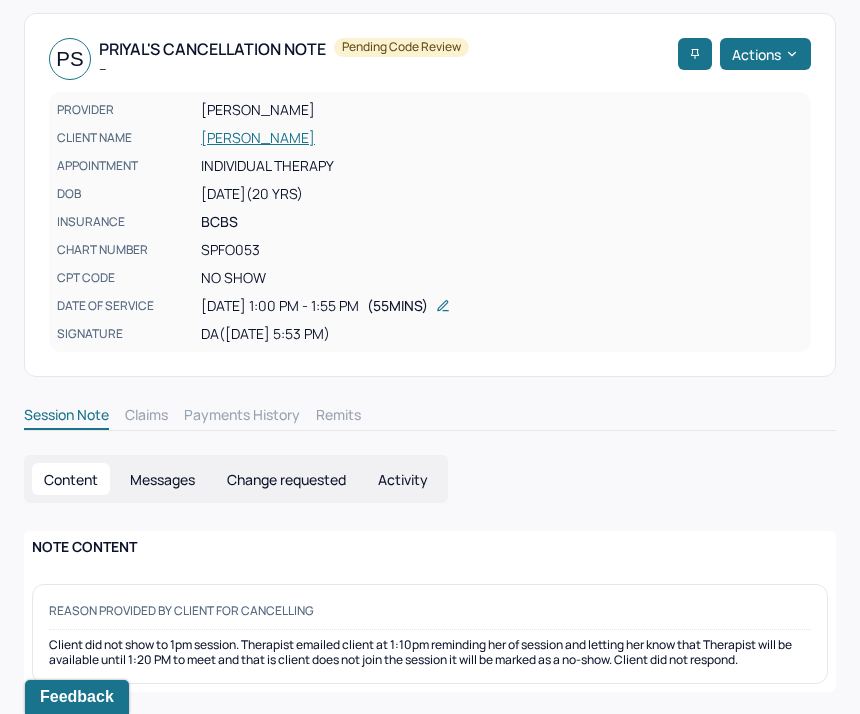 scroll, scrollTop: 0, scrollLeft: 0, axis: both 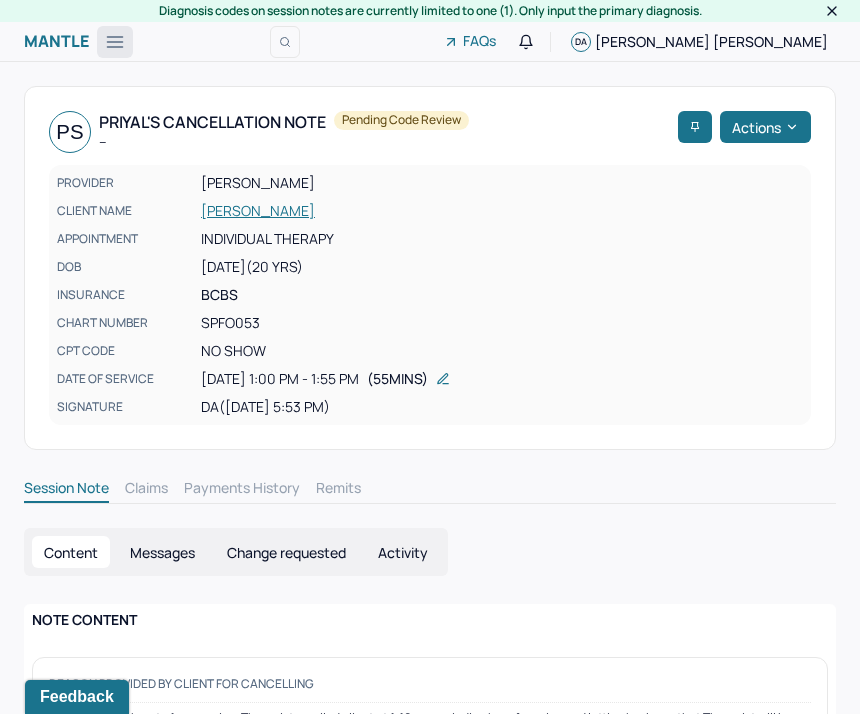 click 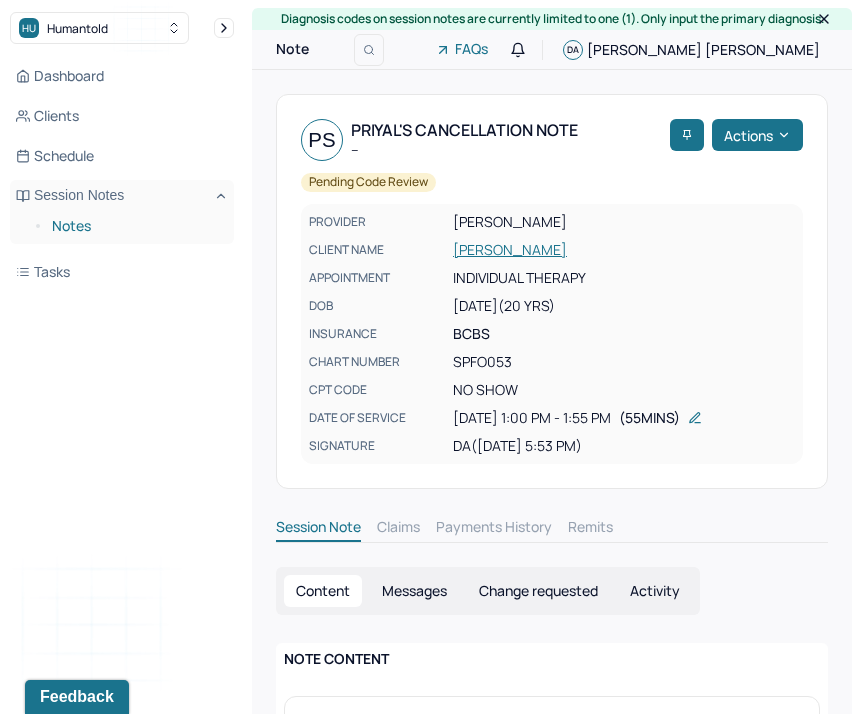 click on "Notes" at bounding box center (135, 226) 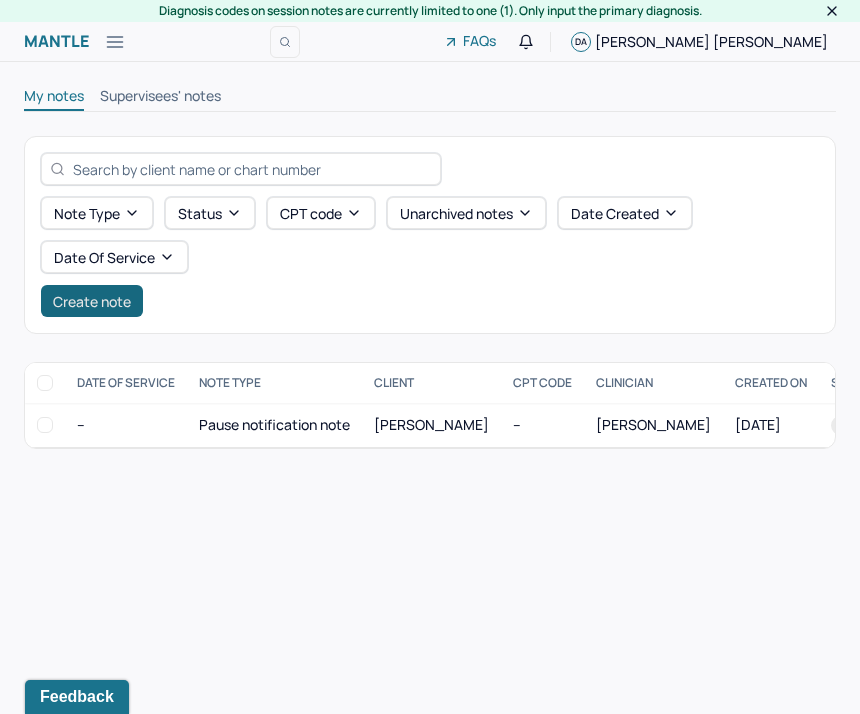 click on "Create note" at bounding box center (92, 301) 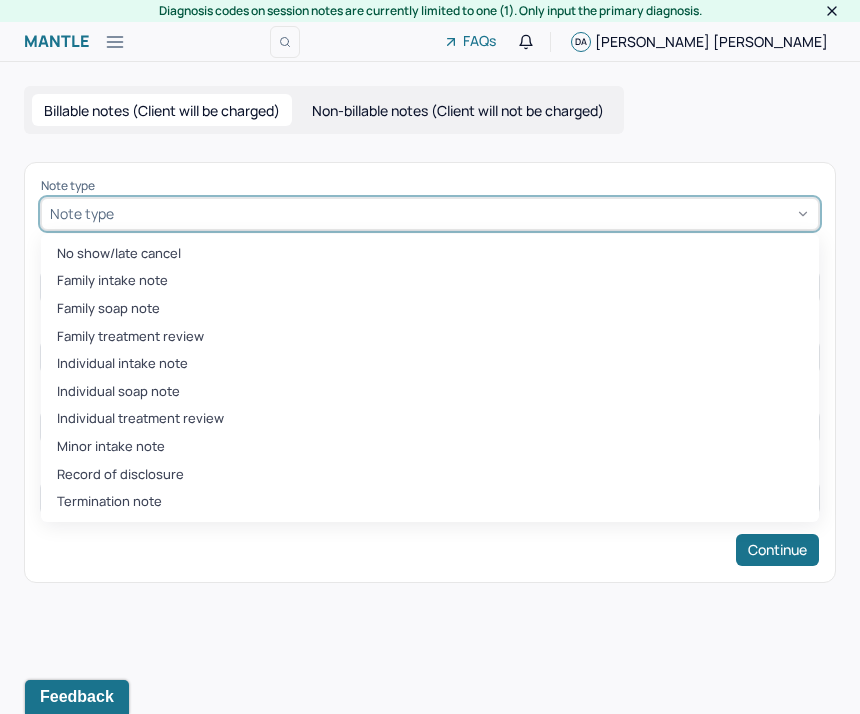 click on "Note type" at bounding box center (82, 213) 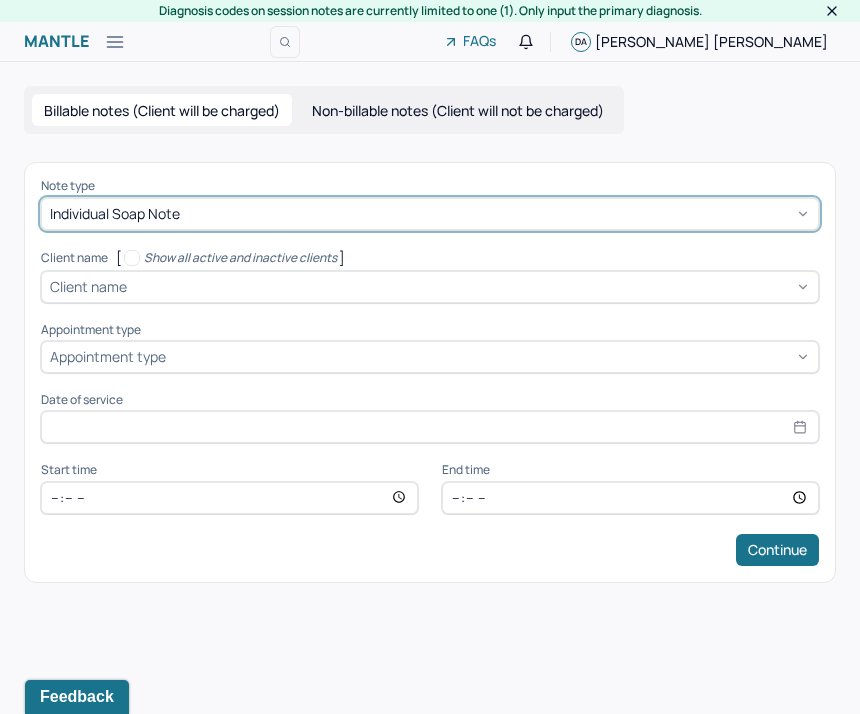 click on "Client name" at bounding box center [88, 286] 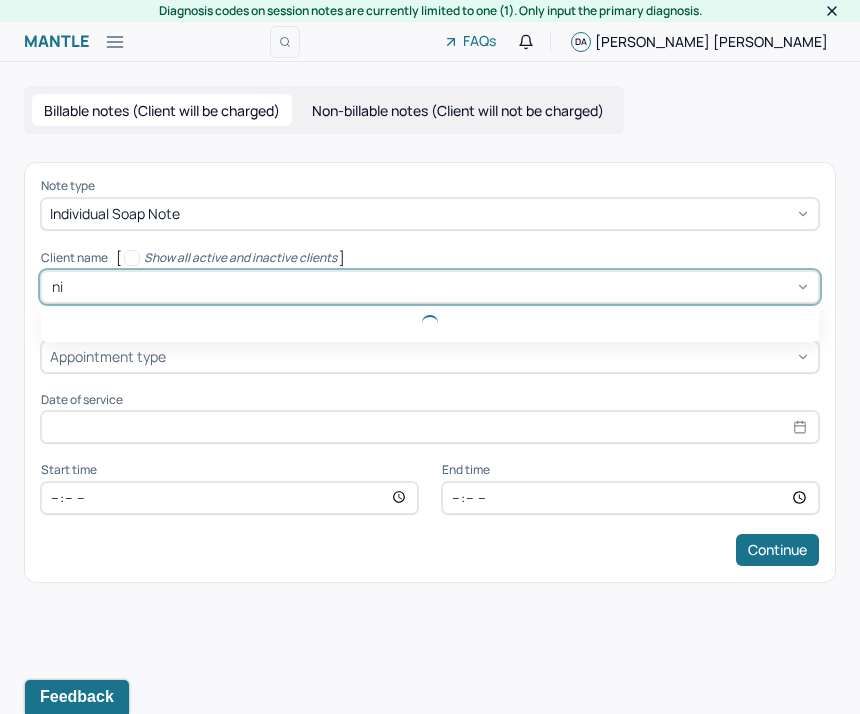 type on "nico" 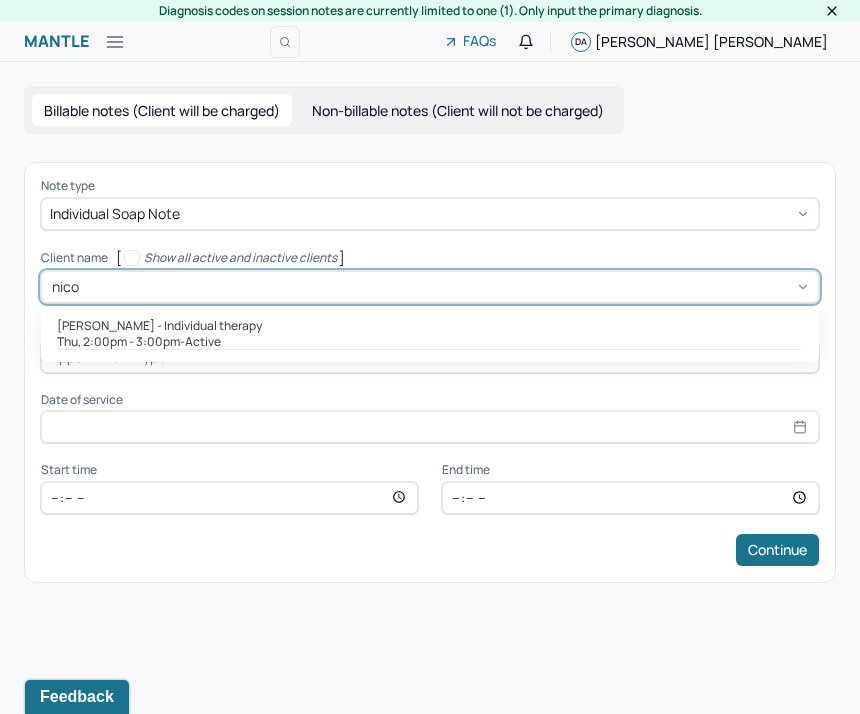 click on "[PERSON_NAME] - Individual therapy Thu, 2:00pm - 3:00pm  -  active" at bounding box center [430, 335] 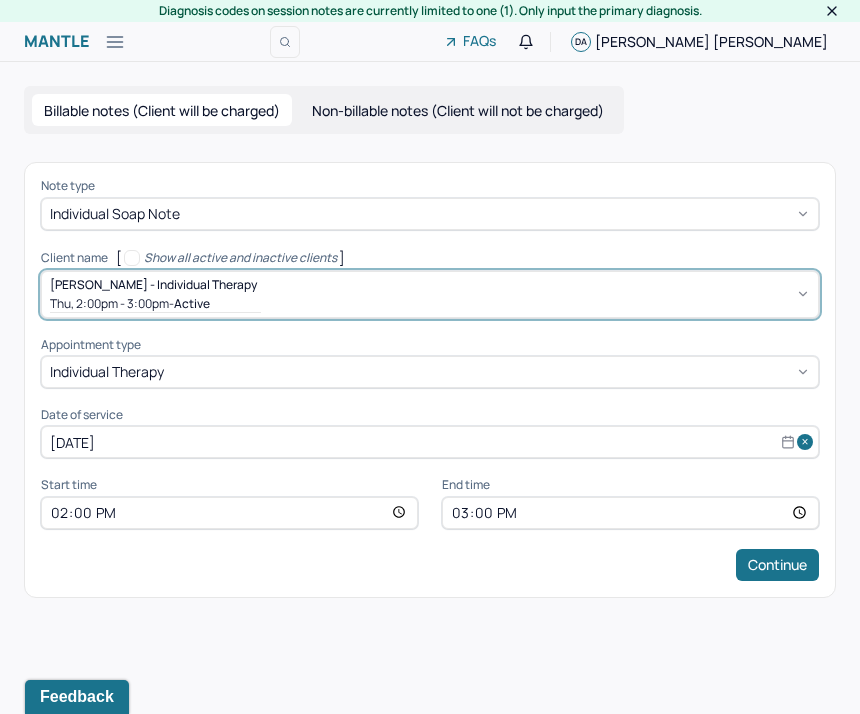 click on "15:00" at bounding box center [630, 513] 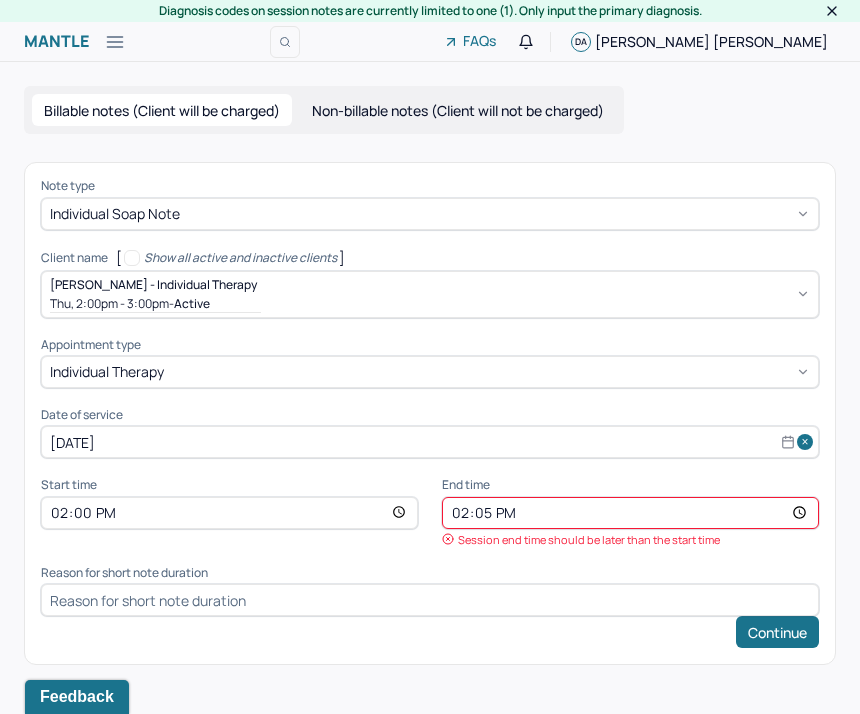 type on "14:55" 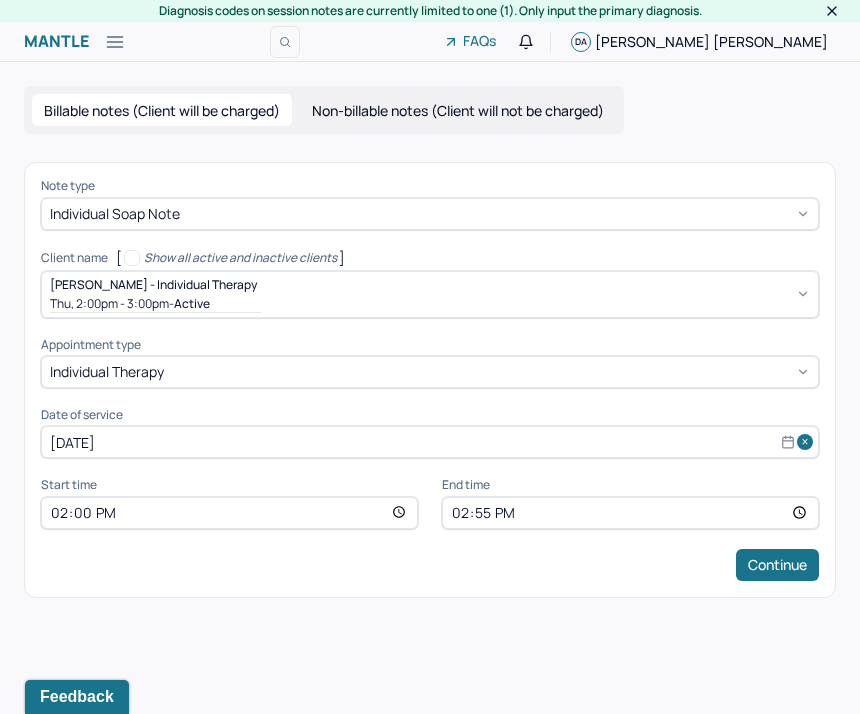 click on "Continue" at bounding box center (430, 565) 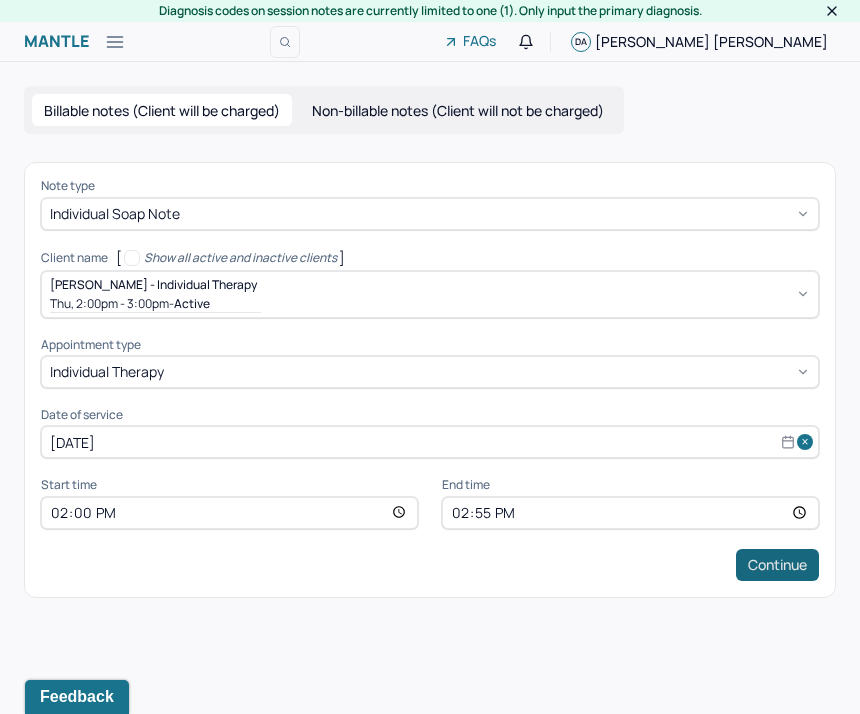 click on "Continue" at bounding box center (777, 565) 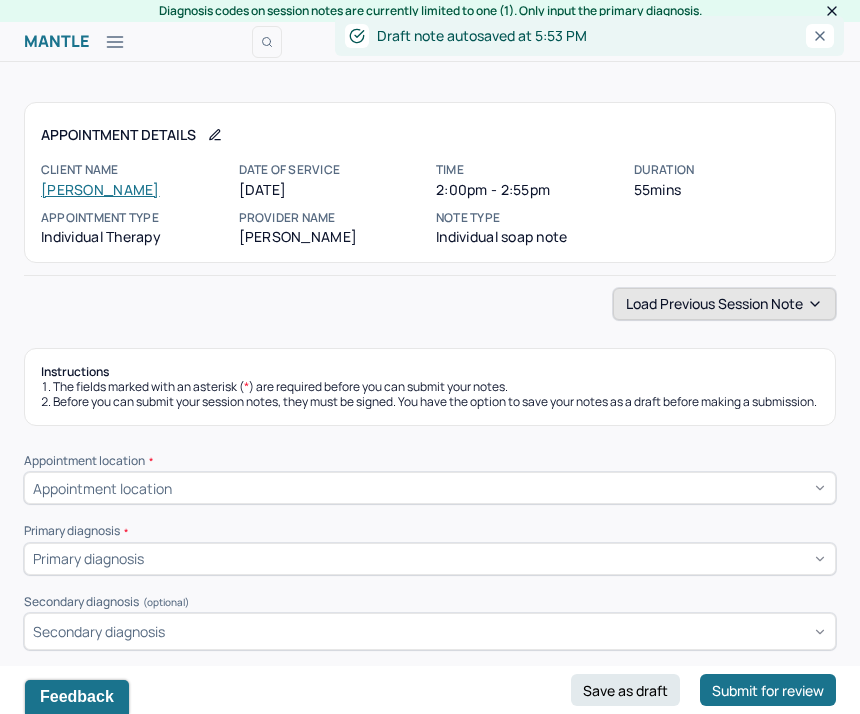click on "Load previous session note" at bounding box center [724, 304] 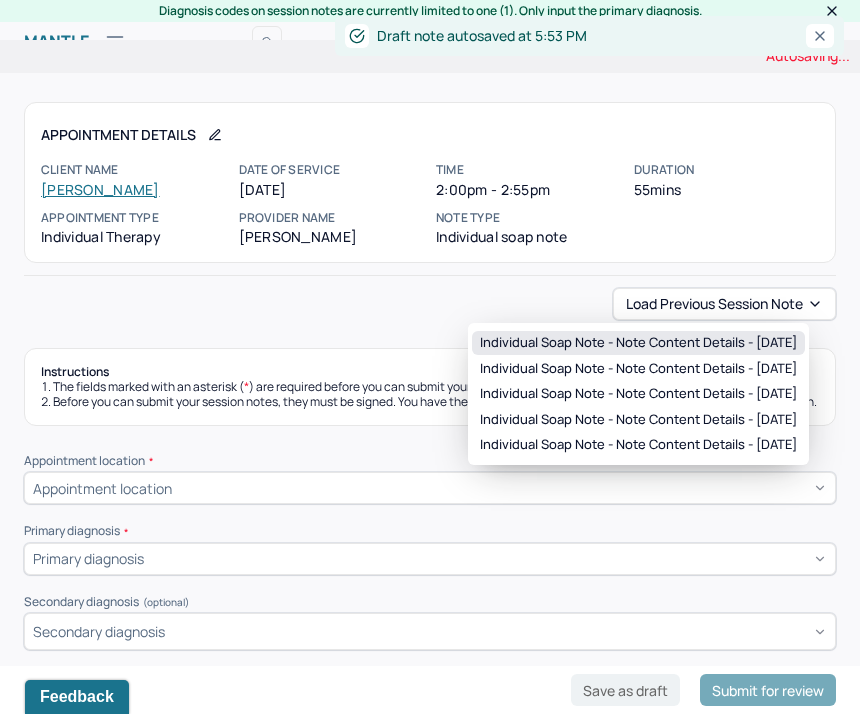 click on "Individual soap note   - Note content Details -   [DATE]" at bounding box center [638, 343] 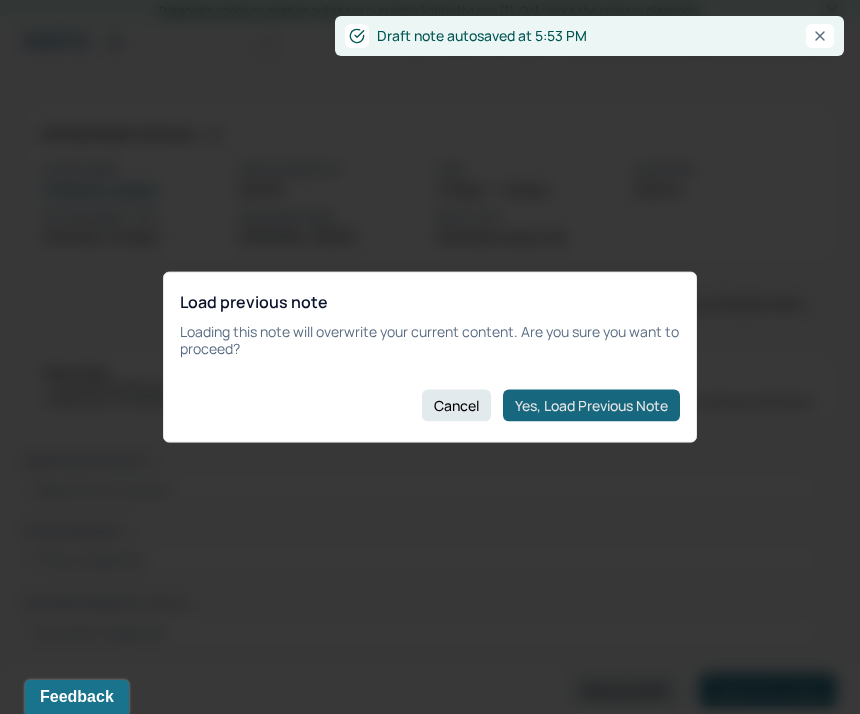click on "Yes, Load Previous Note" at bounding box center [591, 405] 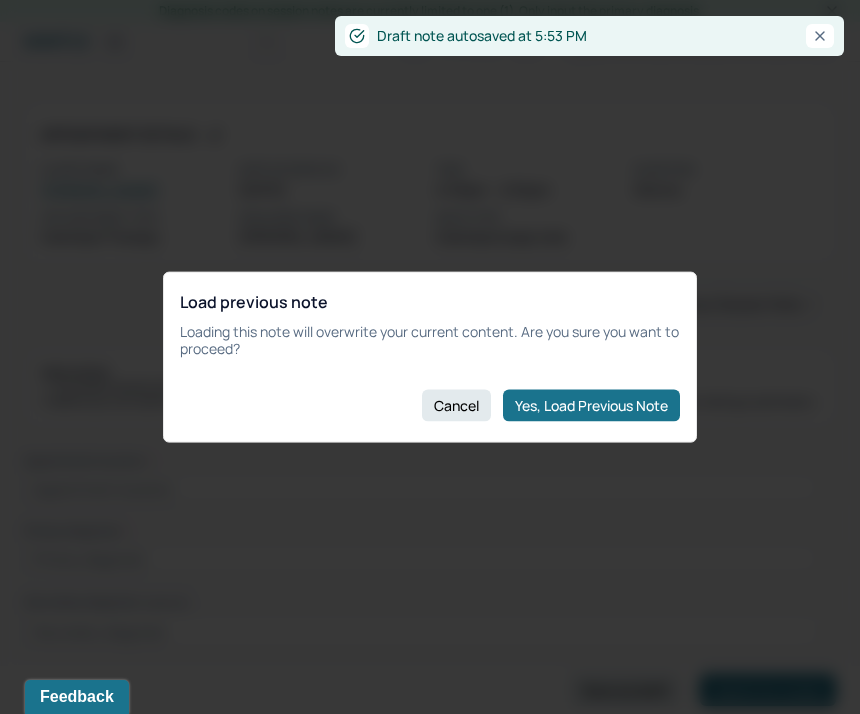 type on "Client endorsed feelings of stress and situational worry." 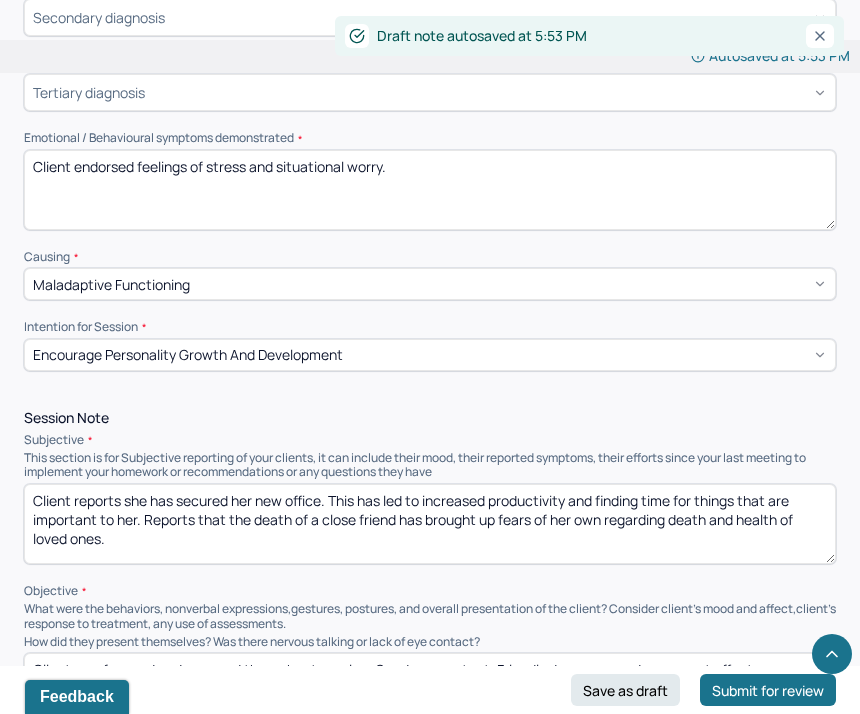 scroll, scrollTop: 868, scrollLeft: 0, axis: vertical 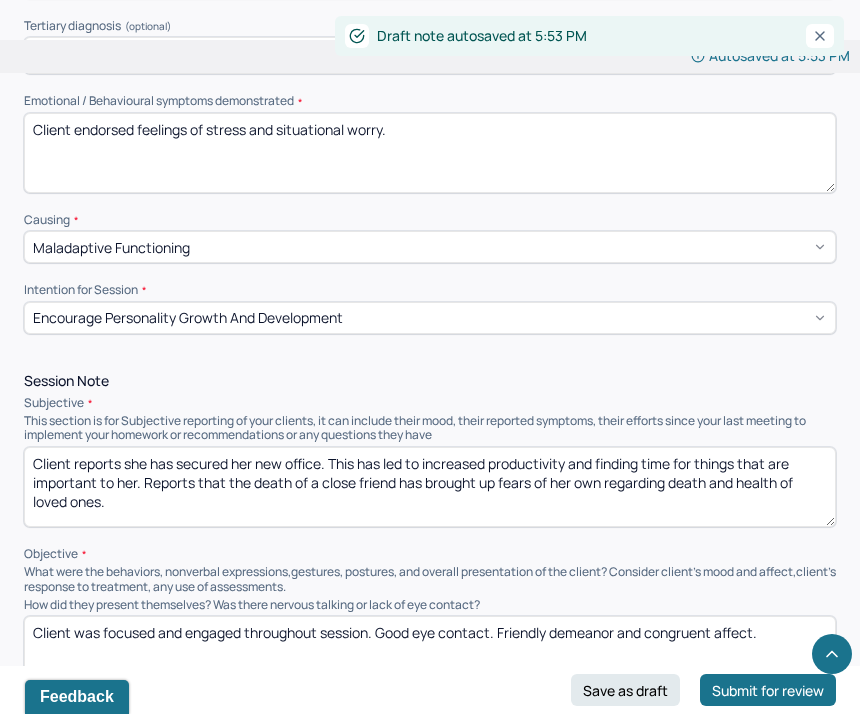 drag, startPoint x: 454, startPoint y: 142, endPoint x: -27, endPoint y: 129, distance: 481.17563 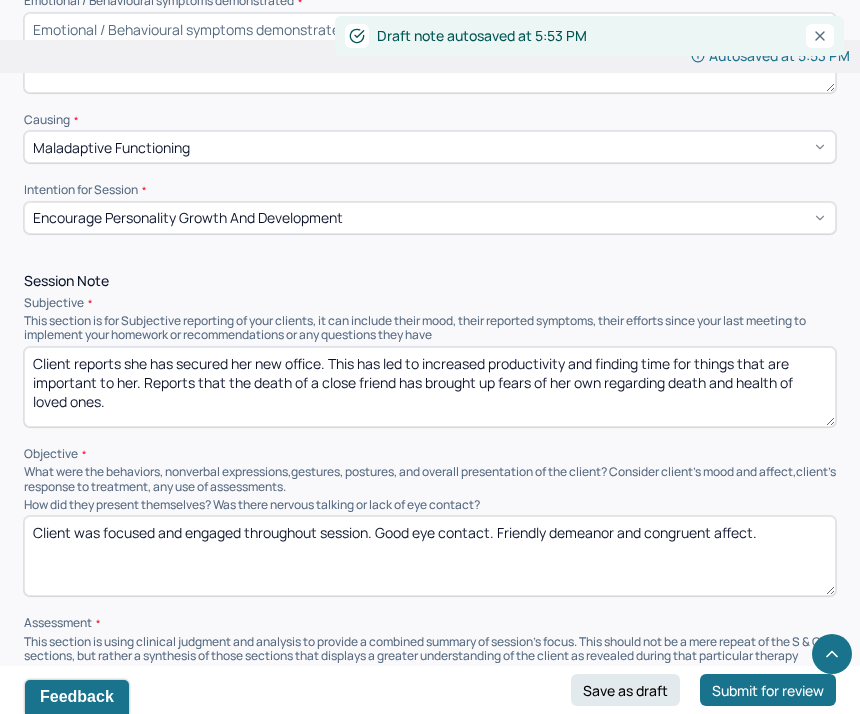 scroll, scrollTop: 996, scrollLeft: 0, axis: vertical 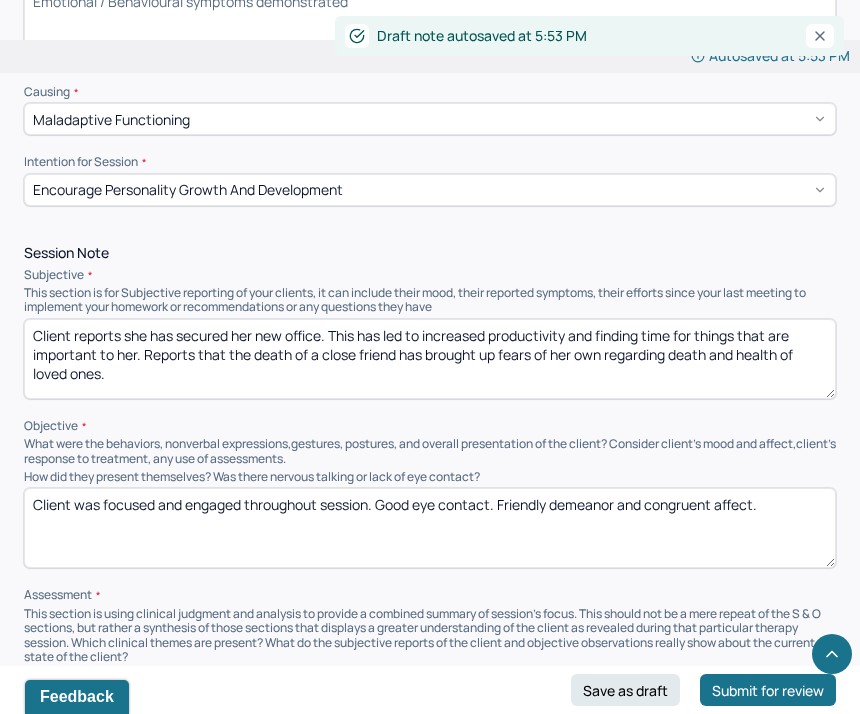 type 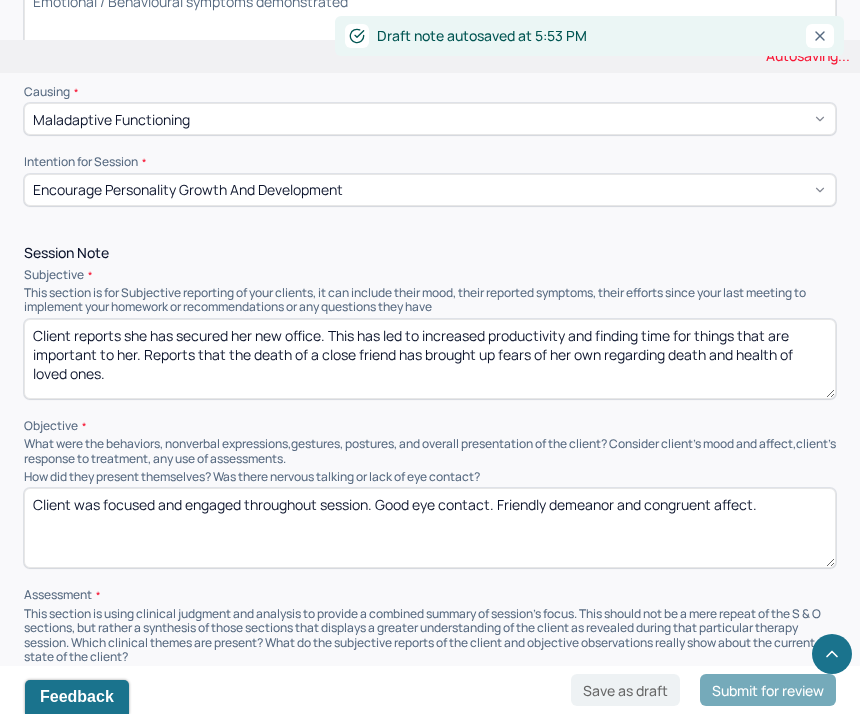 click on "Client reports she has secured her new office. This has led to increased productivity and finding time for things that are important to her. Reports that the death of a close friend has brought up fears of her own regarding death and health of loved ones." at bounding box center (430, 359) 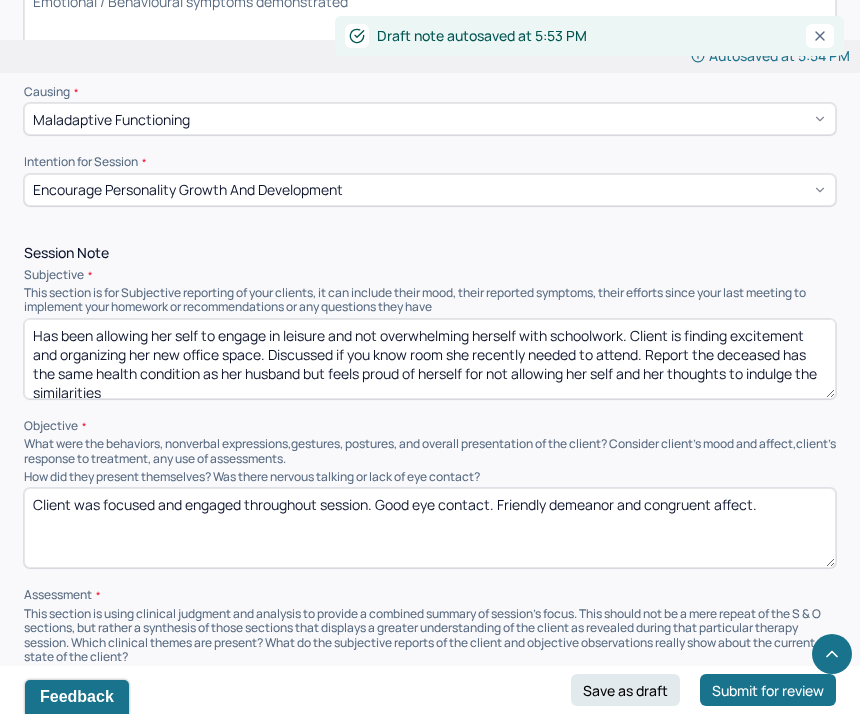 scroll, scrollTop: 3, scrollLeft: 0, axis: vertical 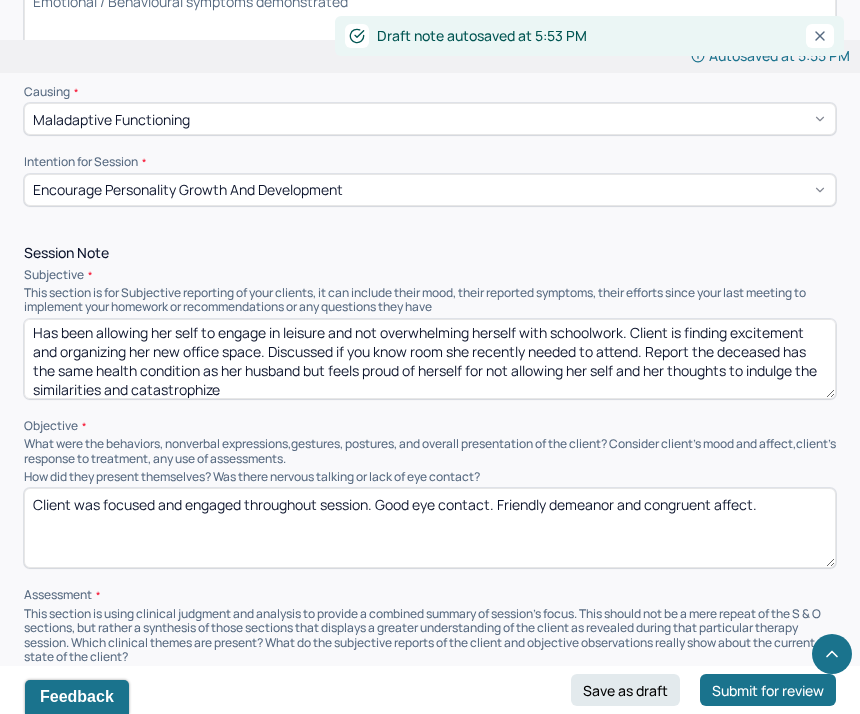 click on "Has been allowing her self to engage in leisure and not overwhelming herself with schoolwork. Client is finding excitement and organizing her new office space. Discussed if you know room she recently needed to attend. Report the deceased has the same health condition as her husband but feels proud of herself for not allowing her self and her thoughts to indulge the similarities and" at bounding box center [430, 359] 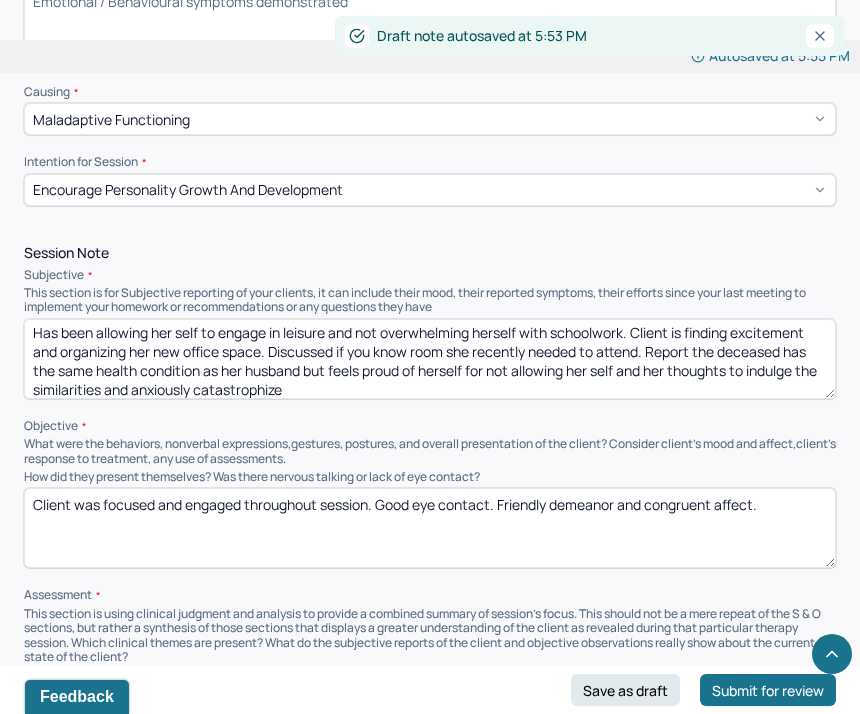 click on "Has been allowing her self to engage in leisure and not overwhelming herself with schoolwork. Client is finding excitement and organizing her new office space. Discussed if you know room she recently needed to attend. Report the deceased has the same health condition as her husband but feels proud of herself for not allowing her self and her thoughts to indulge the similarities and catastrophize" at bounding box center [430, 359] 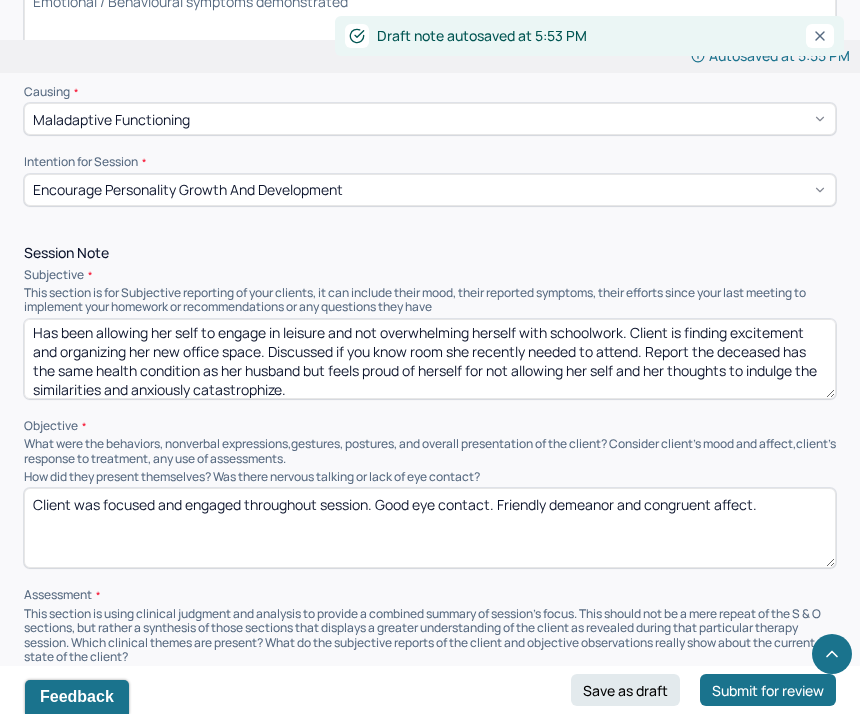 scroll, scrollTop: 9, scrollLeft: 0, axis: vertical 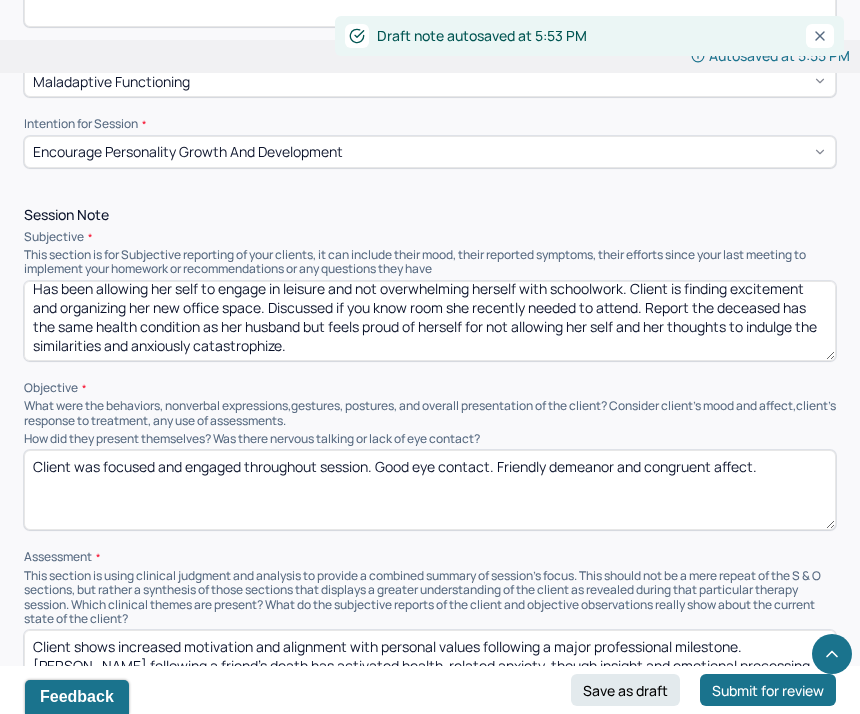 type on "Has been allowing her self to engage in leisure and not overwhelming herself with schoolwork. Client is finding excitement and organizing her new office space. Discussed if you know room she recently needed to attend. Report the deceased has the same health condition as her husband but feels proud of herself for not allowing her self and her thoughts to indulge the similarities and anxiously catastrophize." 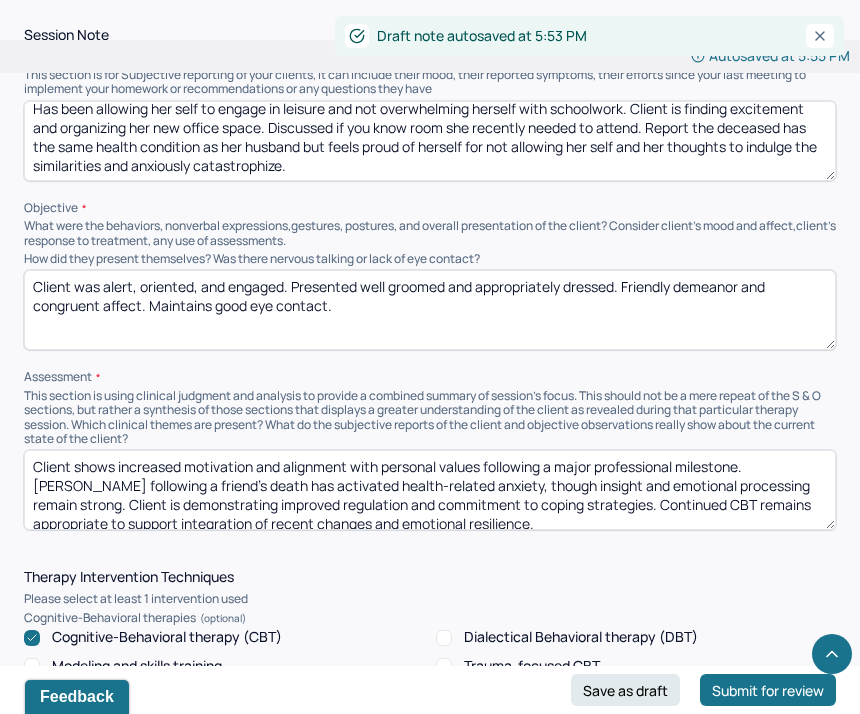 scroll, scrollTop: 1224, scrollLeft: 0, axis: vertical 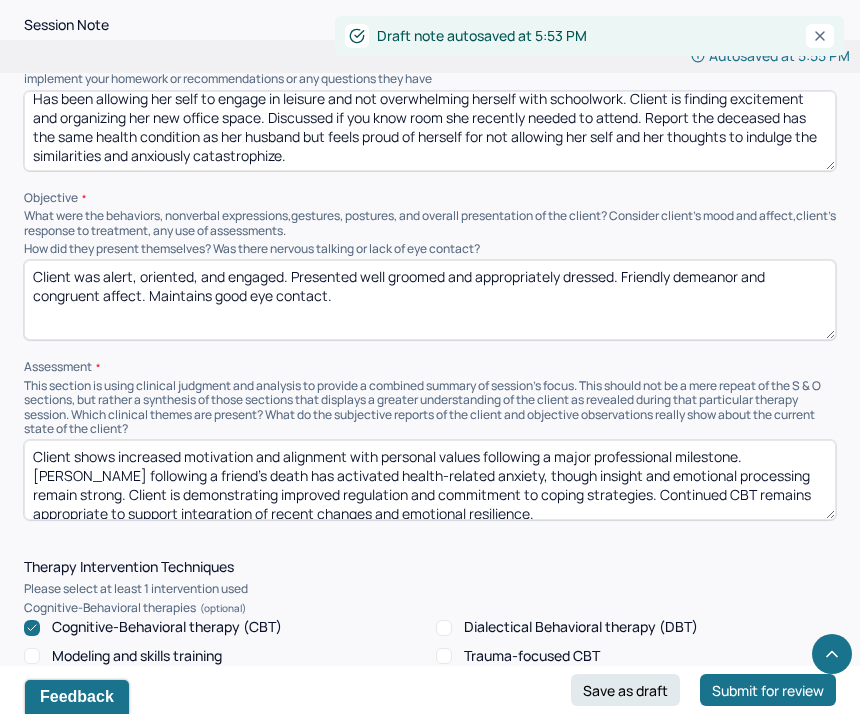 type on "Client was alert, oriented, and engaged. Presented well groomed and appropriately dressed. Friendly demeanor and congruent affect. Maintains good eye contact." 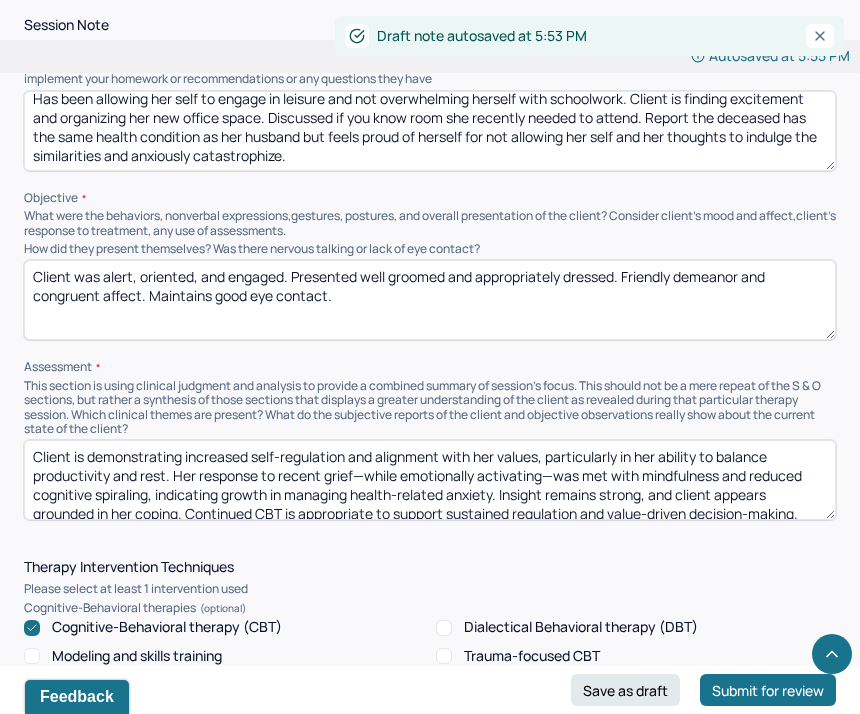 scroll, scrollTop: 3, scrollLeft: 0, axis: vertical 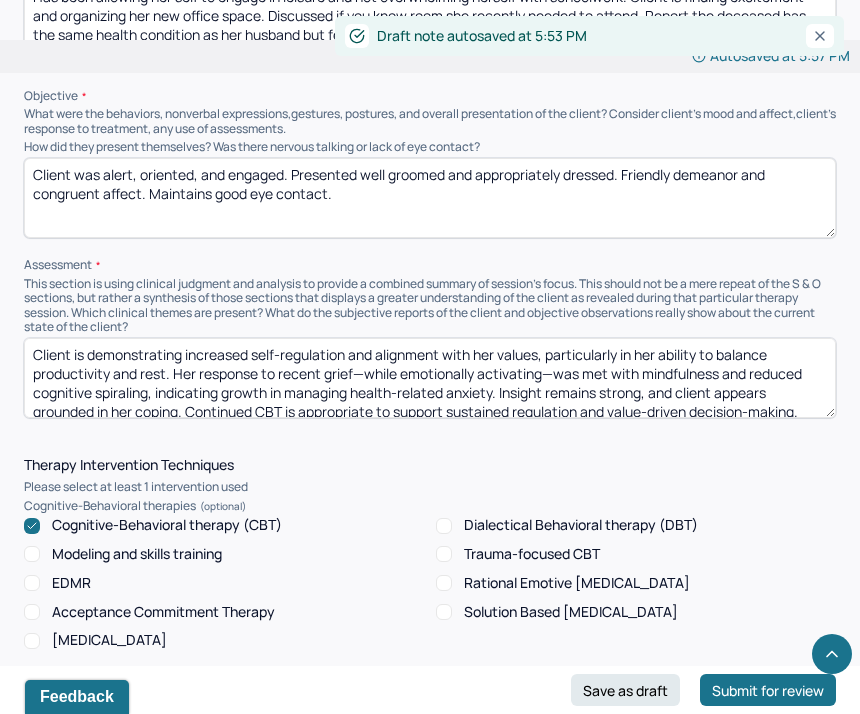 click on "Client is demonstrating increased self-regulation and alignment with her values, particularly in her ability to balance productivity and rest. Her response to recent grief—while emotionally activating—was met with mindfulness and reduced cognitive spiraling, indicating growth in managing health-related anxiety. Insight remains strong, and client appears grounded in her coping. Continued CBT is appropriate to support sustained regulation and value-driven decision-making." at bounding box center [430, 378] 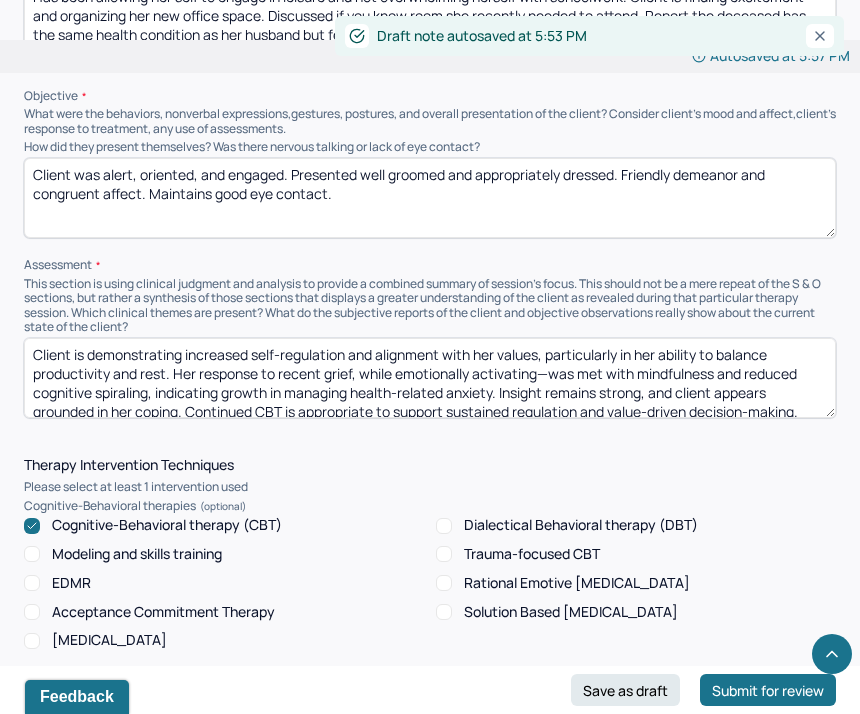 click on "Client is demonstrating increased self-regulation and alignment with her values, particularly in her ability to balance productivity and rest. Her response to recent grief—while emotionally activating—was met with mindfulness and reduced cognitive spiraling, indicating growth in managing health-related anxiety. Insight remains strong, and client appears grounded in her coping. Continued CBT is appropriate to support sustained regulation and value-driven decision-making." at bounding box center [430, 378] 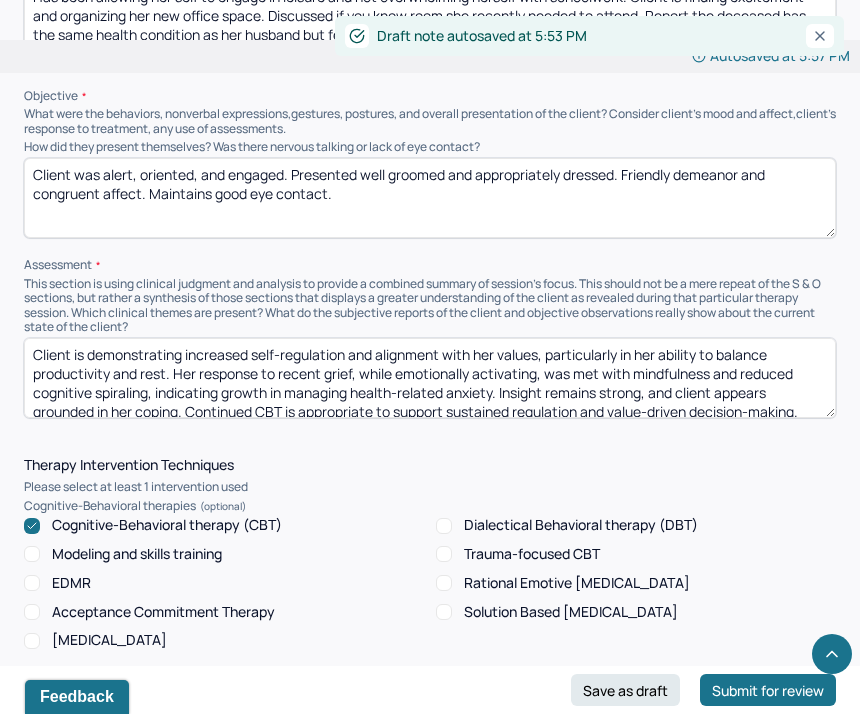 scroll, scrollTop: 9, scrollLeft: 0, axis: vertical 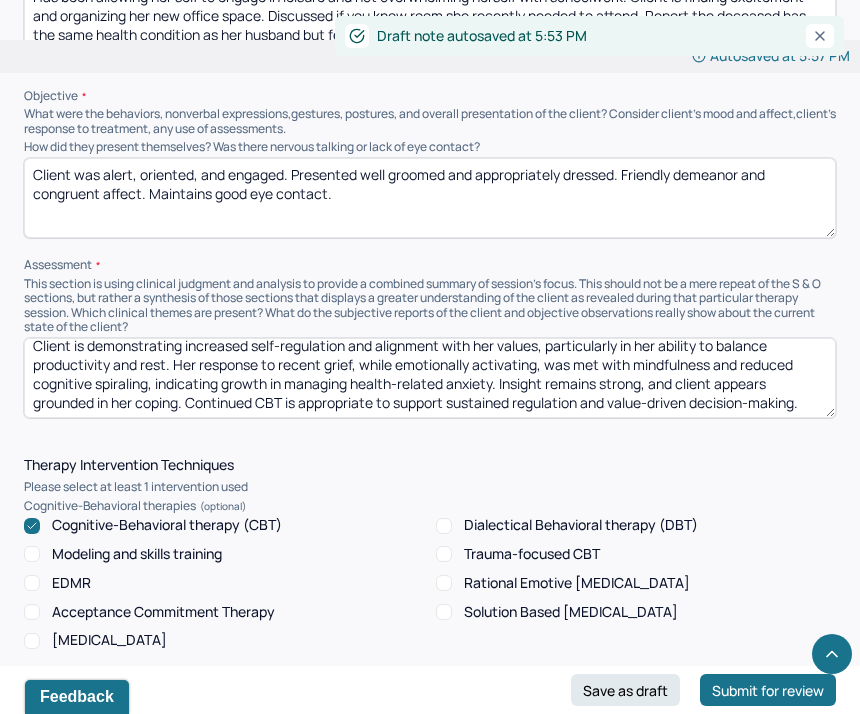 click on "Client is demonstrating increased self-regulation and alignment with her values, particularly in her ability to balance productivity and rest. Her response to recent grief, while emotionally activating, was met with mindfulness and reduced cognitive spiraling, indicating growth in managing health-related anxiety. Insight remains strong, and client appears grounded in her coping. Continued CBT is appropriate to support sustained regulation and value-driven decision-making." at bounding box center (430, 378) 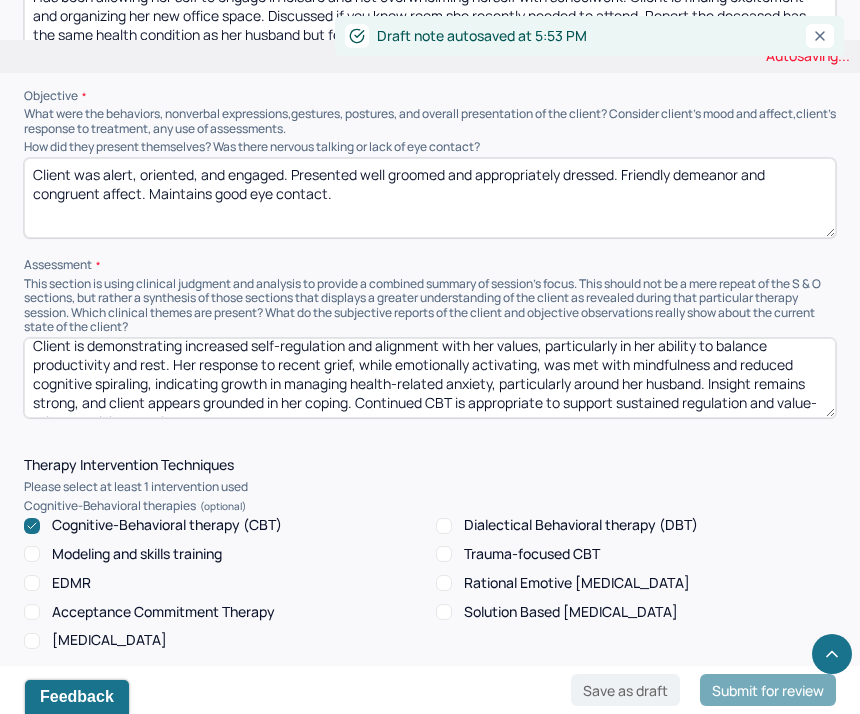 scroll, scrollTop: 23, scrollLeft: 0, axis: vertical 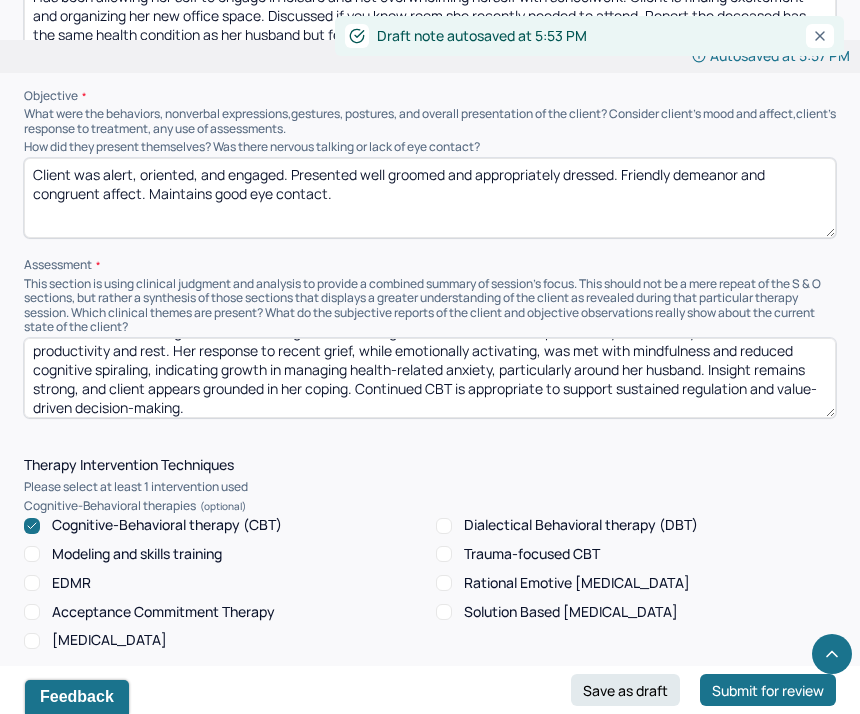 click on "Client is demonstrating increased self-regulation and alignment with her values, particularly in her ability to balance productivity and rest. Her response to recent grief, while emotionally activating, was met with mindfulness and reduced cognitive spiraling, indicating growth in managing health-related anxiety, particularly around her husband. Insight remains strong, and client appears grounded in her coping. Continued CBT is appropriate to support sustained regulation and value-driven decision-making." at bounding box center (430, 378) 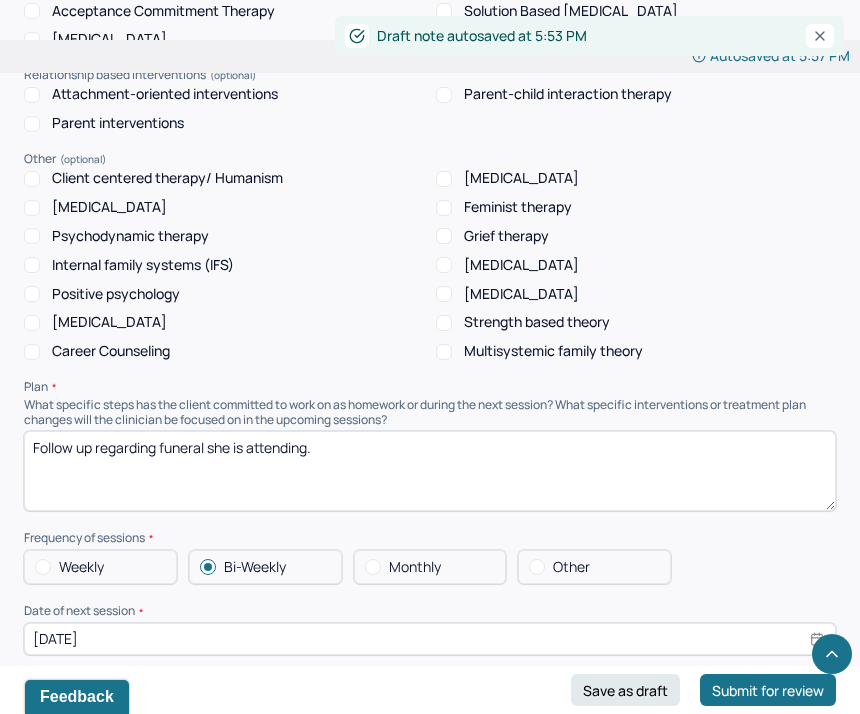 scroll, scrollTop: 1925, scrollLeft: 0, axis: vertical 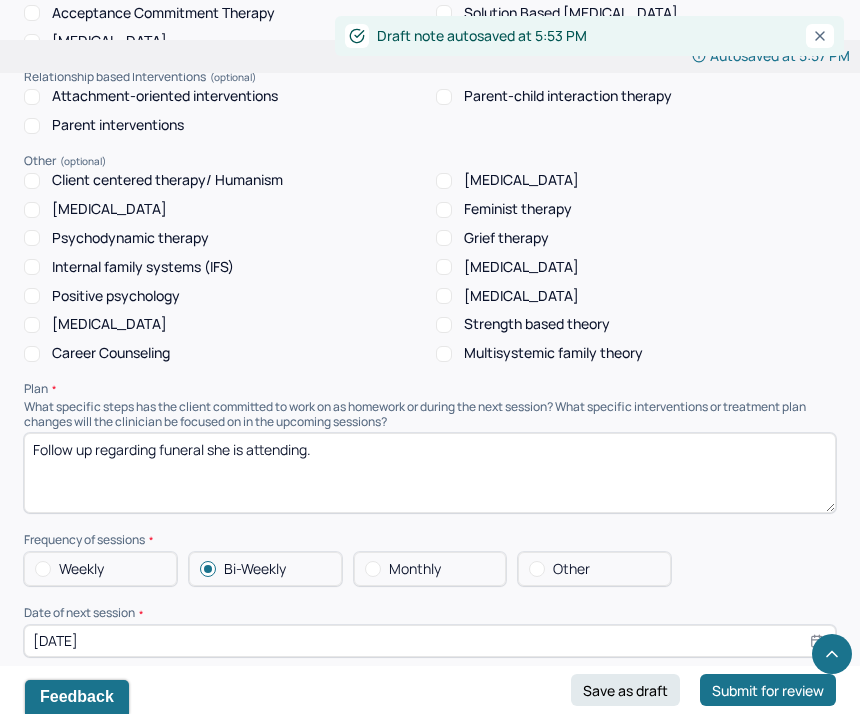 type on "Client is demonstrating increased self-regulation and alignment with her values, particularly in her ability to balance productivity and rest. Her response to recent grief, while emotionally activating, was met with mindfulness and reduced cognitive spiraling, indicating growth in managing health-related anxiety, particularly around her husband. Insight remains strong, and client appears grounded in her coping. Continued CBT is appropriate to support sustained regulation and value-driven decision-making." 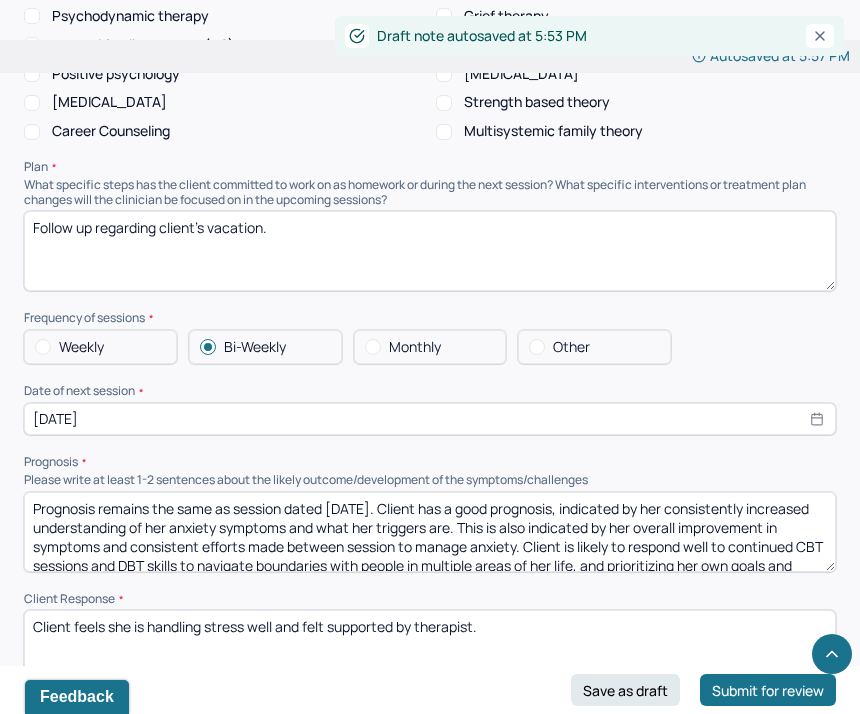 scroll, scrollTop: 2156, scrollLeft: 0, axis: vertical 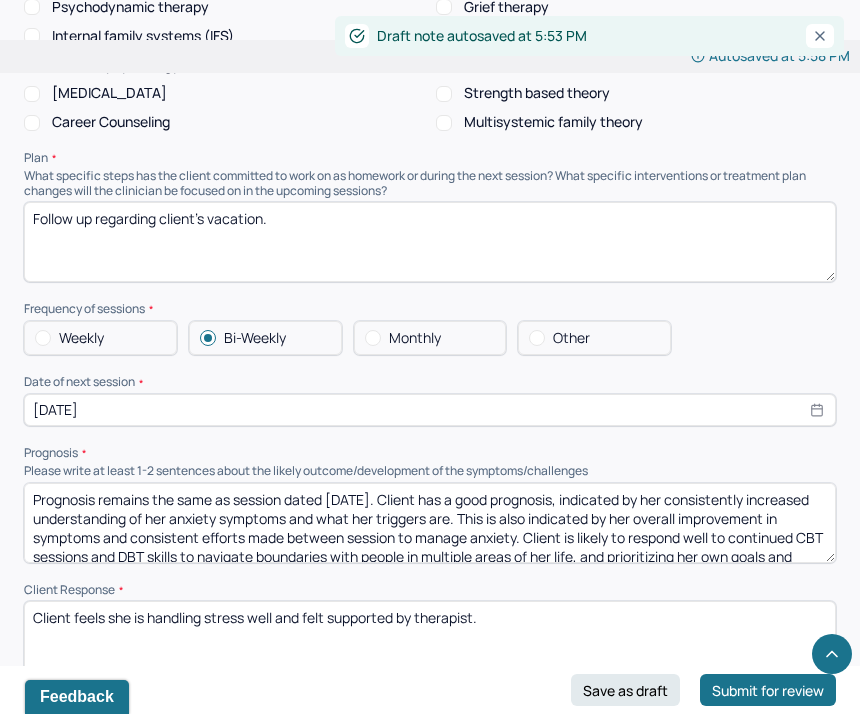 type on "Follow up regarding client's vacation." 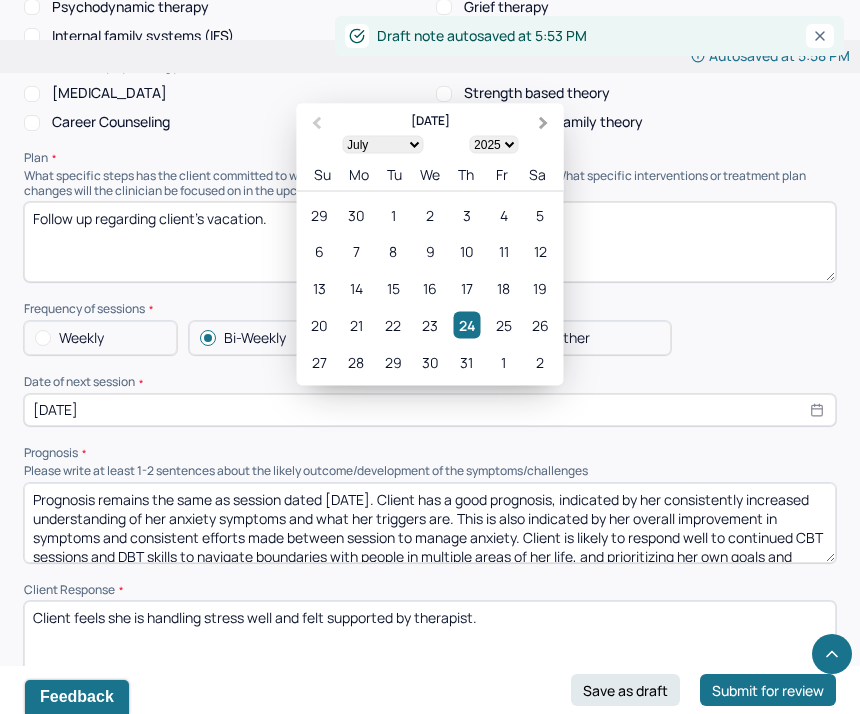 click on "Next Month" at bounding box center [546, 124] 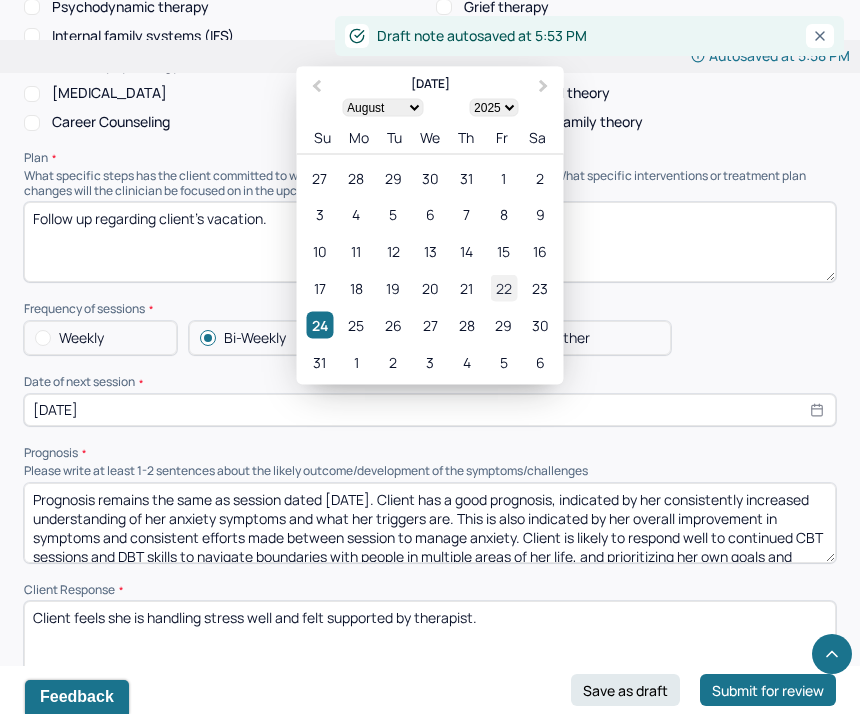 click on "22" at bounding box center [503, 287] 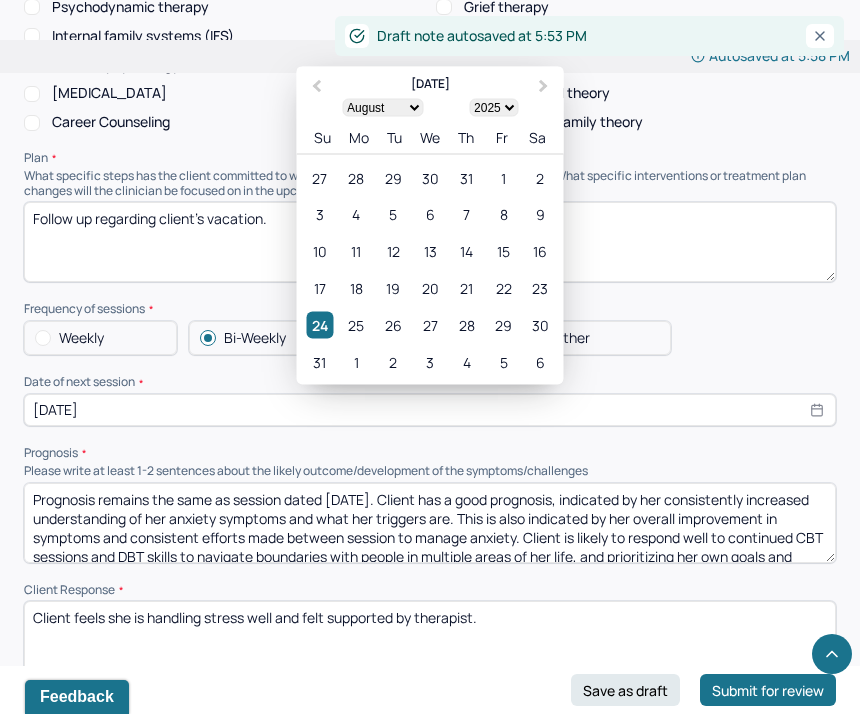 type on "[DATE]" 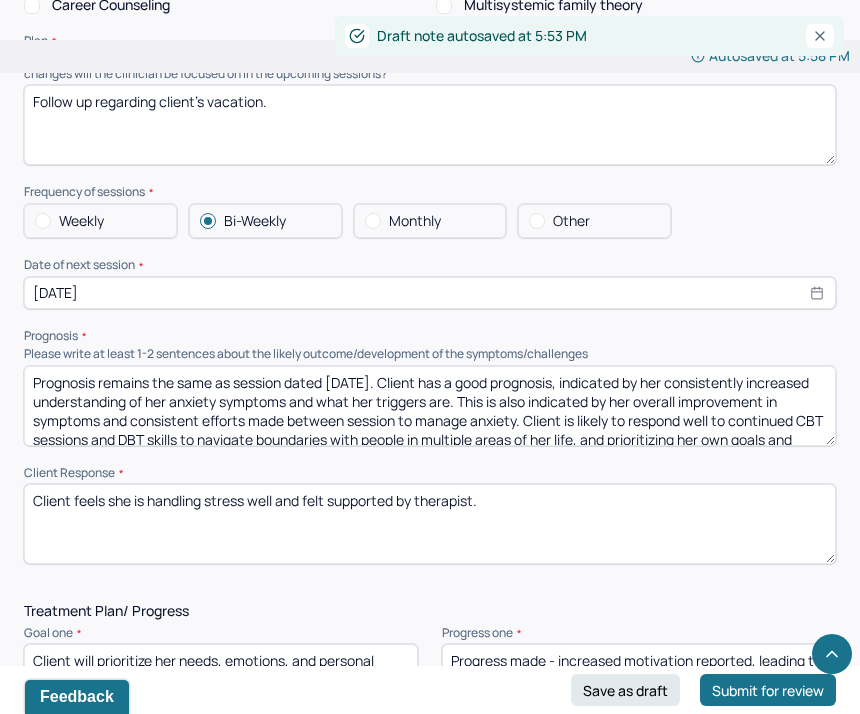 scroll, scrollTop: 0, scrollLeft: 0, axis: both 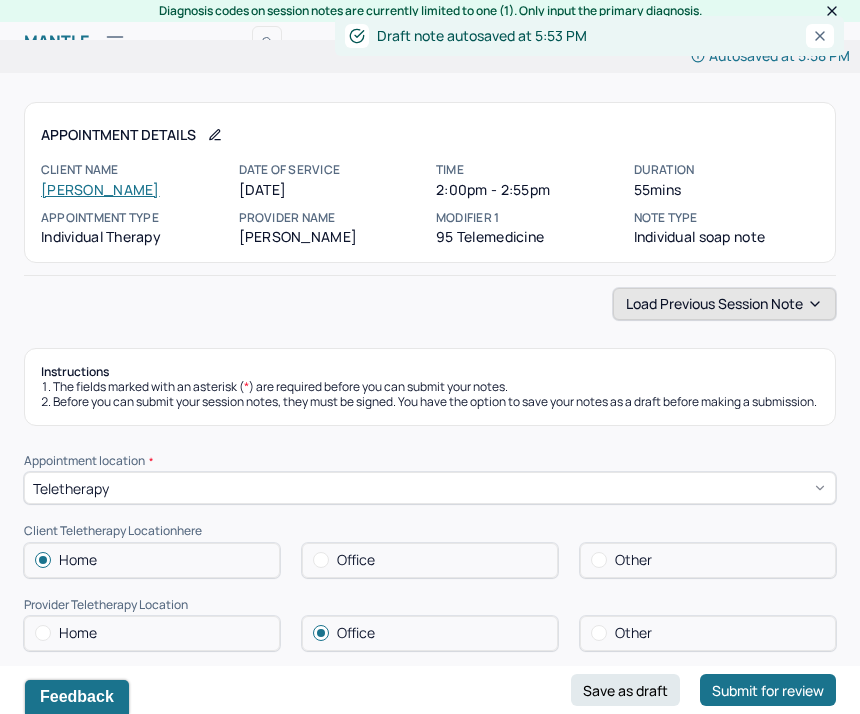 click on "Load previous session note" at bounding box center (724, 304) 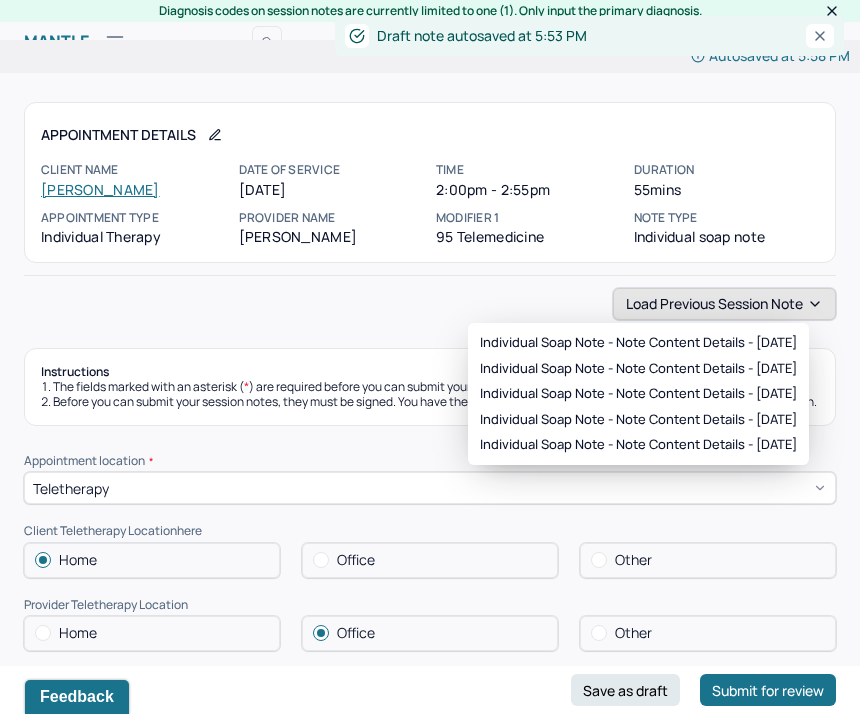 click on "Load previous session note" at bounding box center (724, 304) 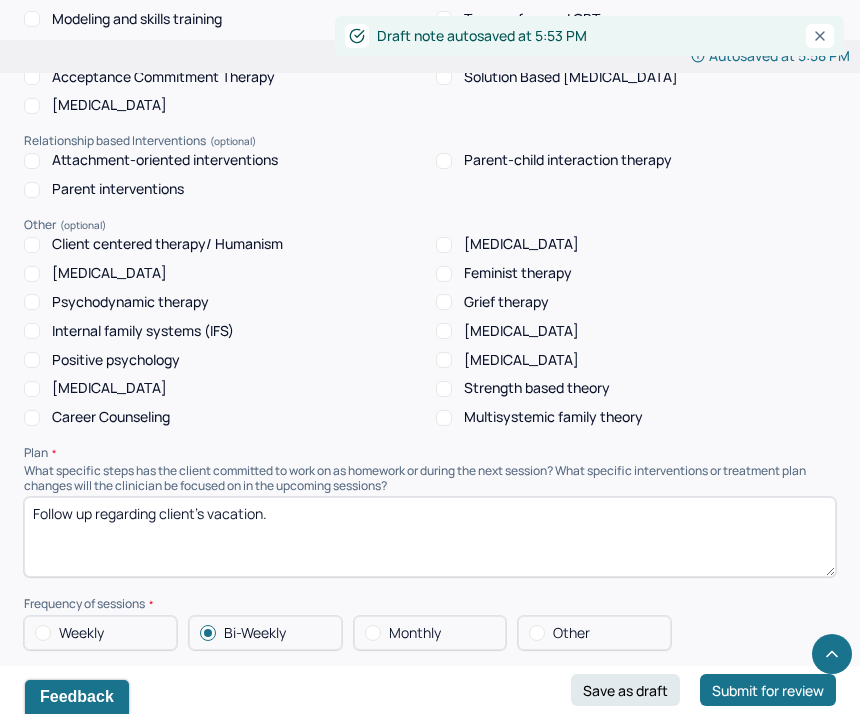 scroll, scrollTop: 2208, scrollLeft: 0, axis: vertical 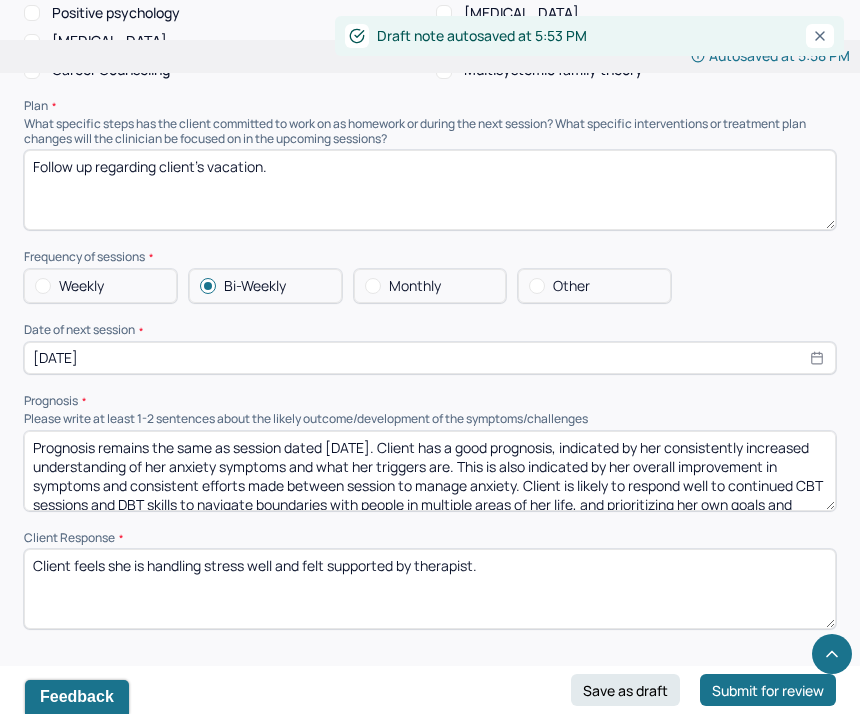 drag, startPoint x: 357, startPoint y: 455, endPoint x: 331, endPoint y: 455, distance: 26 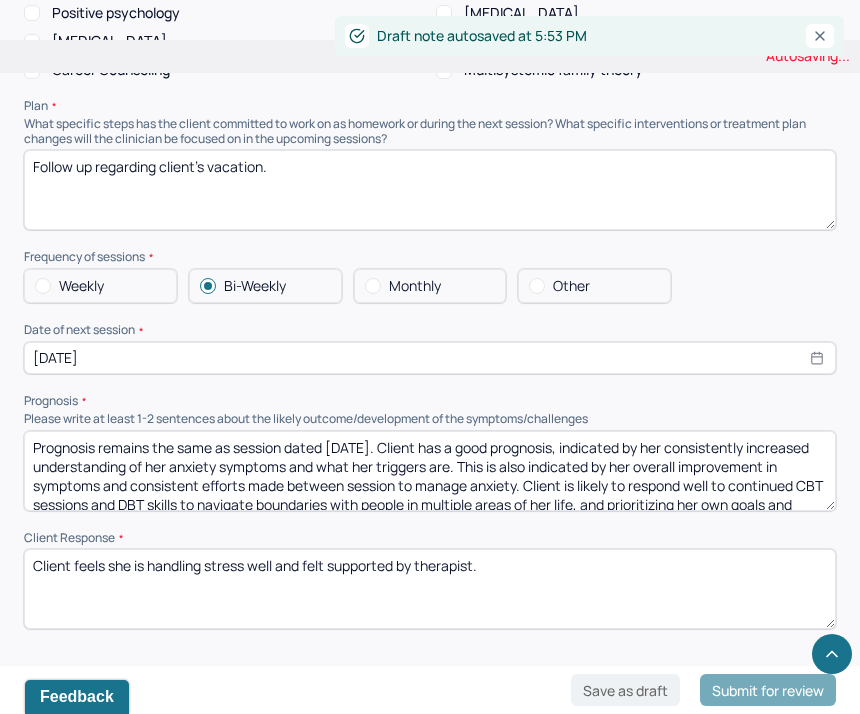 type on "Prognosis remains the same as session dated [DATE]. Client has a good prognosis, indicated by her consistently increased understanding of her anxiety symptoms and what her triggers are. This is also indicated by her overall improvement in symptoms and consistent efforts made between session to manage anxiety. Client is likely to respond well to continued CBT sessions and DBT skills to navigate boundaries with people in multiple areas of her life, and prioritizing her own goals and needs." 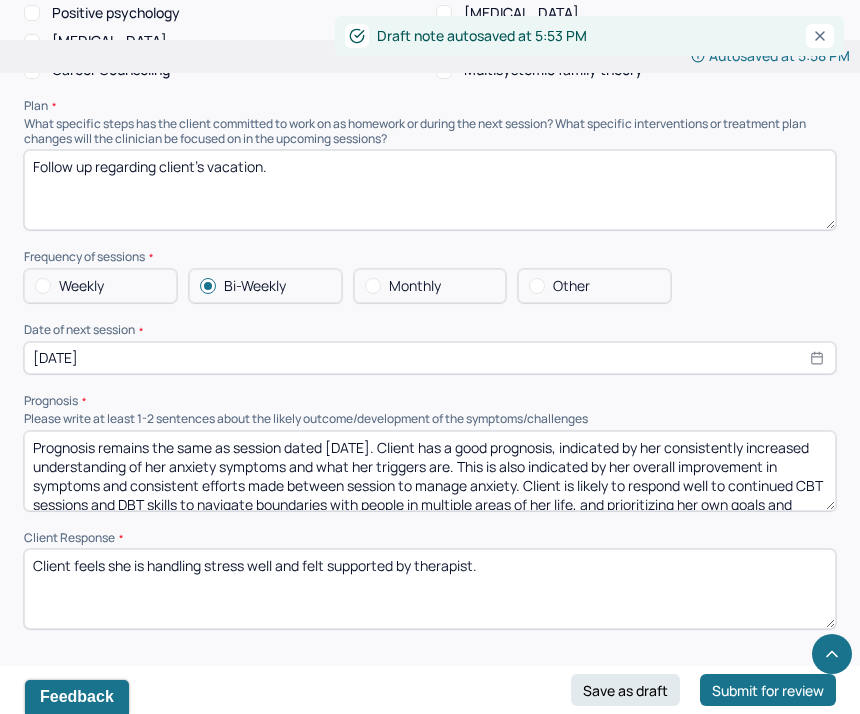 scroll, scrollTop: 2223, scrollLeft: 0, axis: vertical 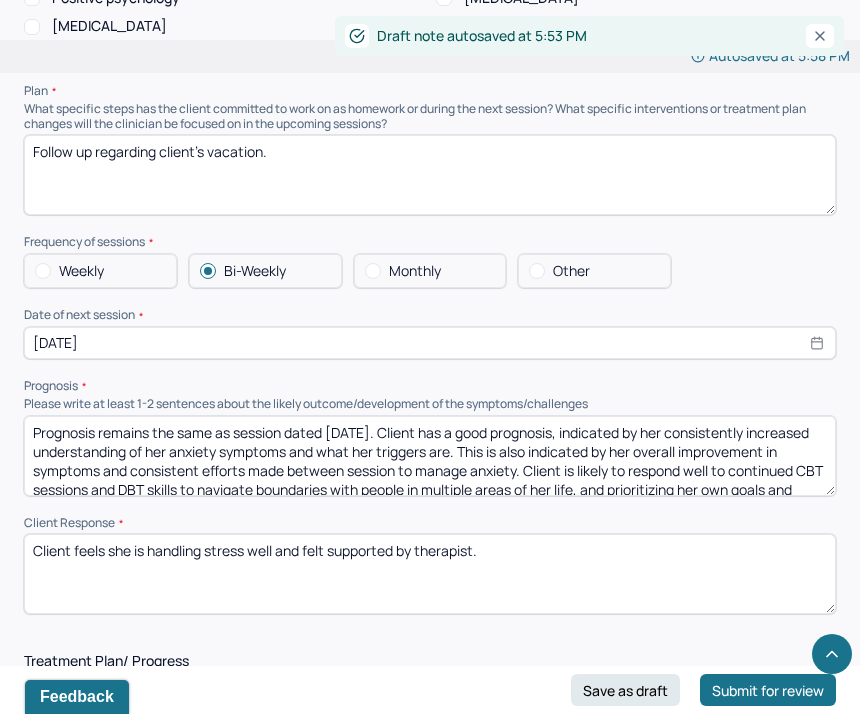 click on "Follow up regarding client's vacation." at bounding box center (430, 175) 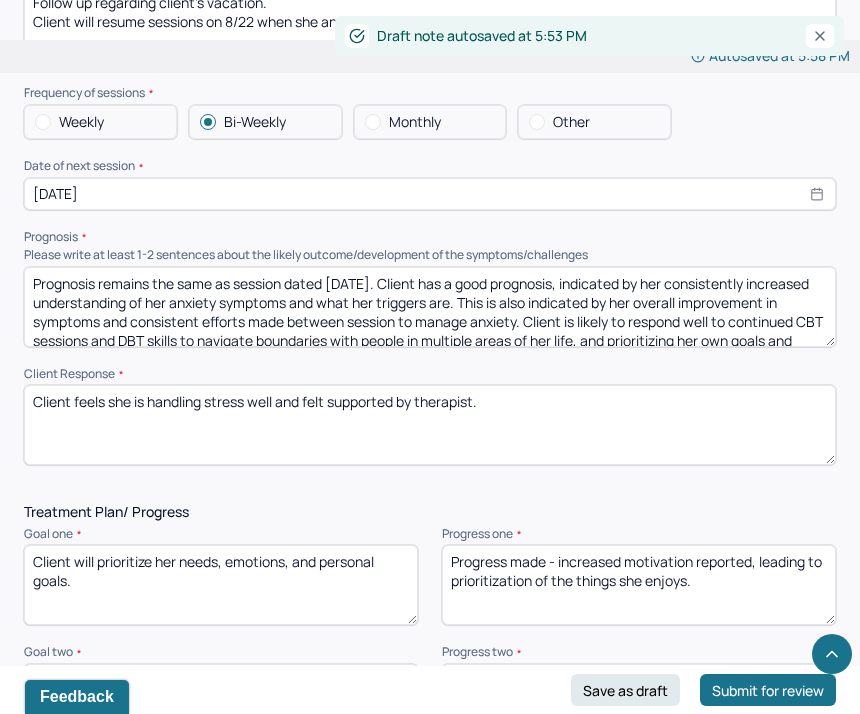 scroll, scrollTop: 2374, scrollLeft: 0, axis: vertical 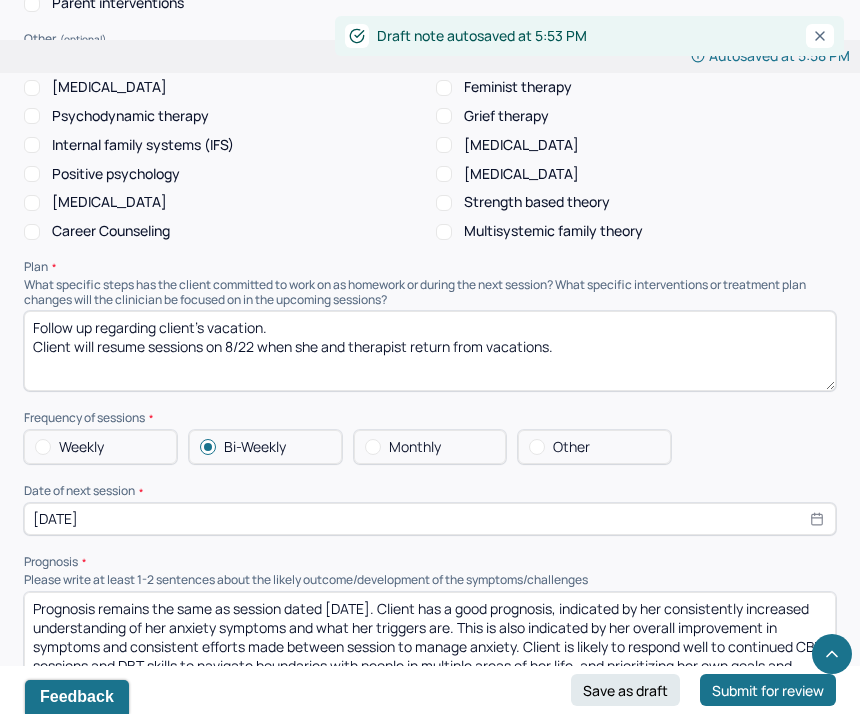drag, startPoint x: 325, startPoint y: 356, endPoint x: 586, endPoint y: 362, distance: 261.06897 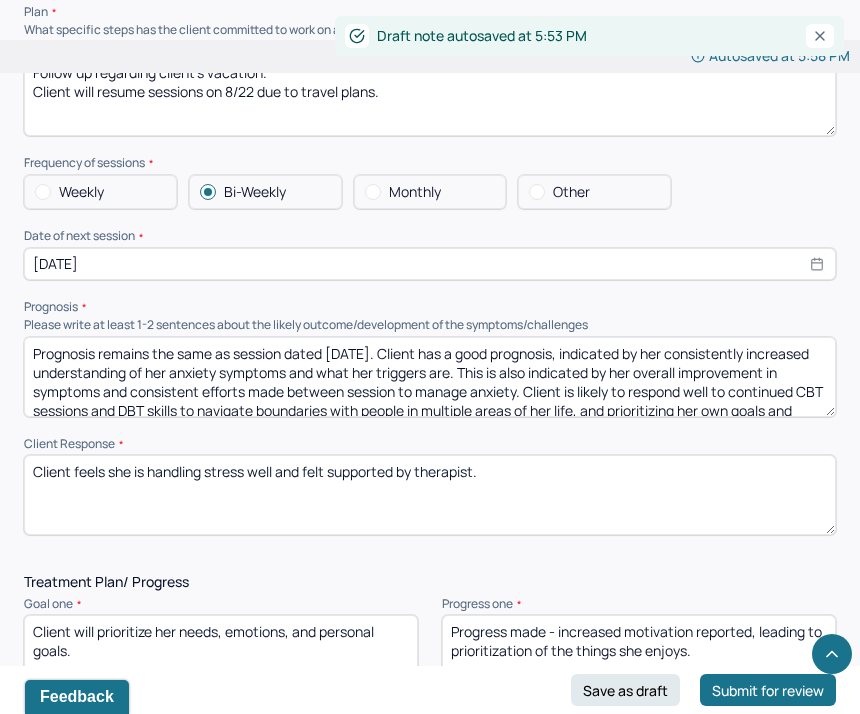 scroll, scrollTop: 2402, scrollLeft: 0, axis: vertical 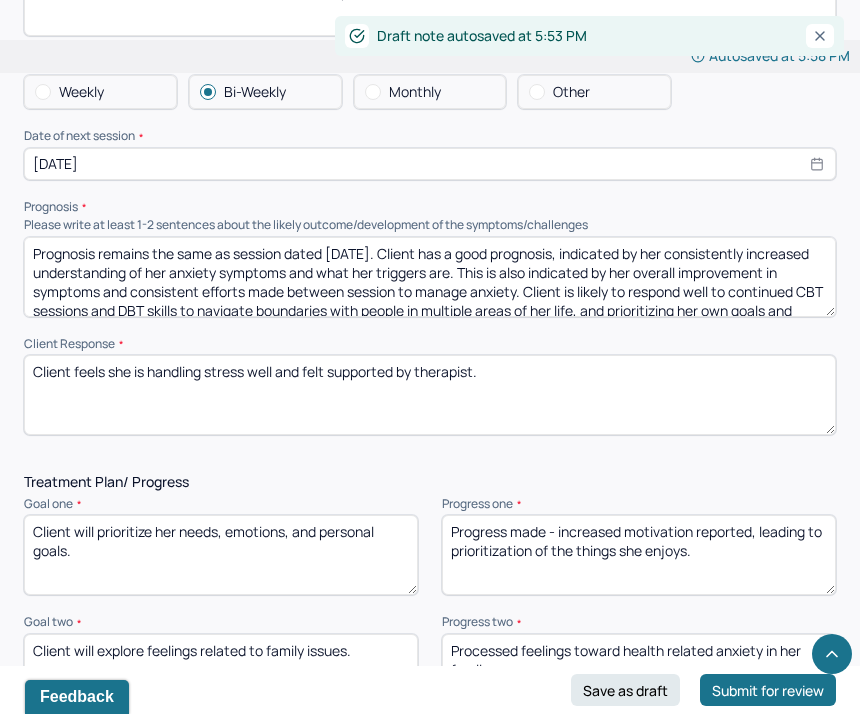 type on "Follow up regarding client's vacation.
Client will resume sessions on 8/22 due to travel plans." 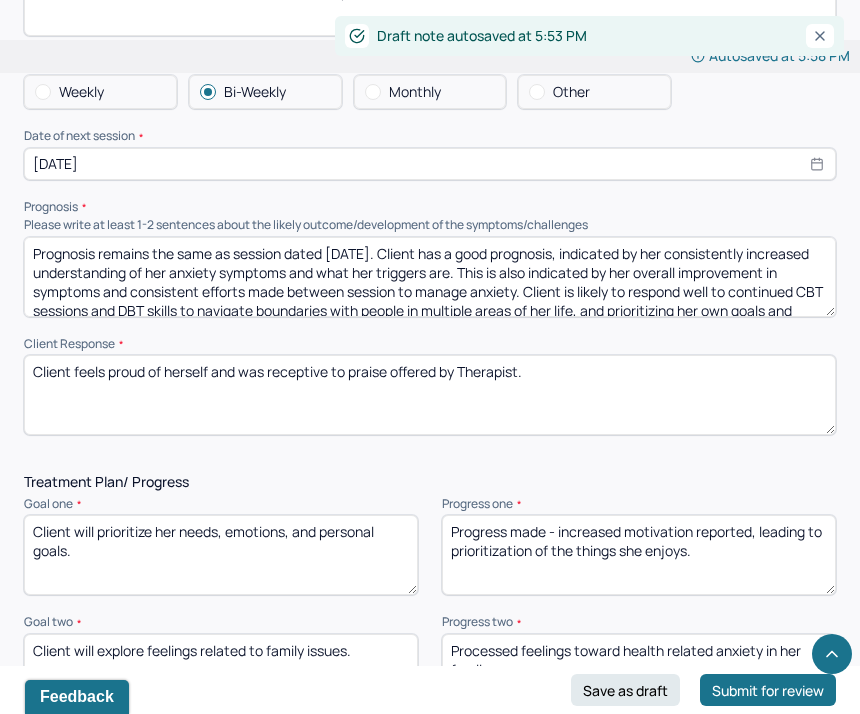 click on "Client feels proud of herself and was receptive to praise offered by Therapist." at bounding box center (430, 395) 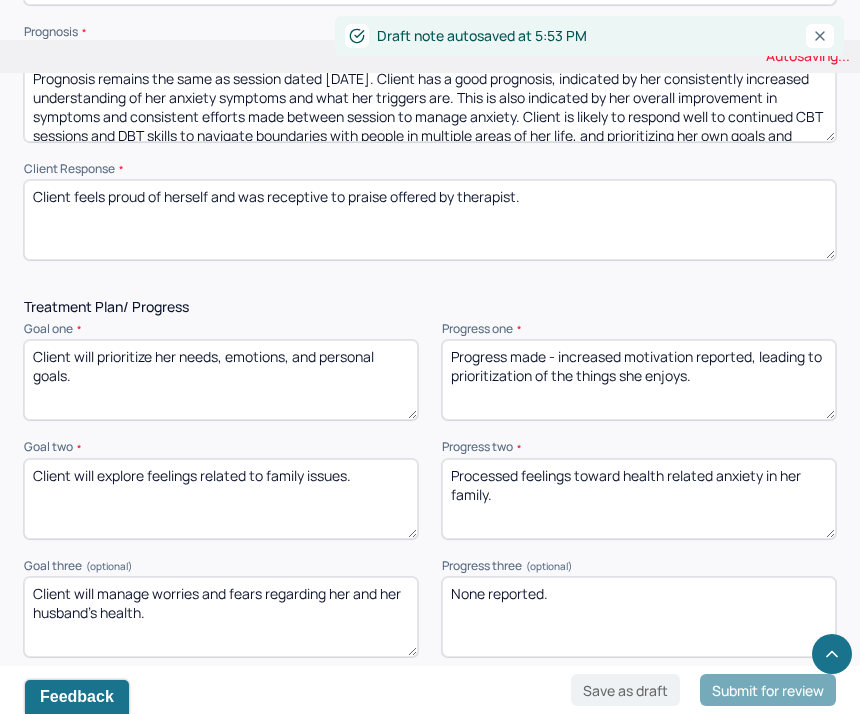scroll, scrollTop: 2584, scrollLeft: 0, axis: vertical 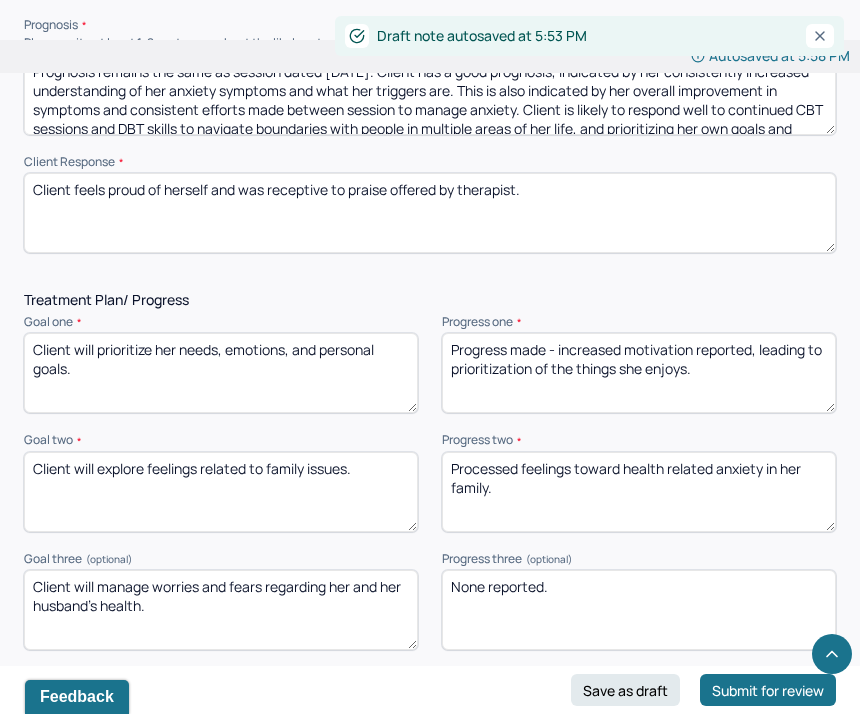 type on "Client feels proud of herself and was receptive to praise offered by therapist." 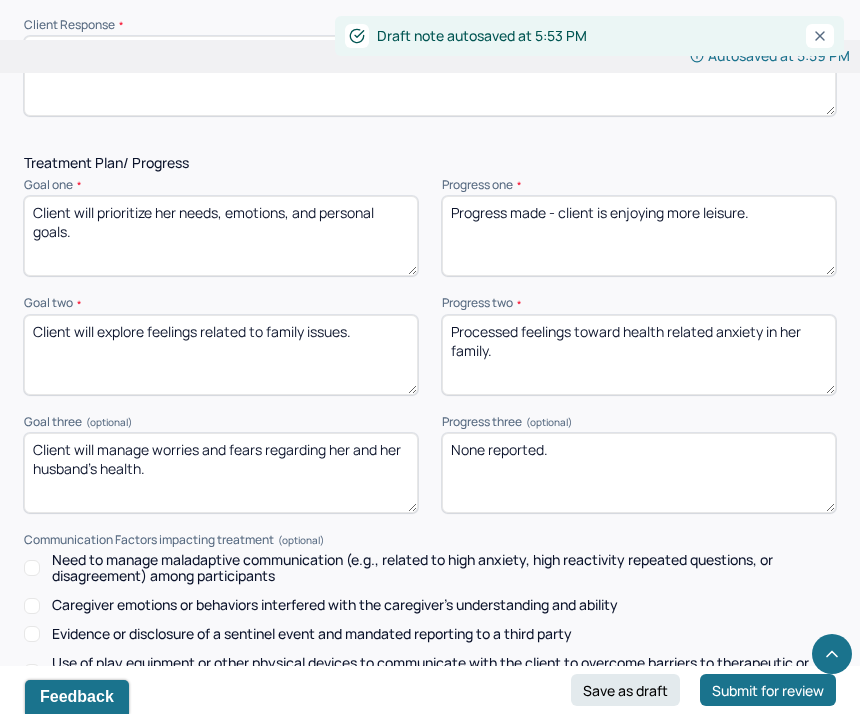 scroll, scrollTop: 2725, scrollLeft: 0, axis: vertical 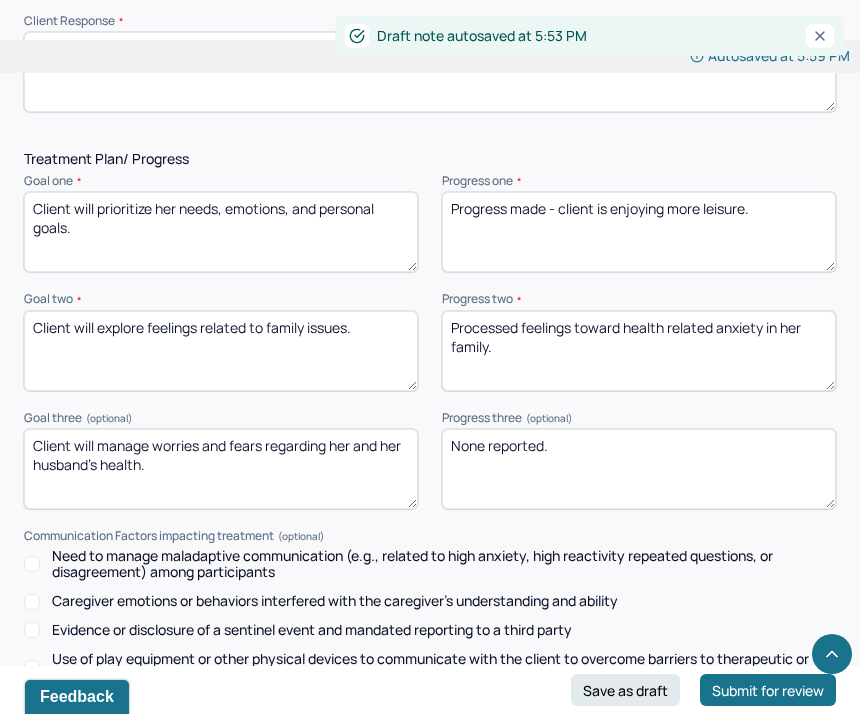 type on "Progress made - client is enjoying more leisure." 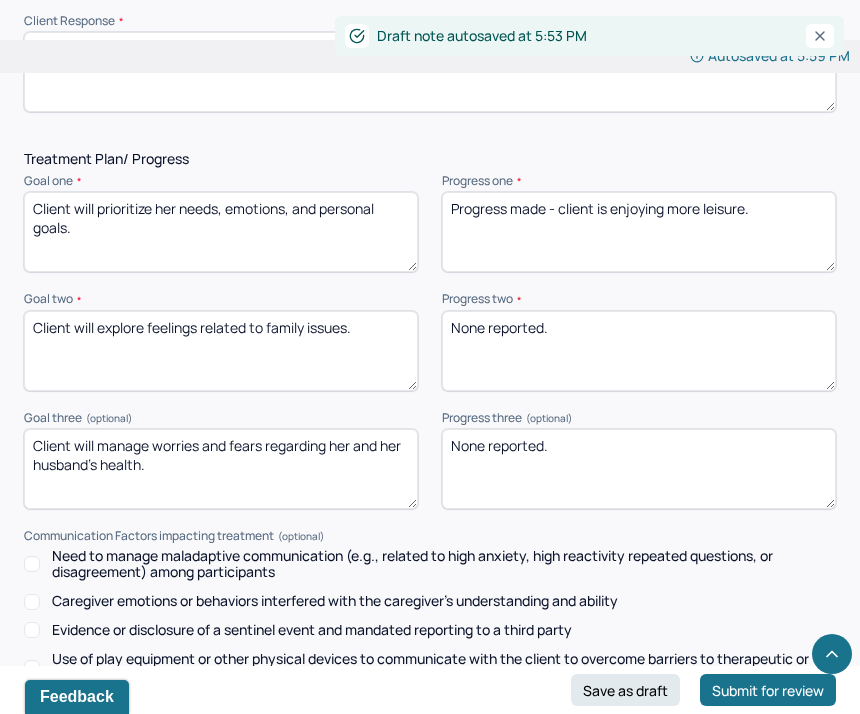 type on "None reported." 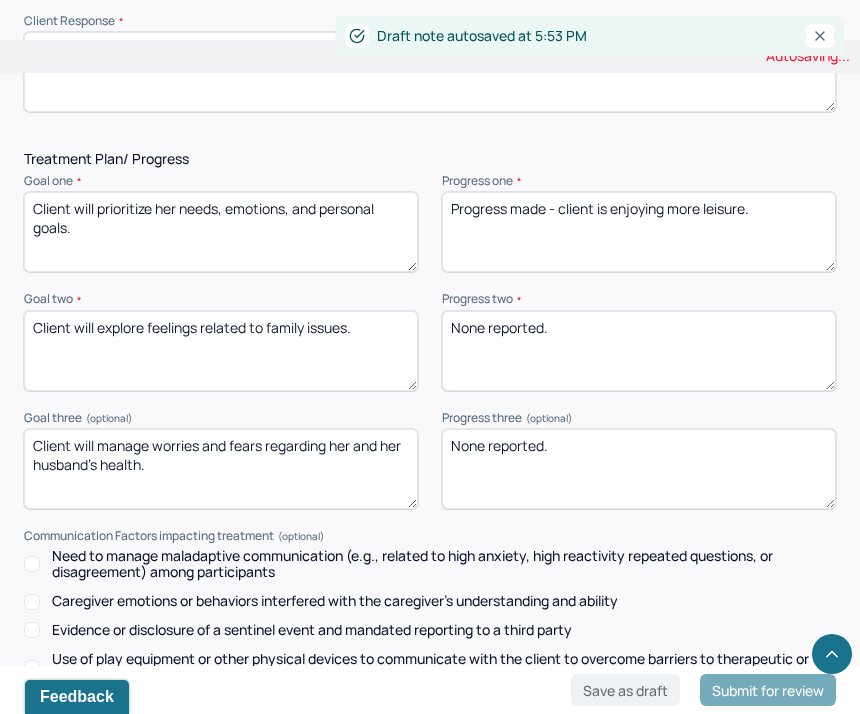 drag, startPoint x: 571, startPoint y: 451, endPoint x: 322, endPoint y: 436, distance: 249.4514 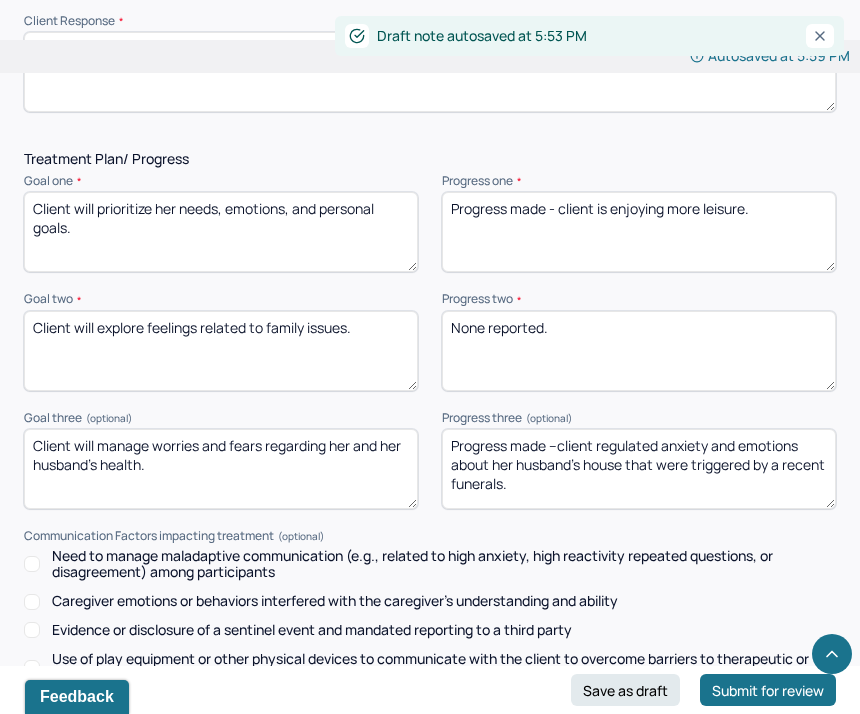 click on "Progress made –client regulated anxiety and emotions about her husband's house" at bounding box center (639, 469) 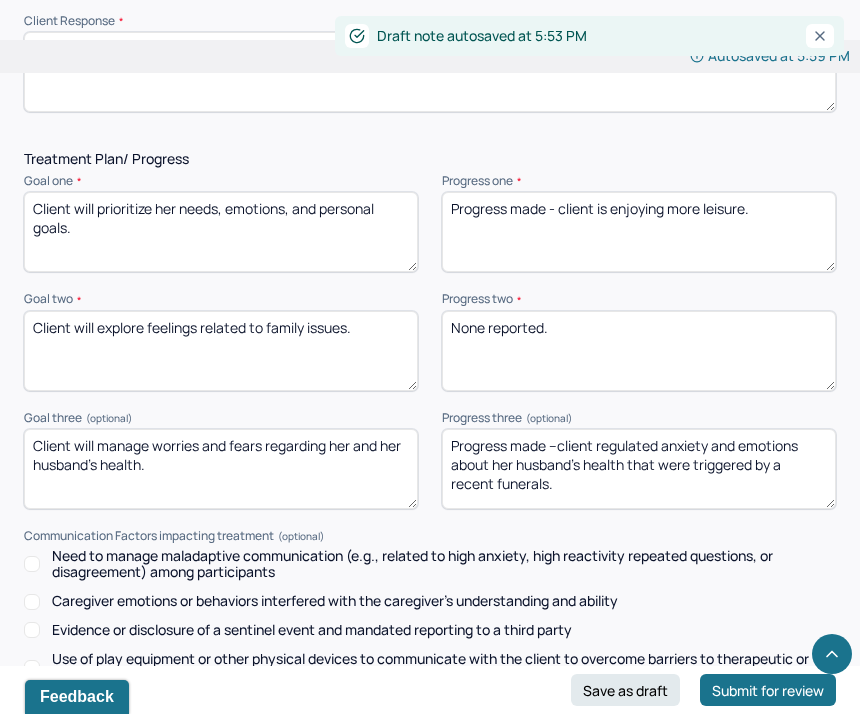 click on "Progress made –client regulated anxiety and emotions about her husband's health that were triggered by a recent funerals." at bounding box center (639, 469) 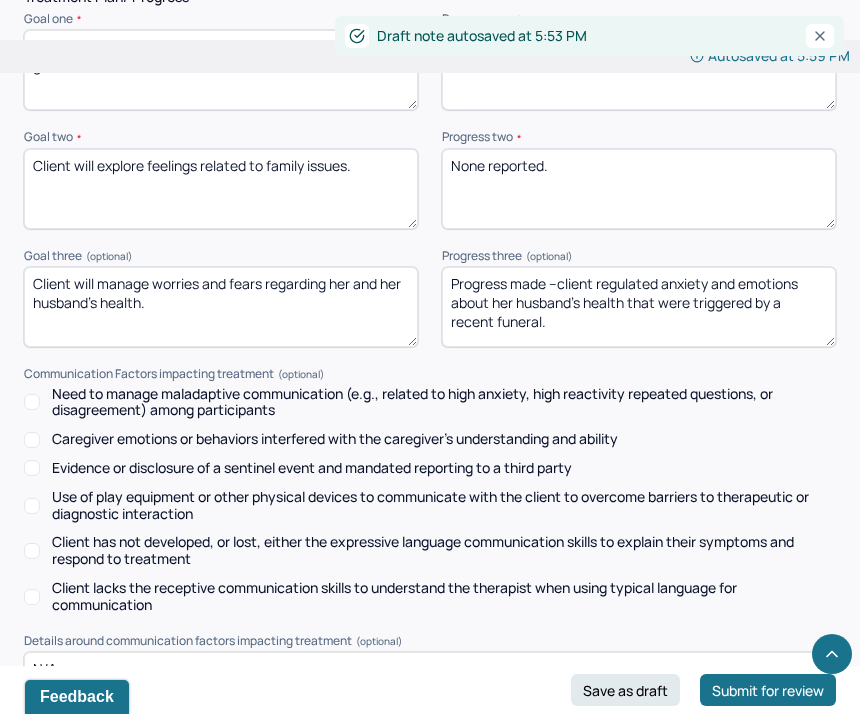 scroll, scrollTop: 3120, scrollLeft: 0, axis: vertical 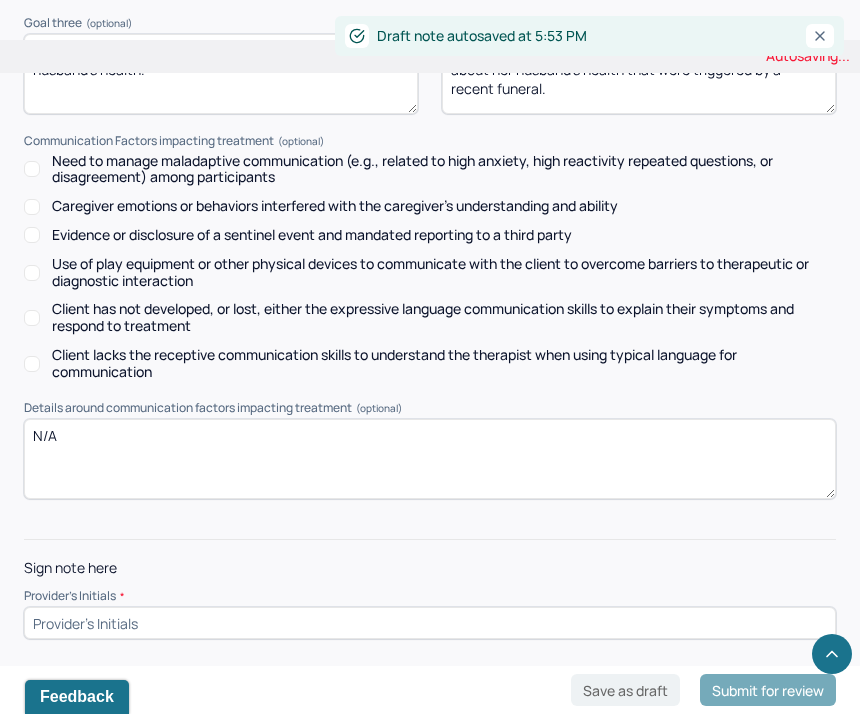 type on "Progress made –client regulated anxiety and emotions about her husband's health that were triggered by a recent funeral." 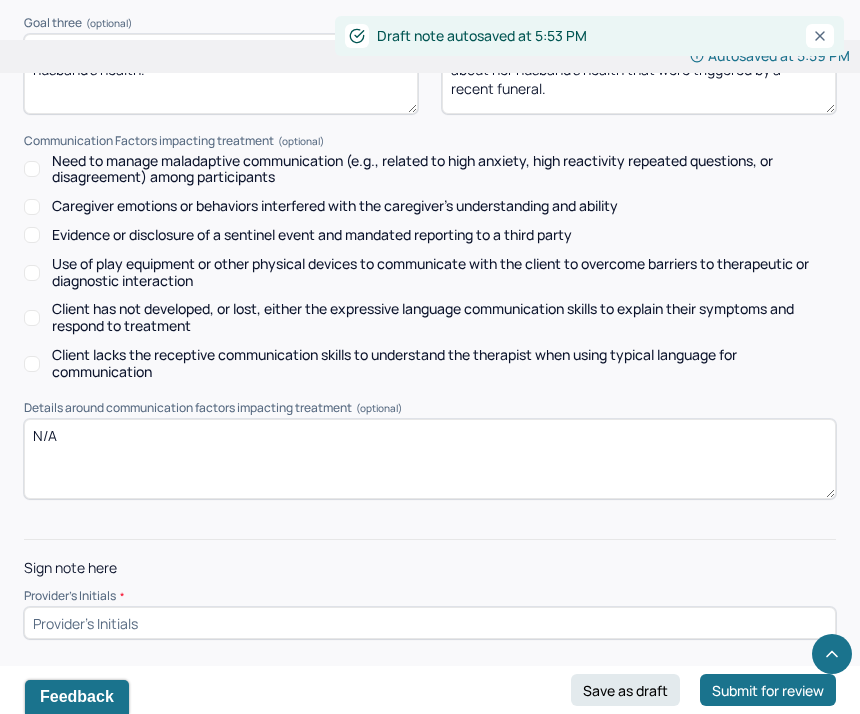 click at bounding box center [430, 623] 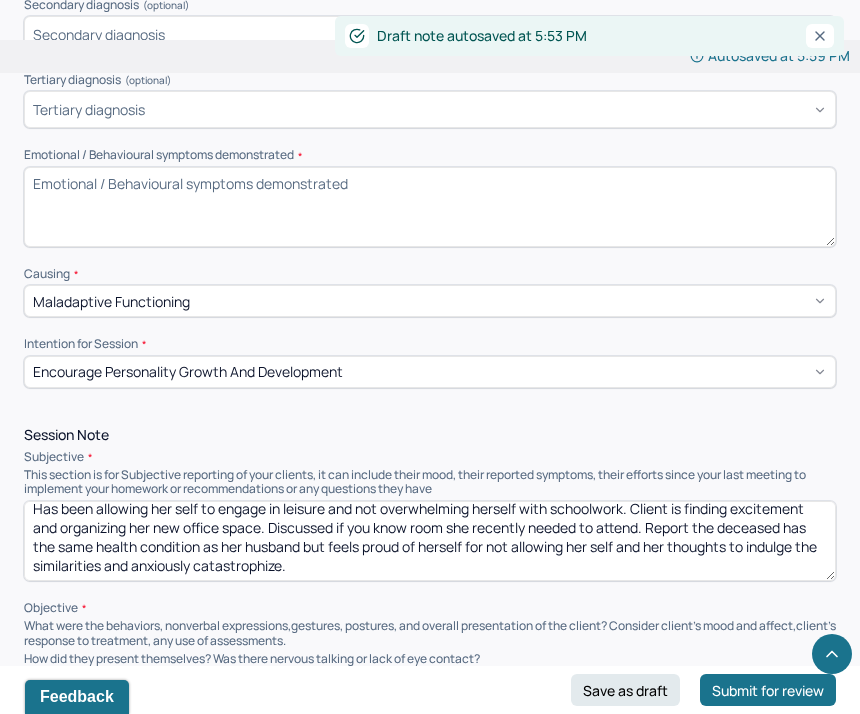 scroll, scrollTop: 813, scrollLeft: 0, axis: vertical 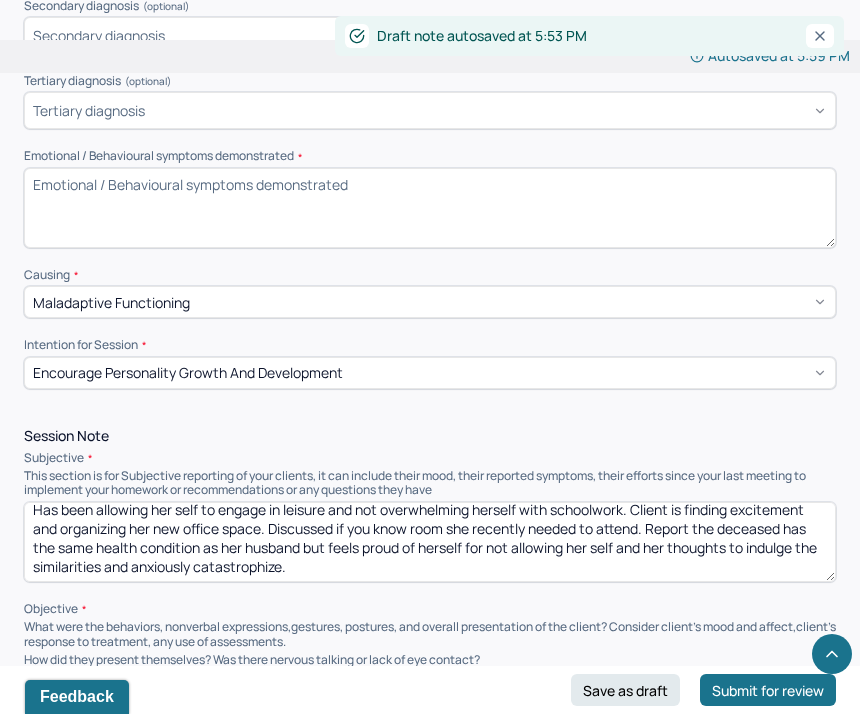 type on "DA" 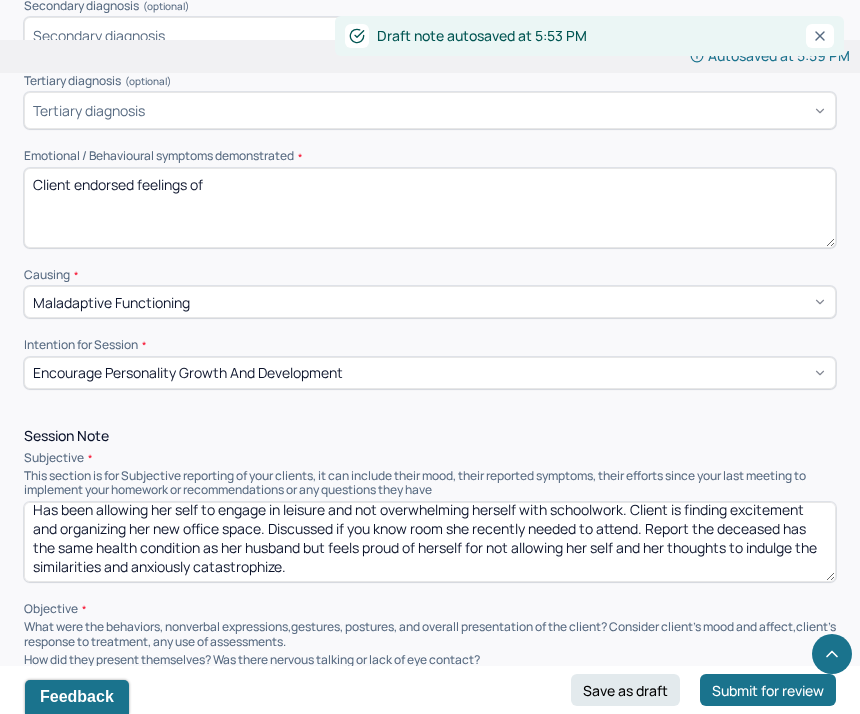 scroll, scrollTop: 0, scrollLeft: 0, axis: both 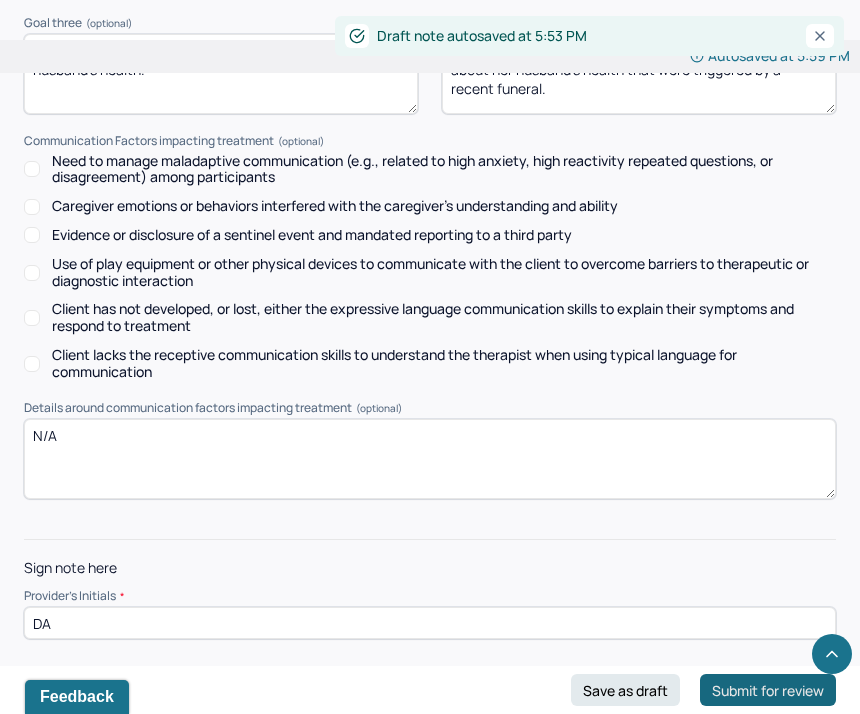 type on "Client endorsed feelings of sadness, grief, and worry." 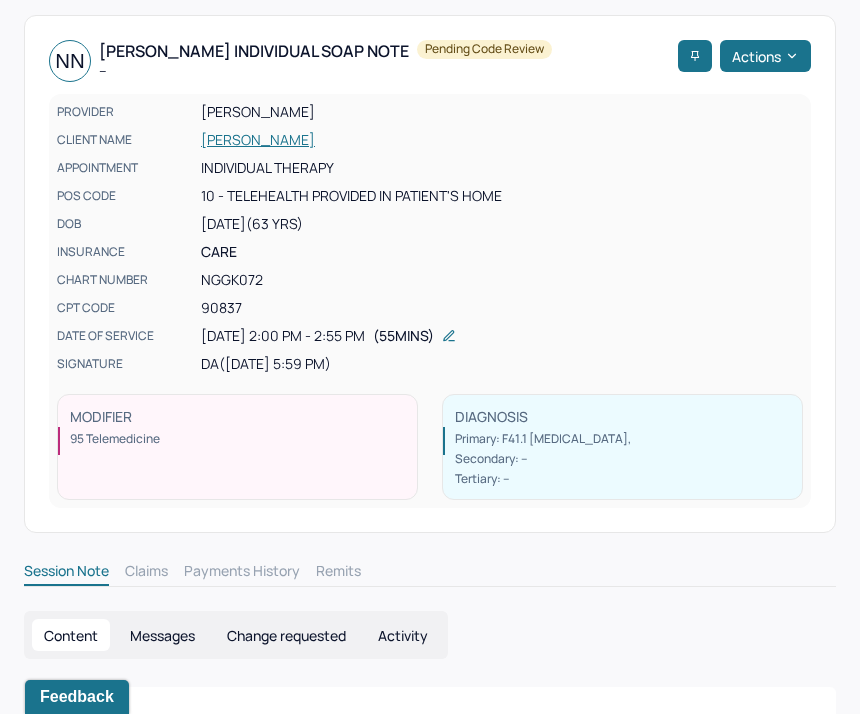 scroll, scrollTop: 0, scrollLeft: 0, axis: both 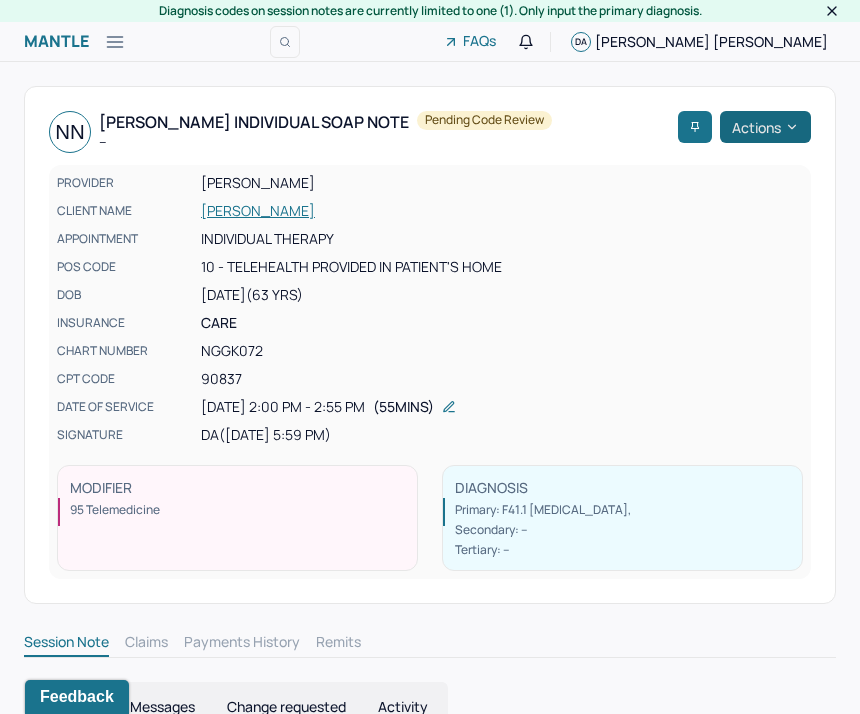 click on "Actions" at bounding box center [765, 127] 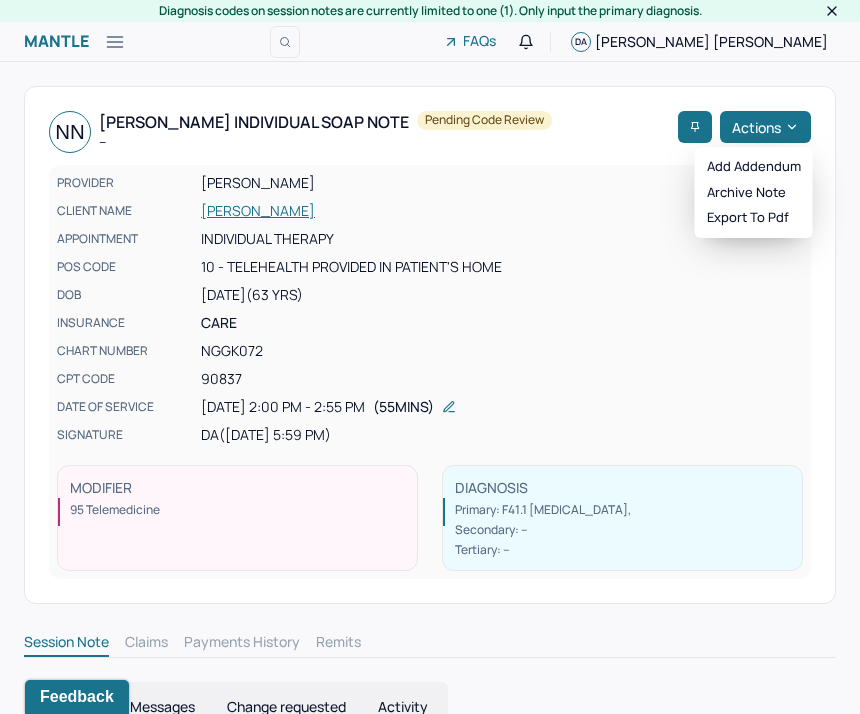 click on "[DATE]  (63 Yrs)" at bounding box center [502, 295] 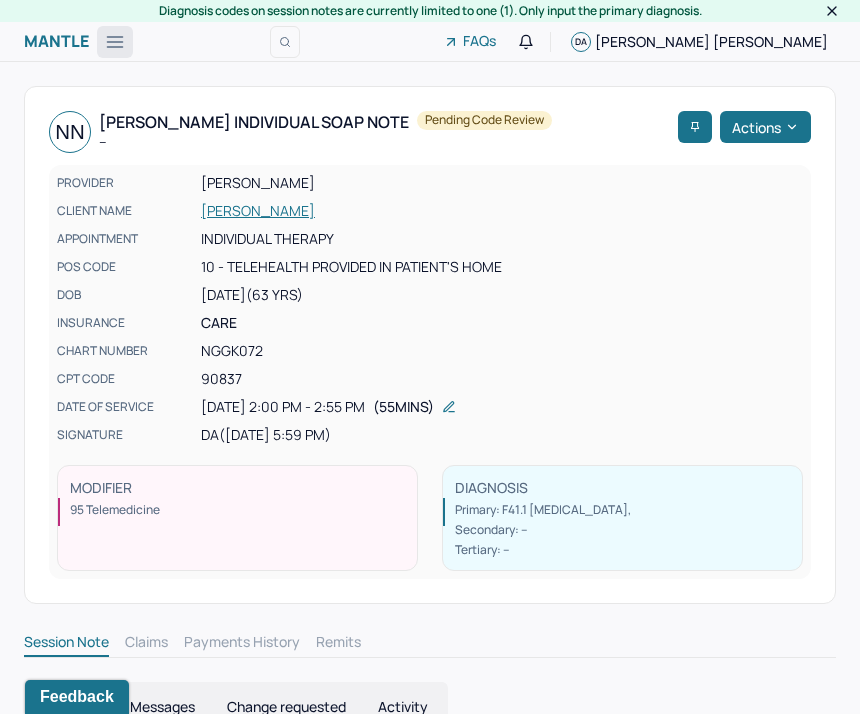click at bounding box center [115, 42] 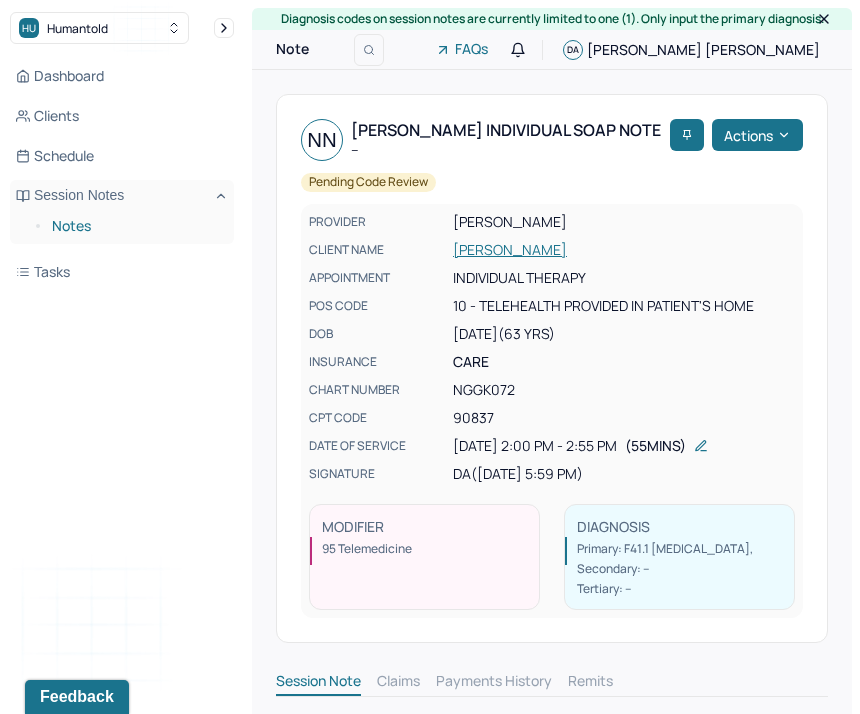 click on "Notes" at bounding box center [135, 226] 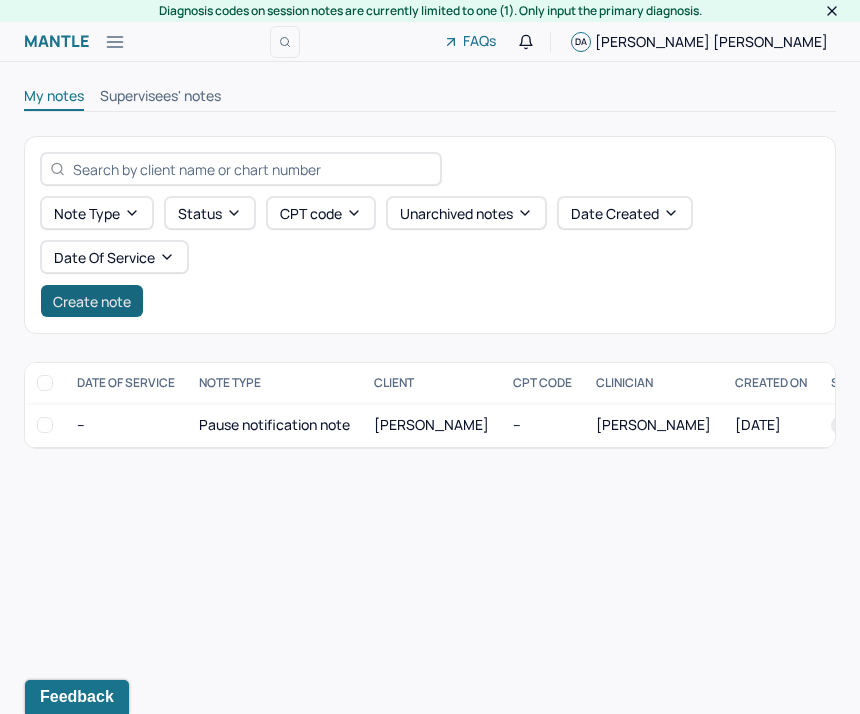 click on "Create note" at bounding box center [92, 301] 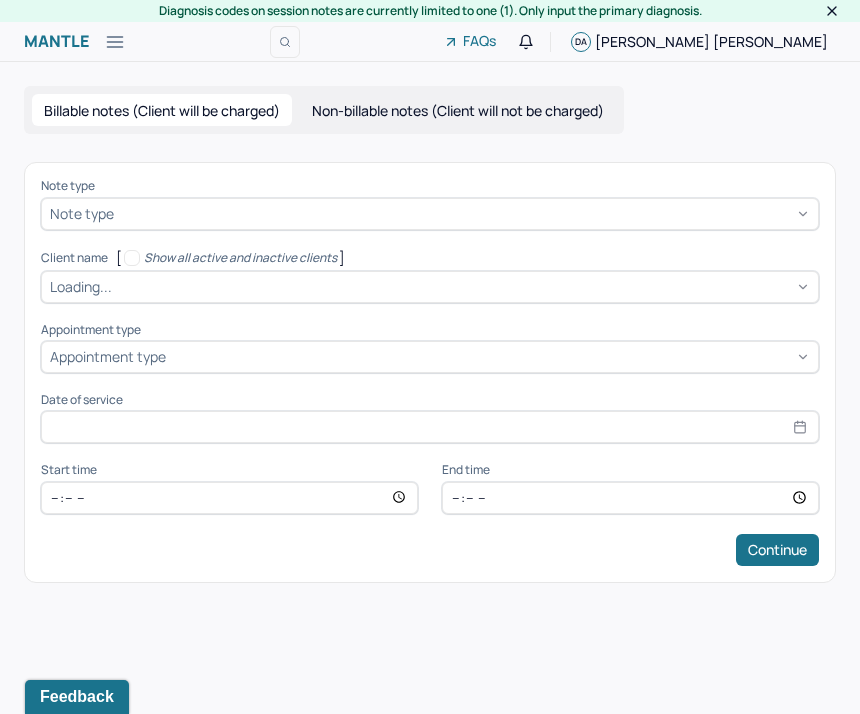 click on "Note type" at bounding box center (82, 213) 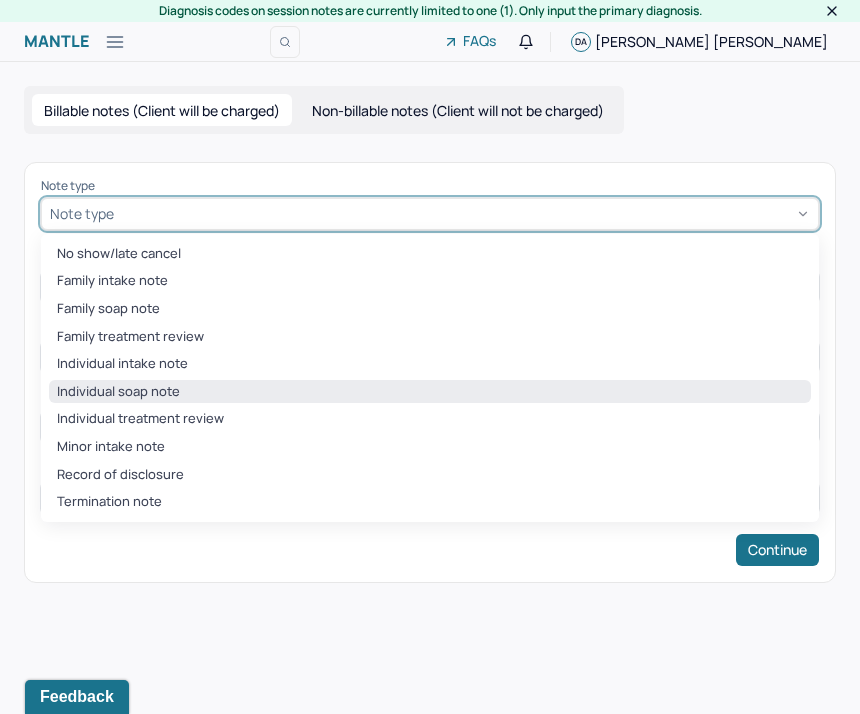 click on "Individual soap note" at bounding box center (430, 392) 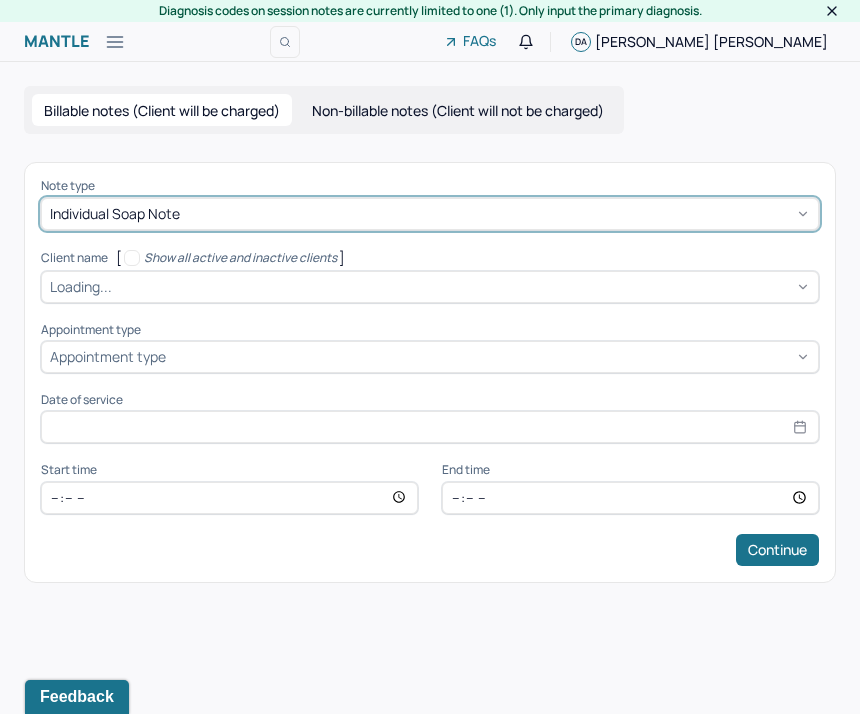 click on "Loading..." at bounding box center (430, 287) 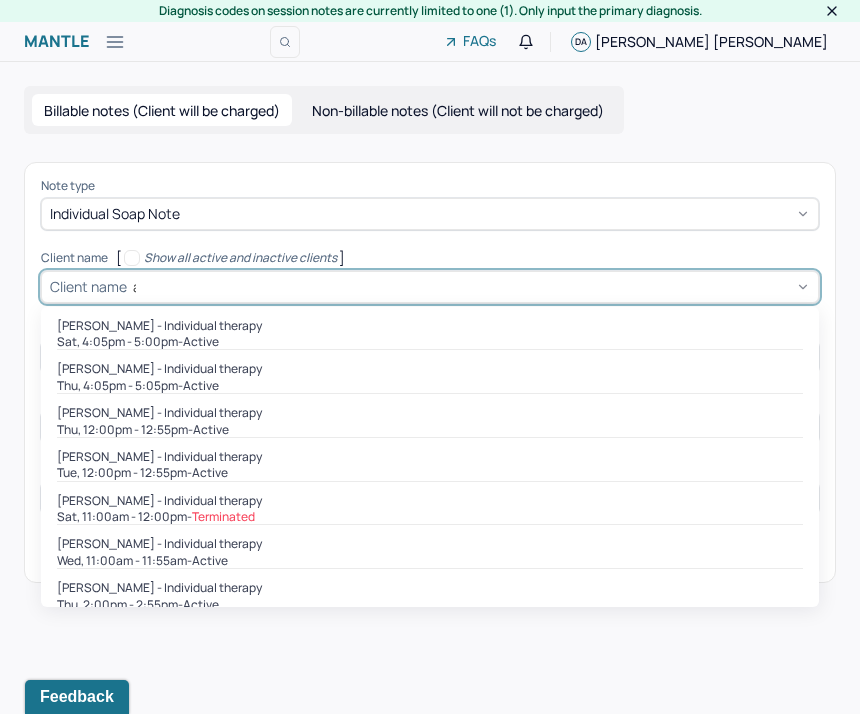 type on "ad" 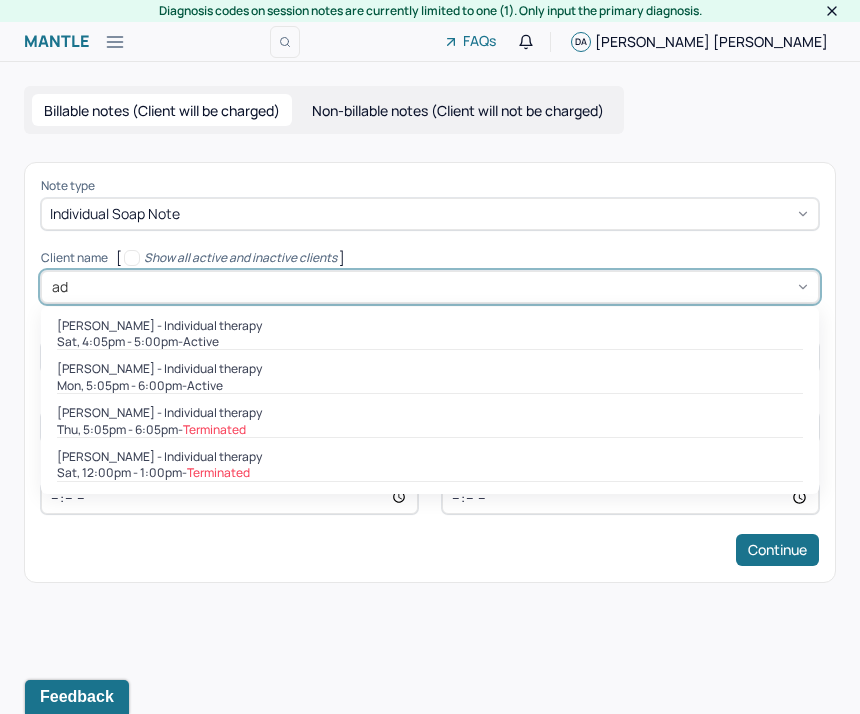 click on "Sat, 4:05pm - 5:00pm  -  active" at bounding box center [430, 342] 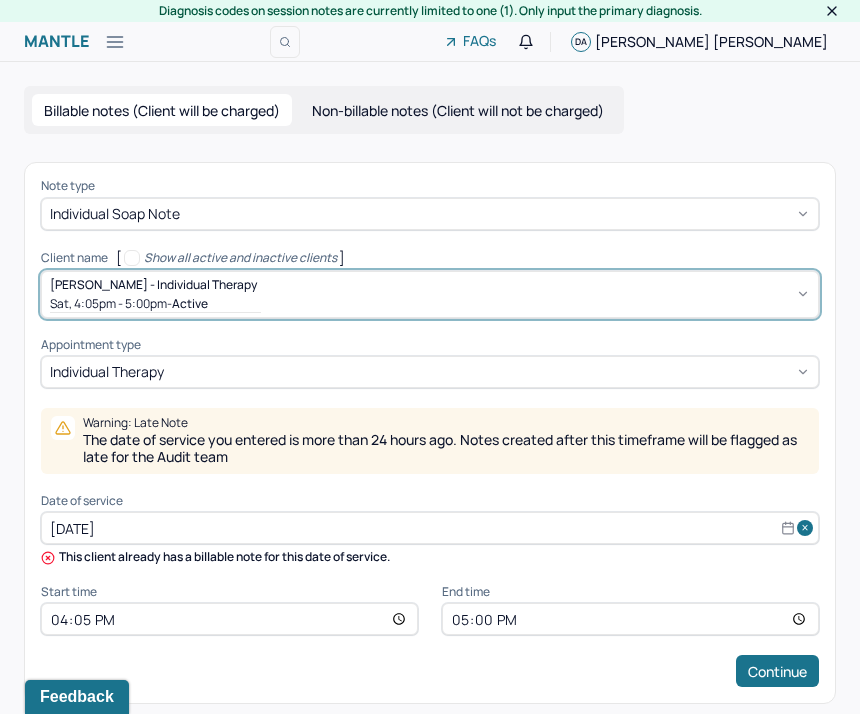 scroll, scrollTop: 11, scrollLeft: 0, axis: vertical 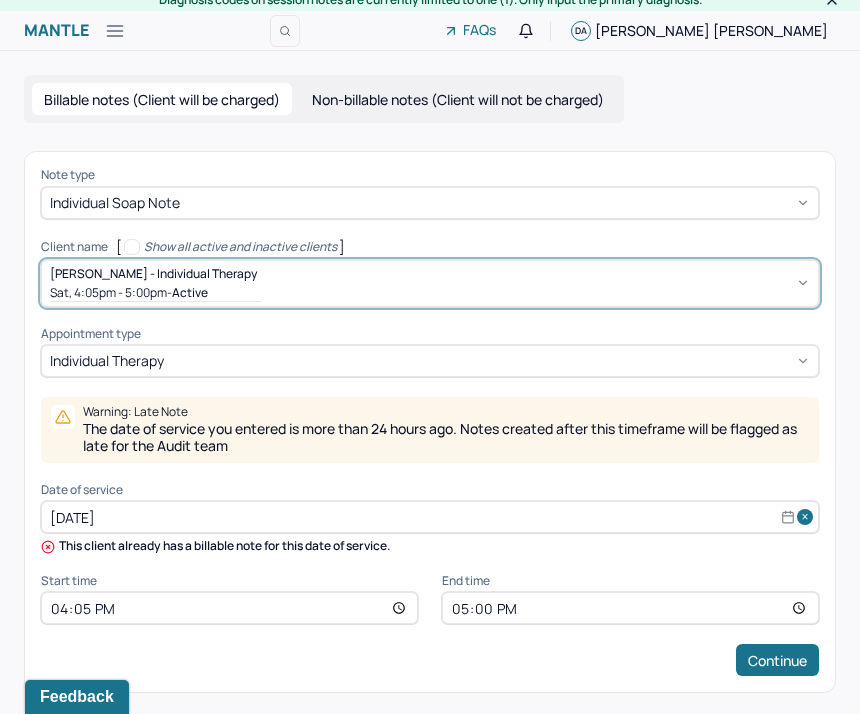 click on "[DATE]" at bounding box center [430, 517] 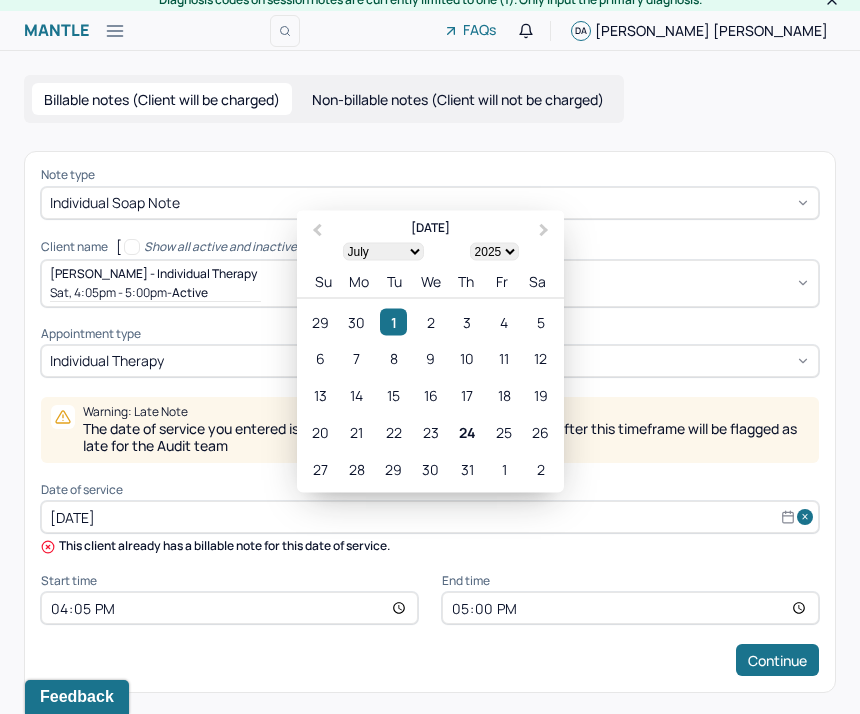 click on "24" at bounding box center [467, 432] 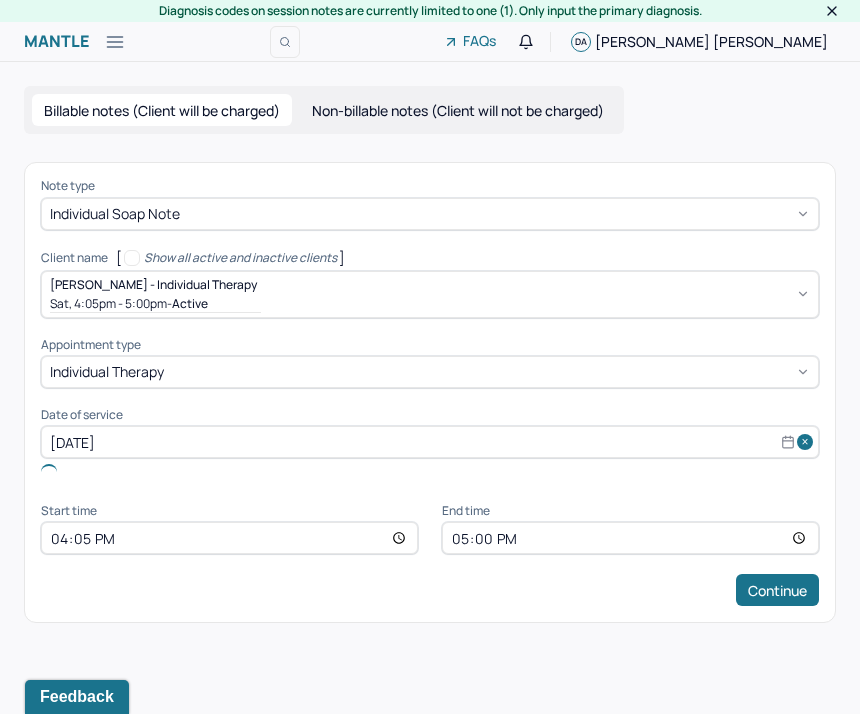 scroll, scrollTop: 0, scrollLeft: 0, axis: both 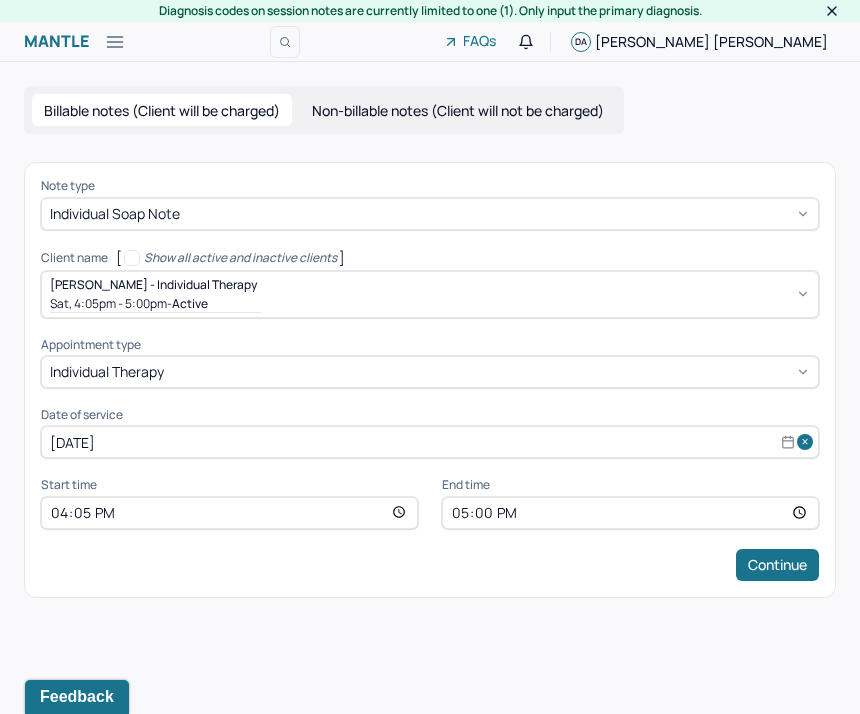 click on "16:05" at bounding box center [229, 513] 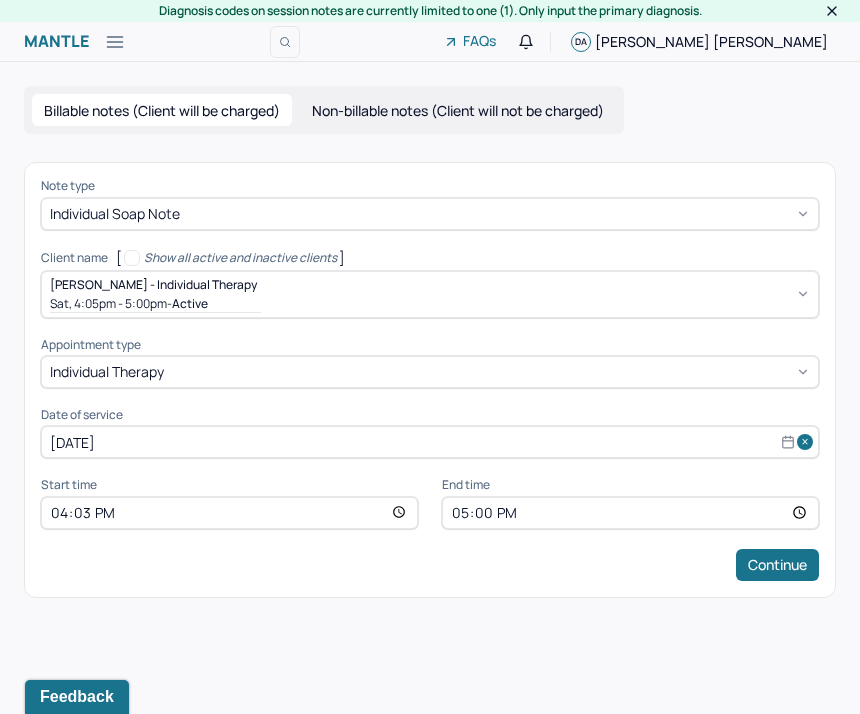 type on "16:30" 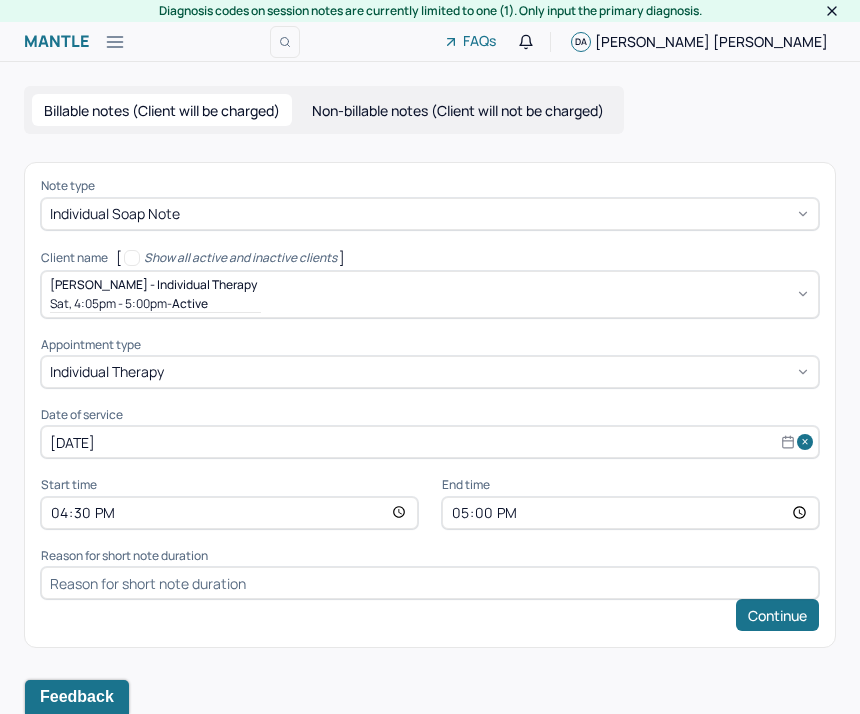 click on "17:00" at bounding box center [630, 513] 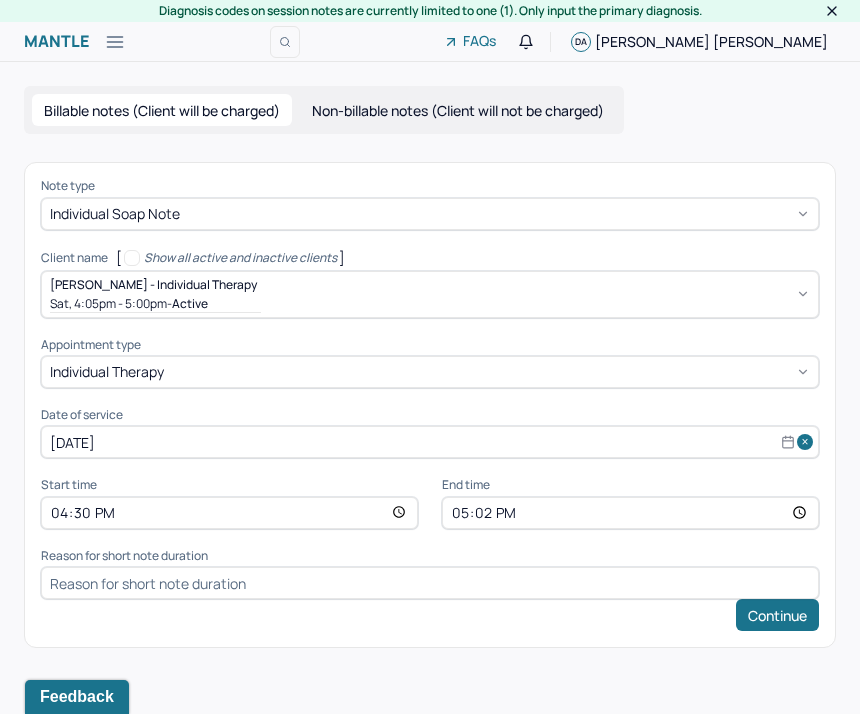 type on "17:25" 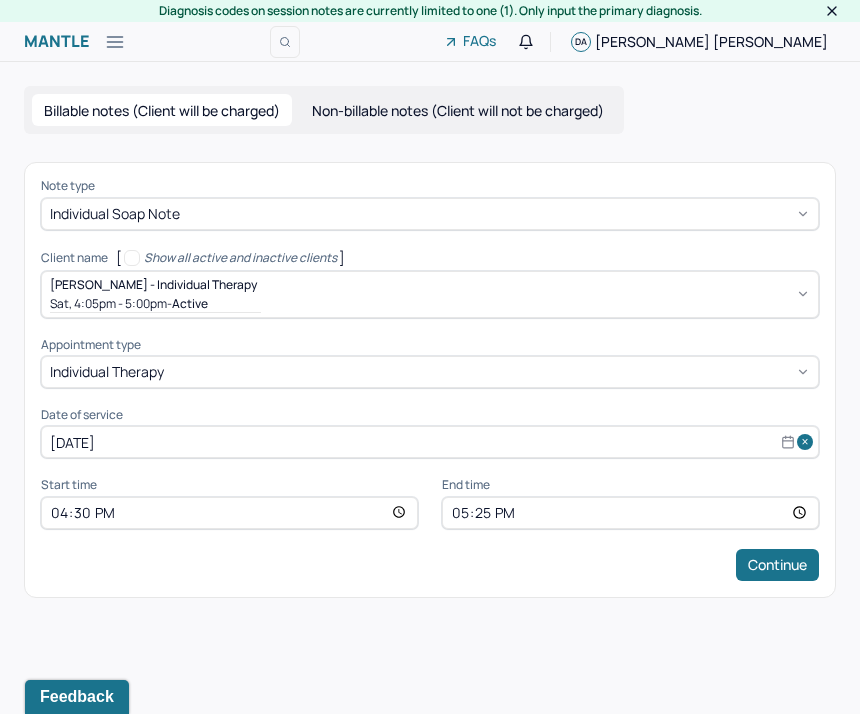 click on "Continue" at bounding box center (430, 565) 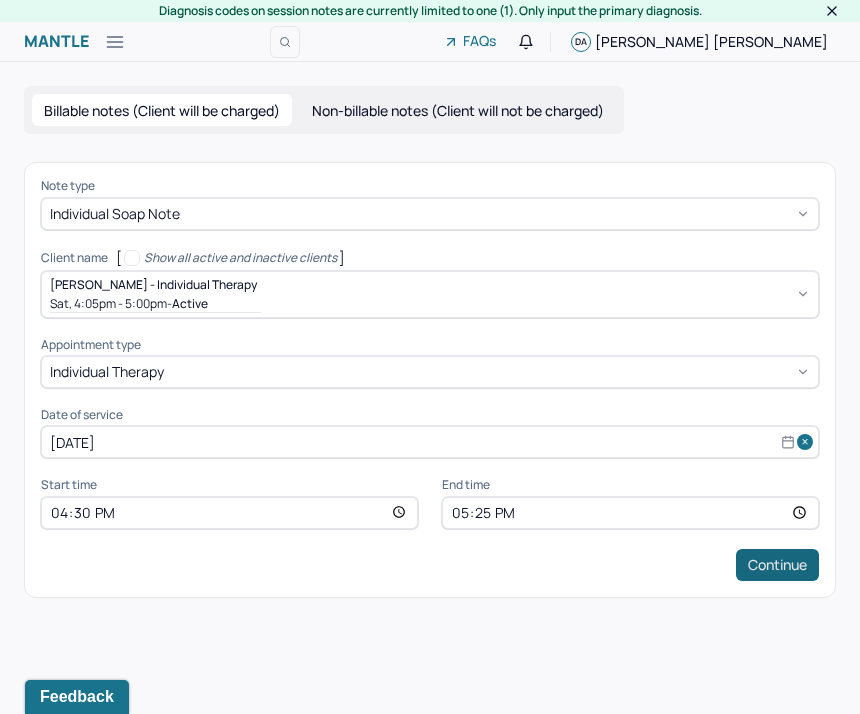click on "Continue" at bounding box center (777, 565) 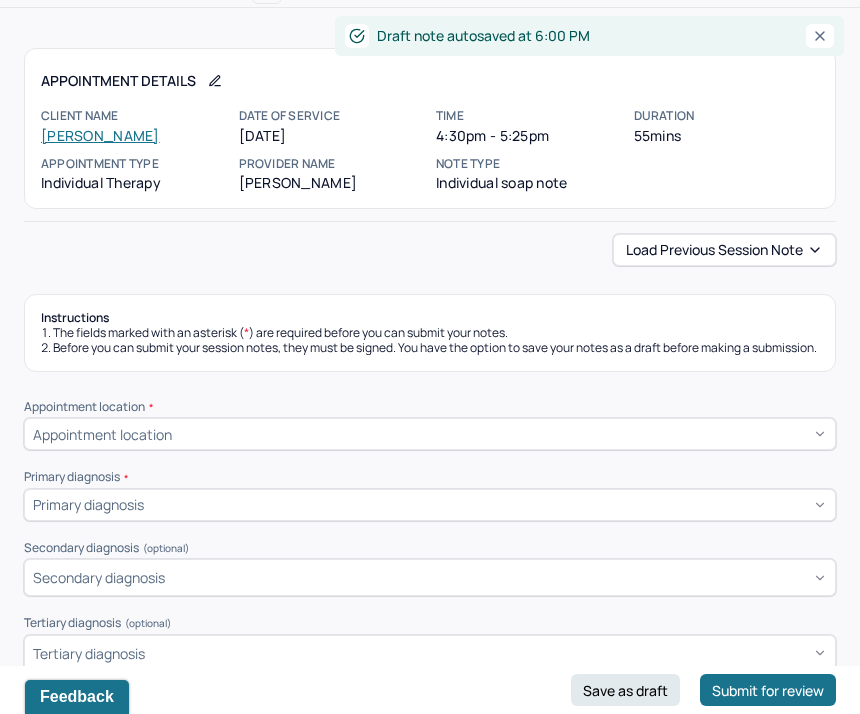 scroll, scrollTop: 55, scrollLeft: 0, axis: vertical 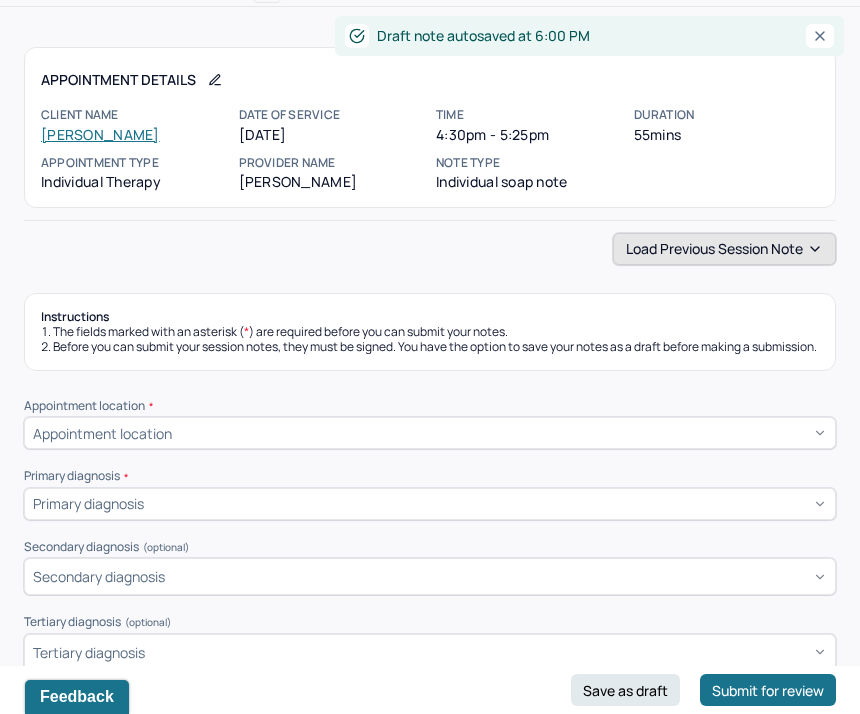 click on "Load previous session note" at bounding box center (724, 249) 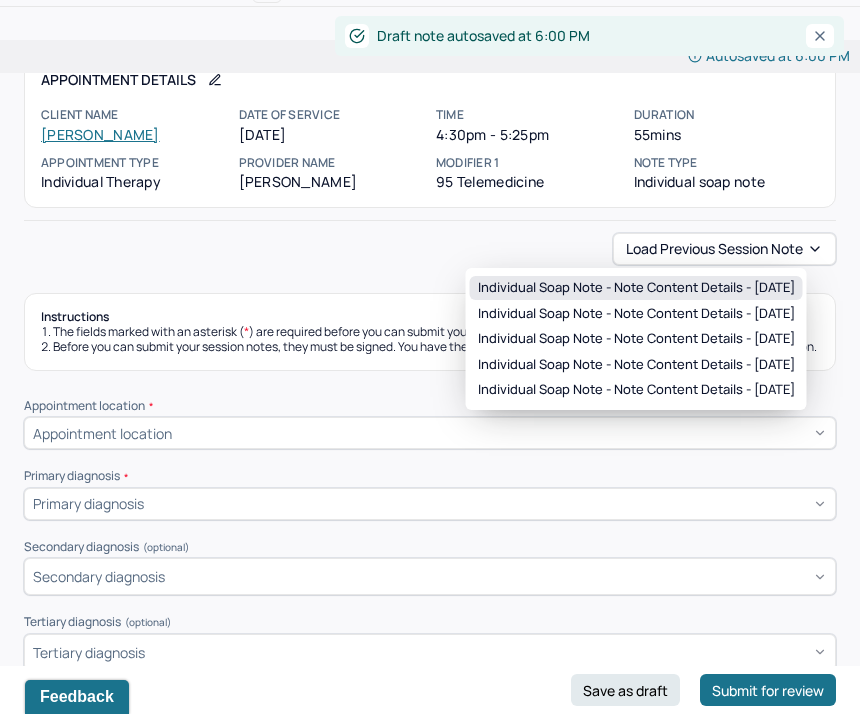 click on "Individual soap note   - Note content Details -   [DATE]" at bounding box center (636, 288) 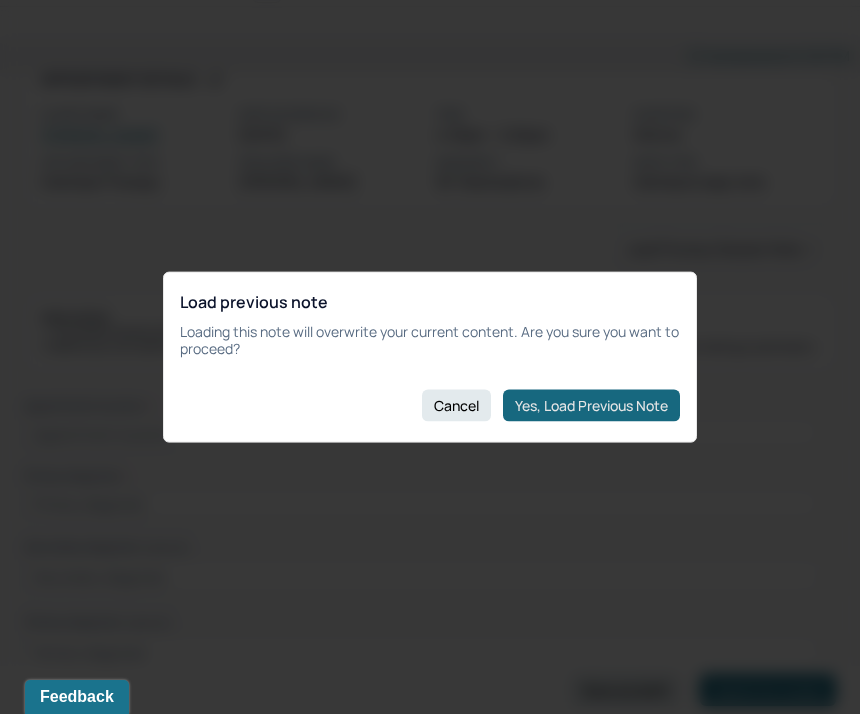 click on "Yes, Load Previous Note" at bounding box center (591, 405) 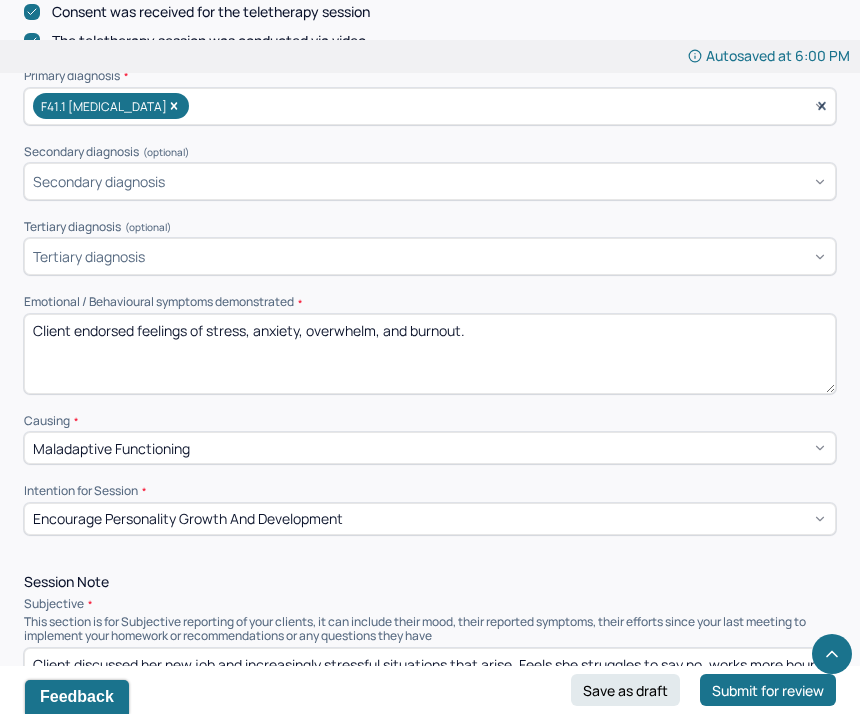 scroll, scrollTop: 680, scrollLeft: 0, axis: vertical 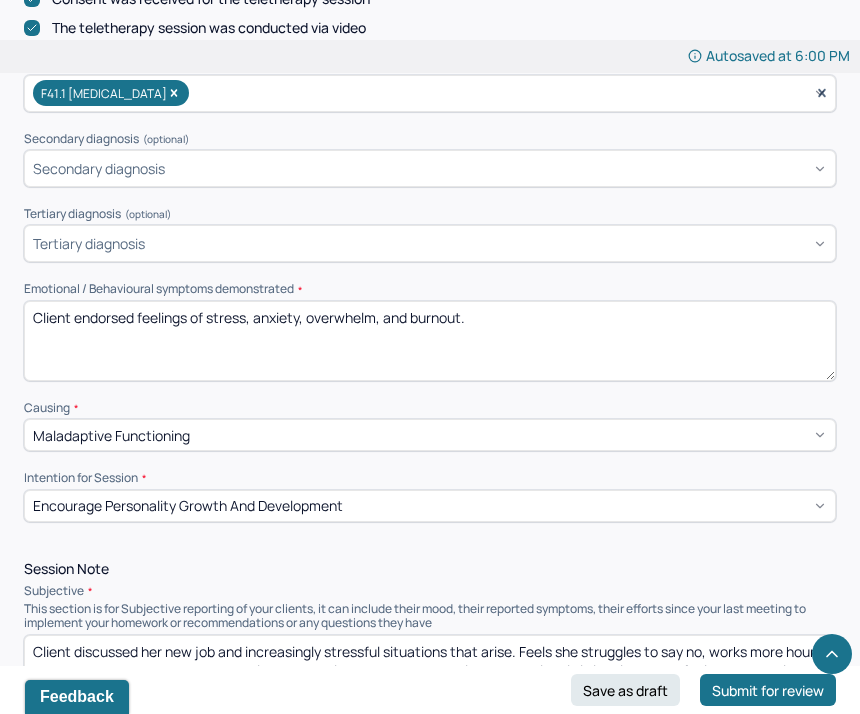 drag, startPoint x: 510, startPoint y: 345, endPoint x: 211, endPoint y: 327, distance: 299.54132 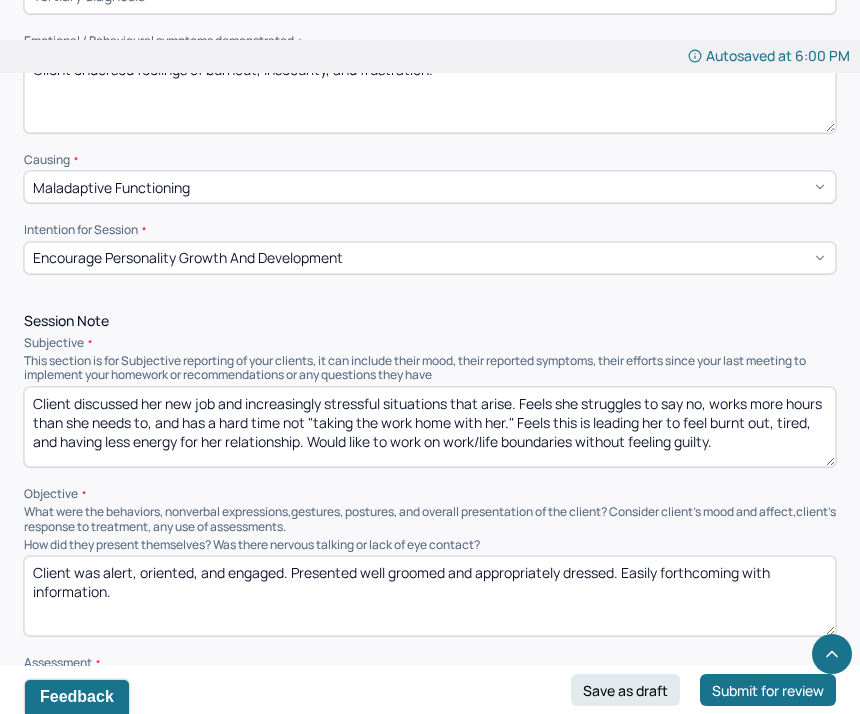 scroll, scrollTop: 934, scrollLeft: 0, axis: vertical 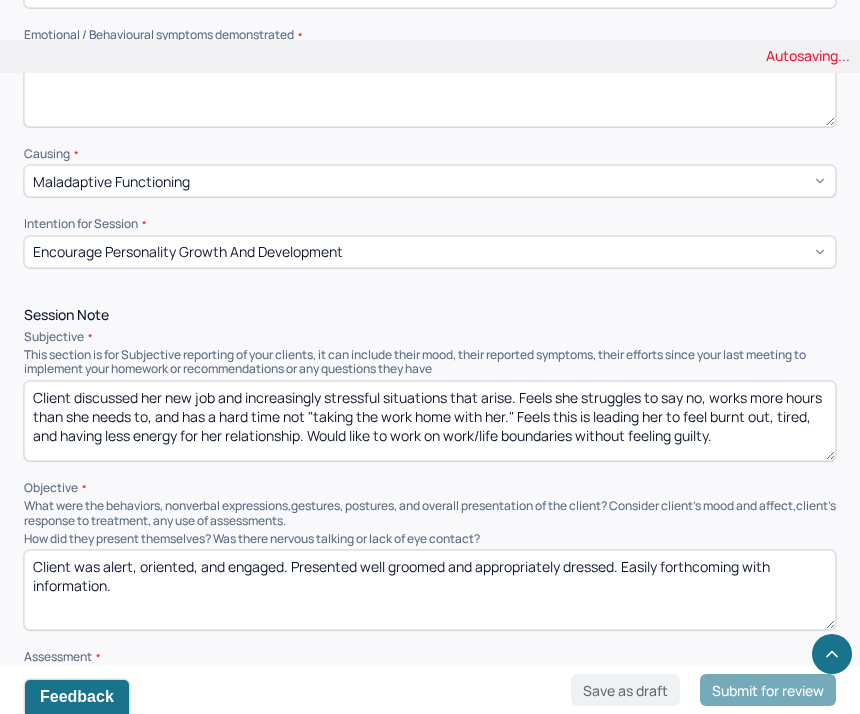 type on "Client endorsed feelings of burnout, insecurity, and frustration." 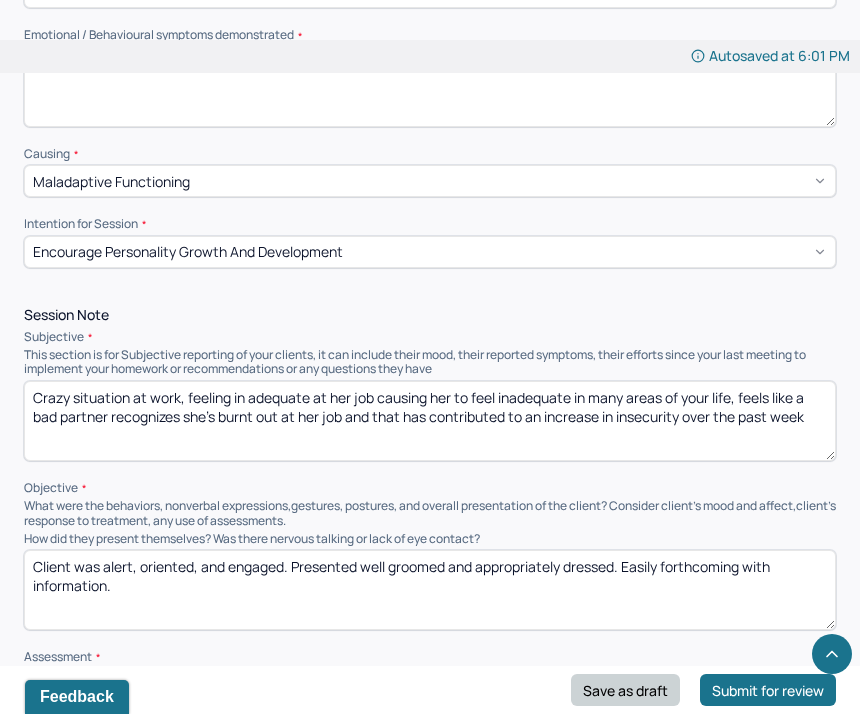 type on "Crazy situation at work, feeling in adequate at her job causing her to feel inadequate in many areas of your life, feels like a bad partner recognizes she's burnt out at her job and that has contributed to an increase in insecurity over the past week" 